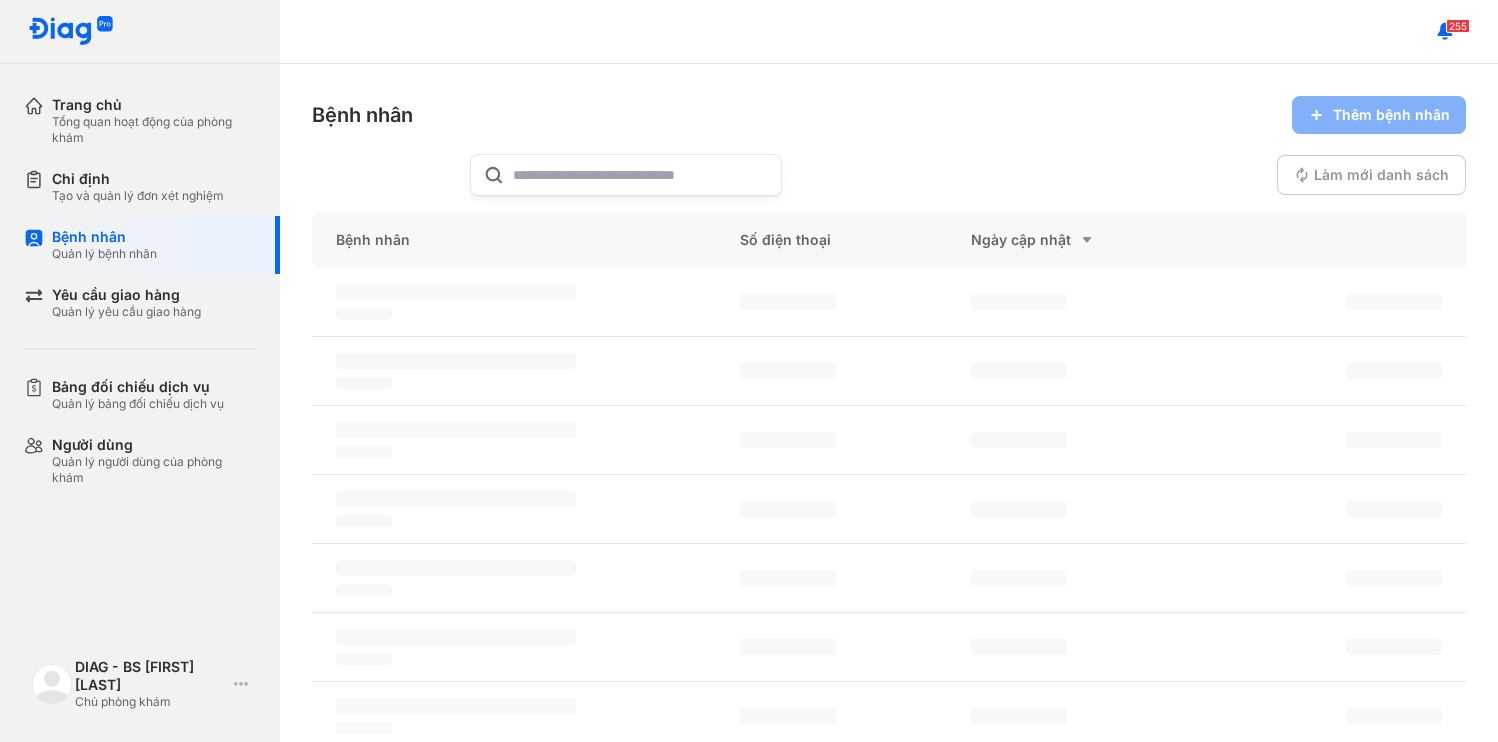 scroll, scrollTop: 0, scrollLeft: 0, axis: both 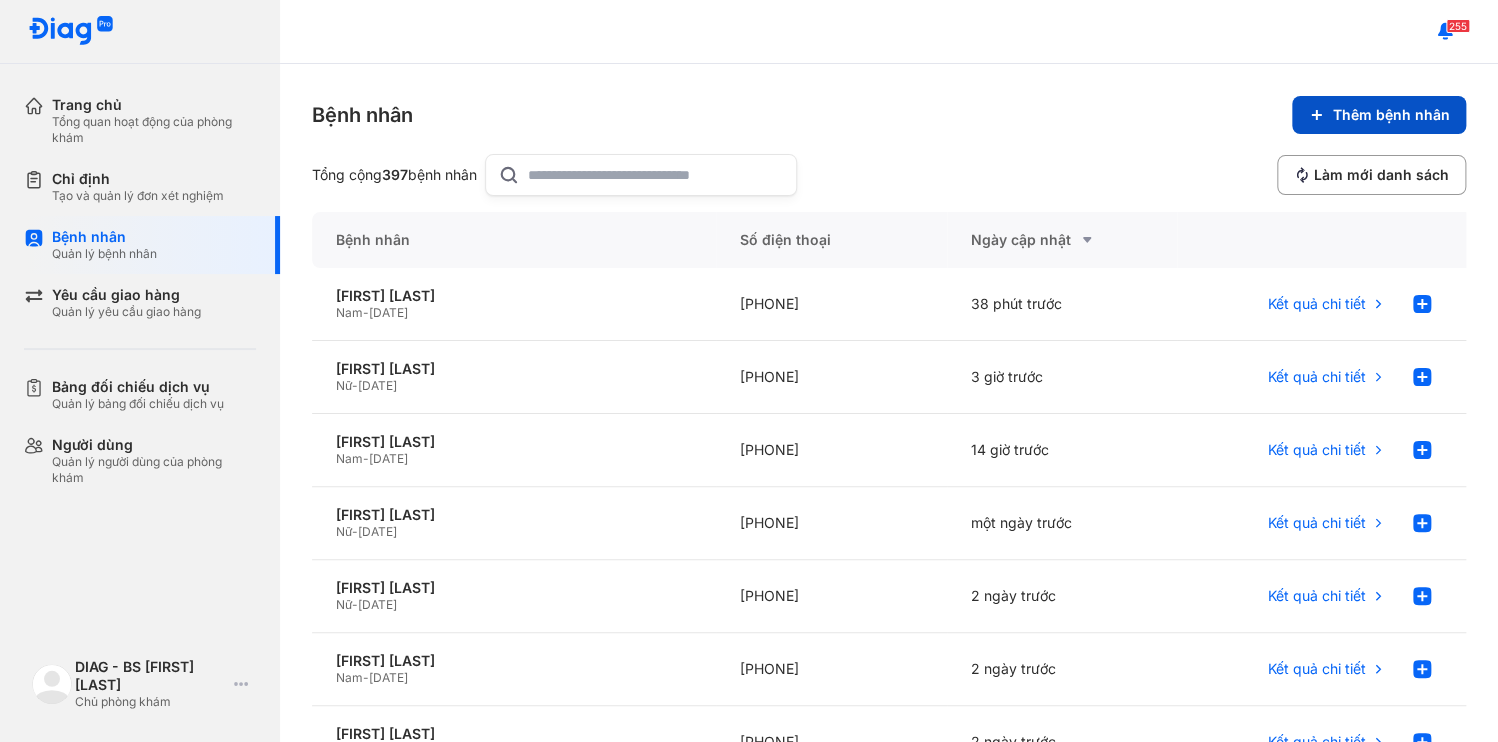 click on "Thêm bệnh nhân" at bounding box center (1379, 115) 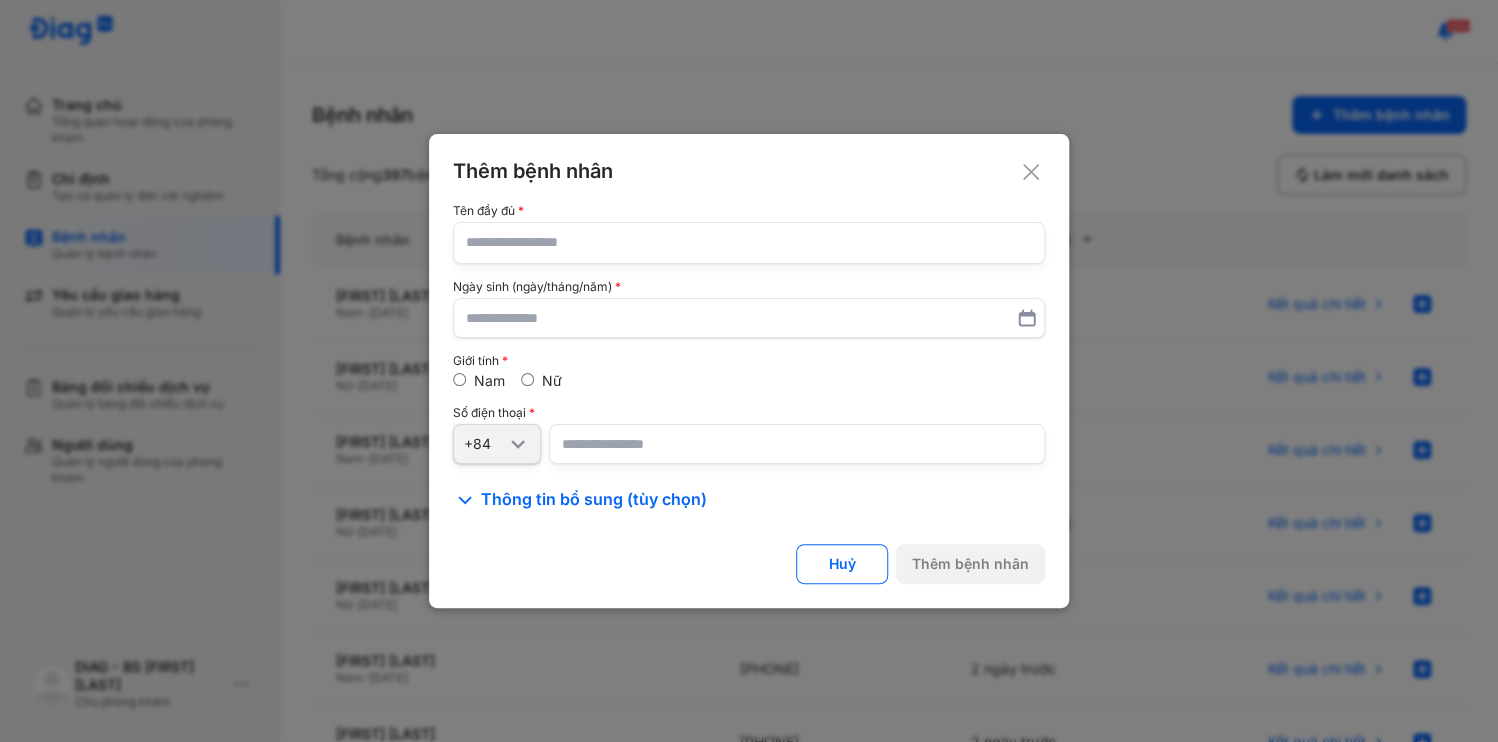 type 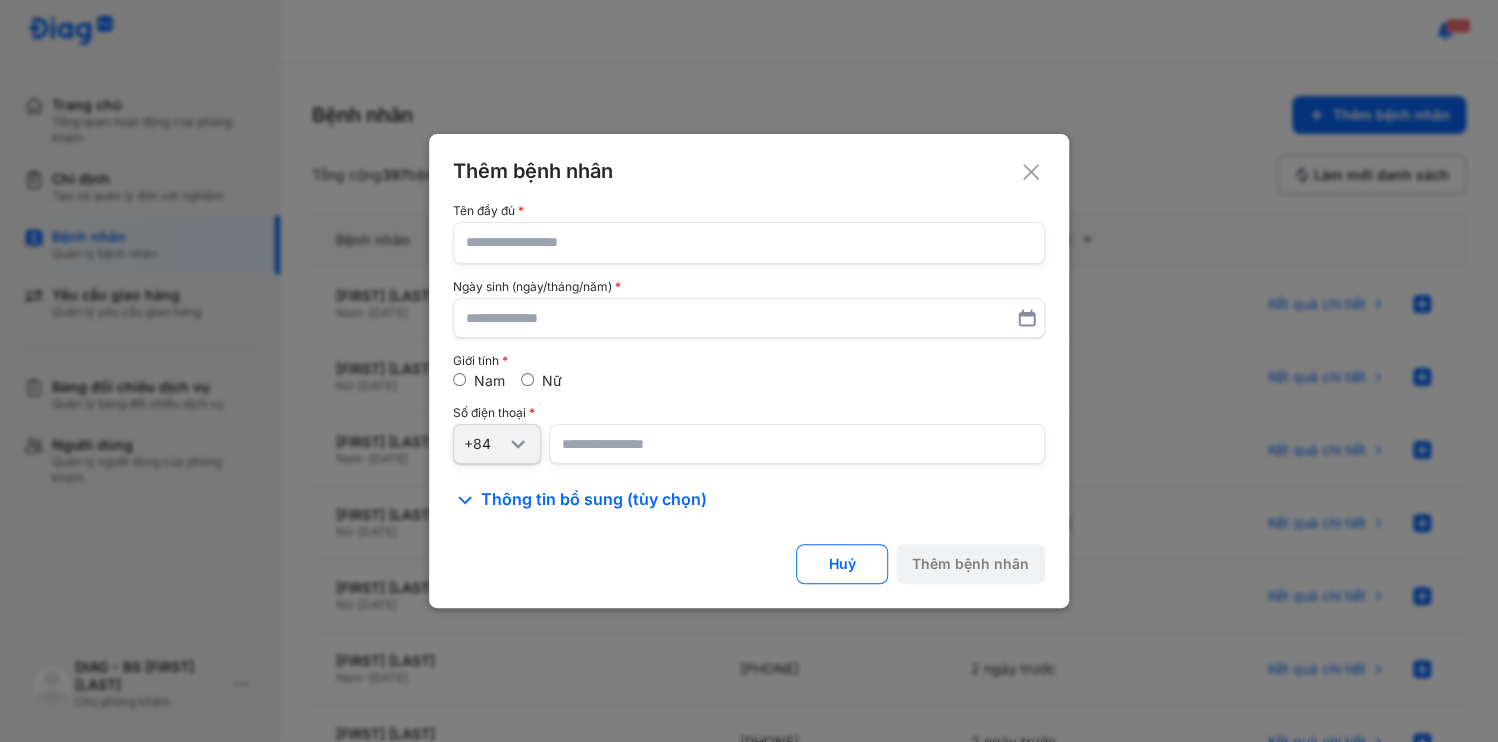 click 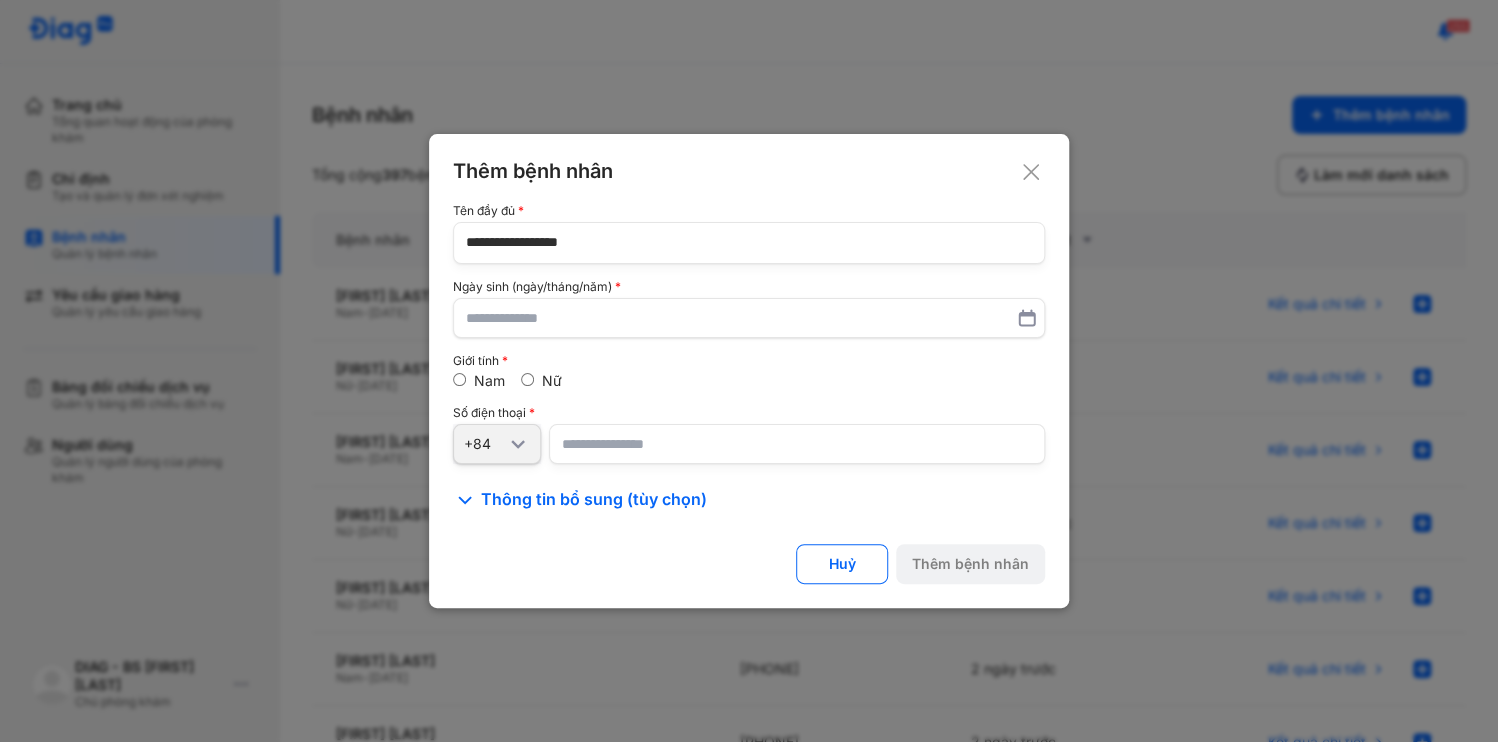 type on "**********" 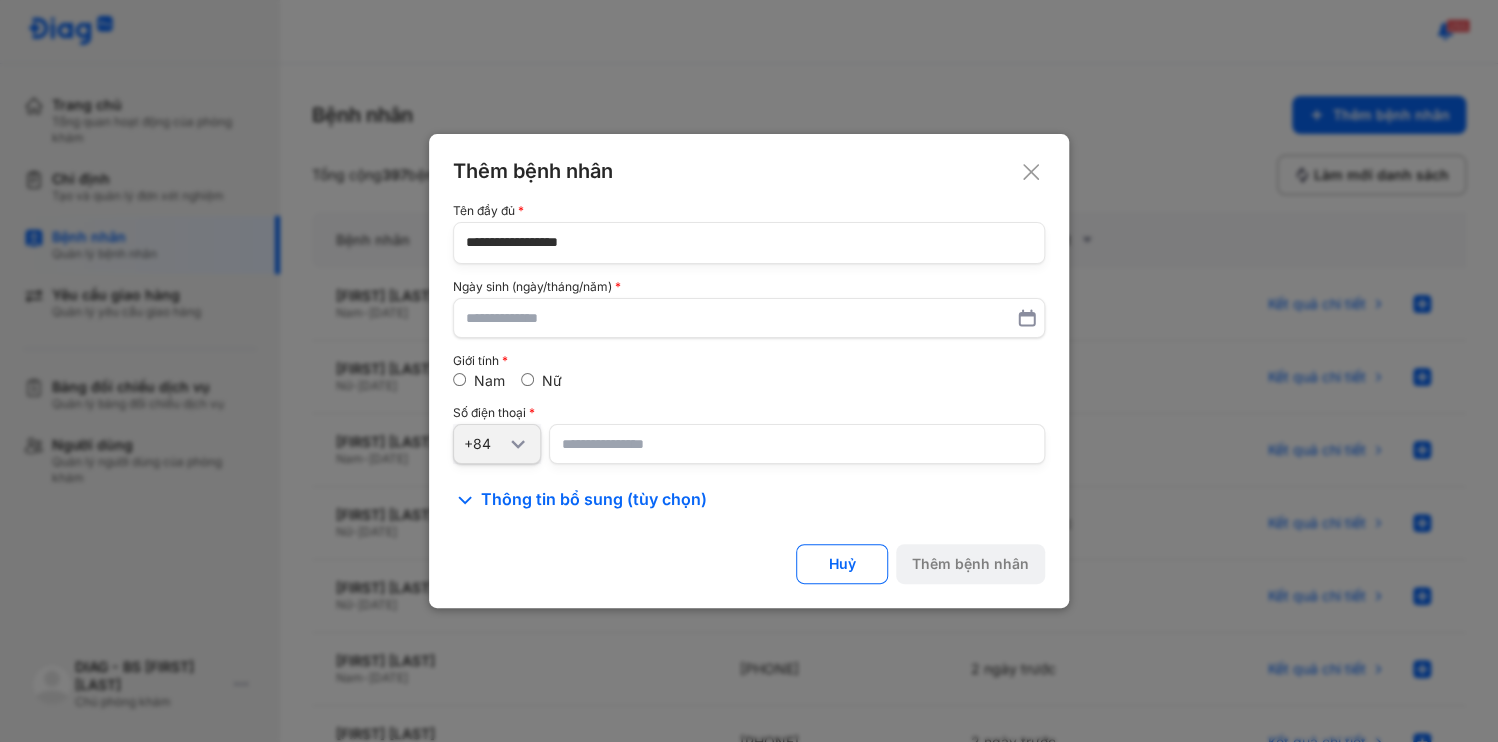 click at bounding box center [797, 444] 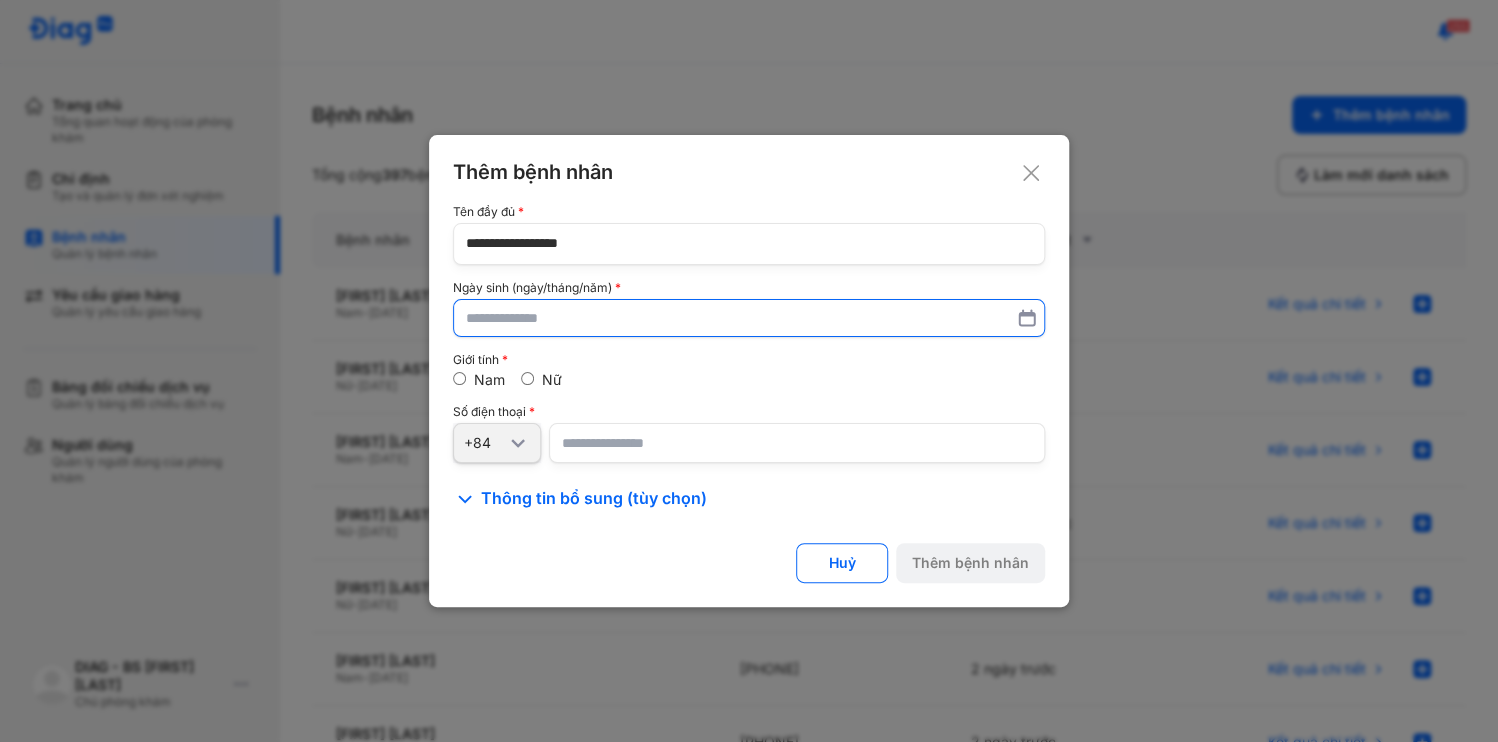 click at bounding box center [749, 318] 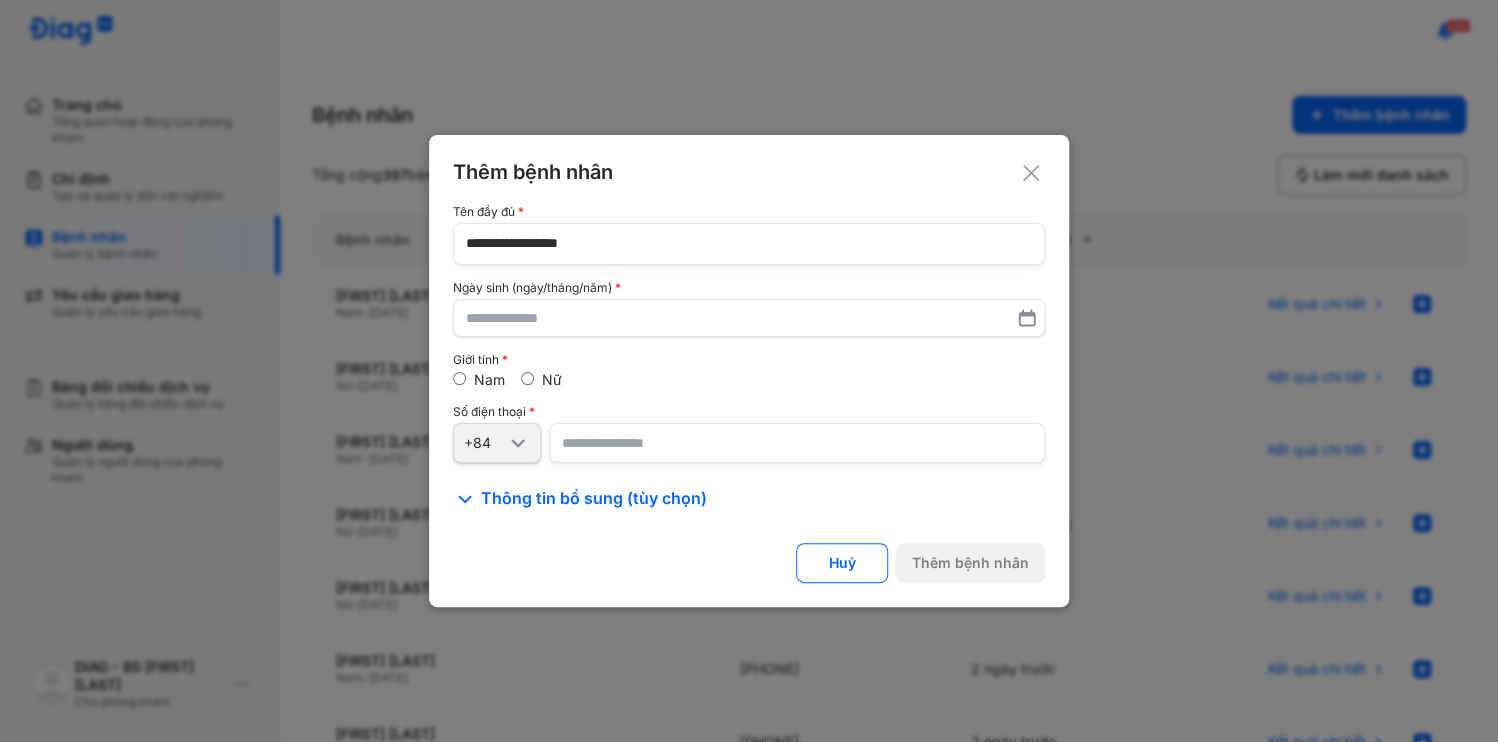 paste on "**********" 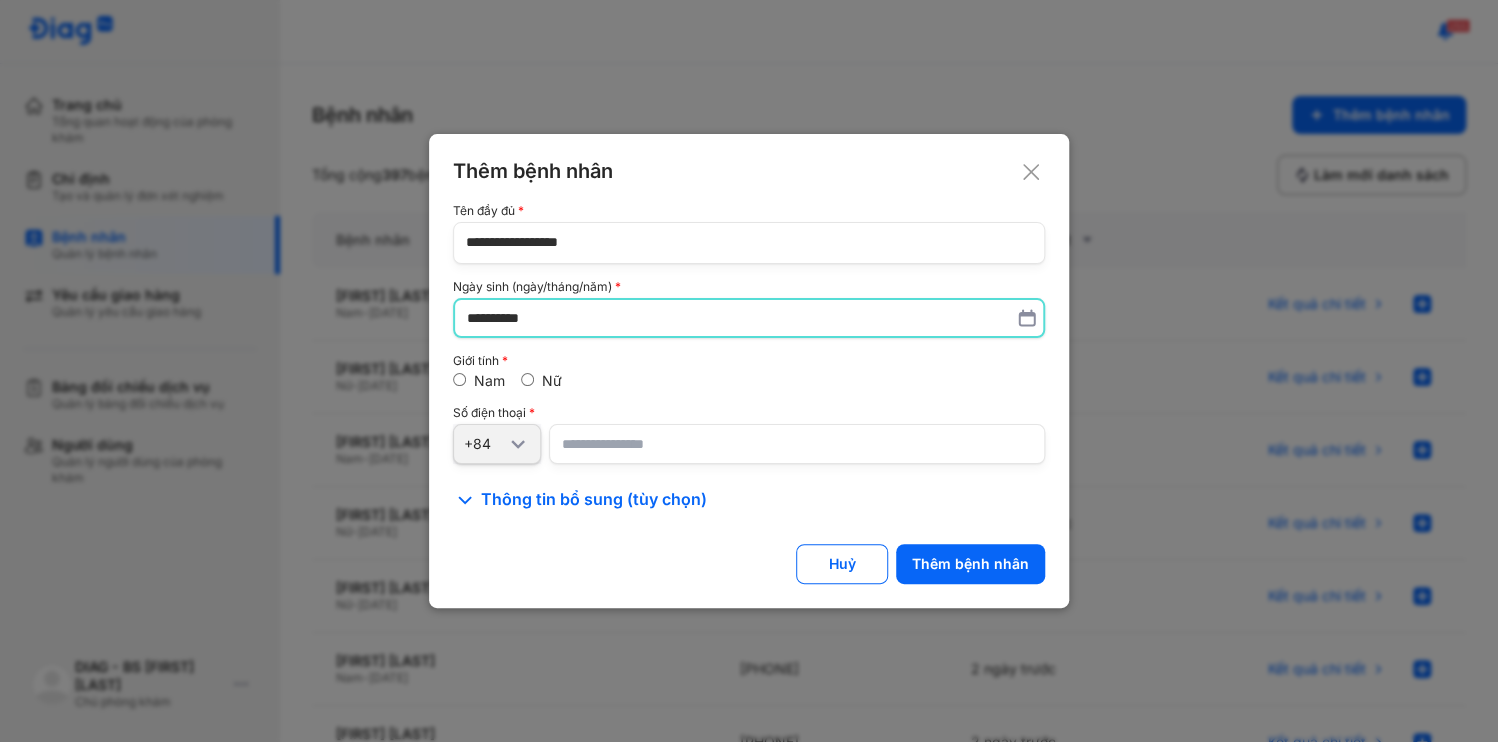 type on "**********" 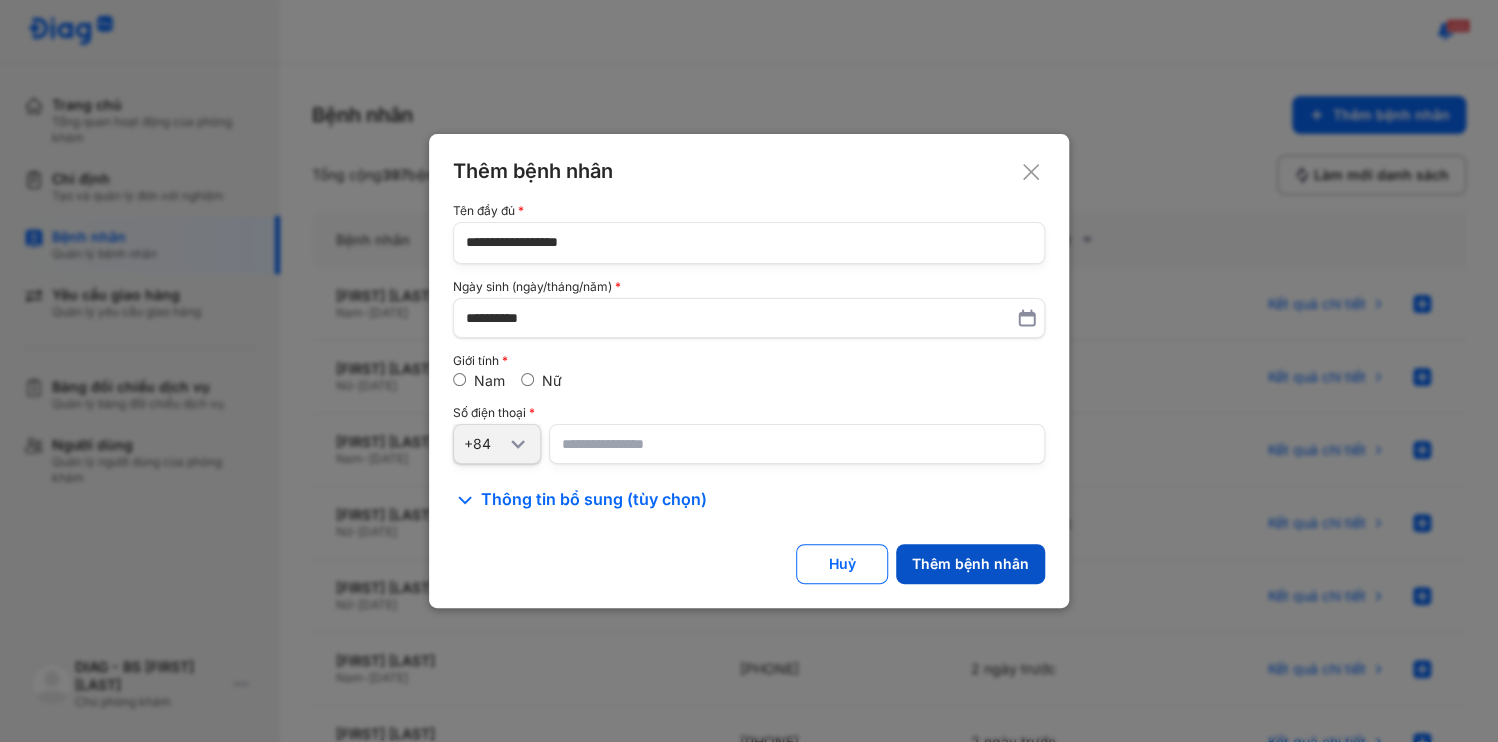 click on "Thêm bệnh nhân" 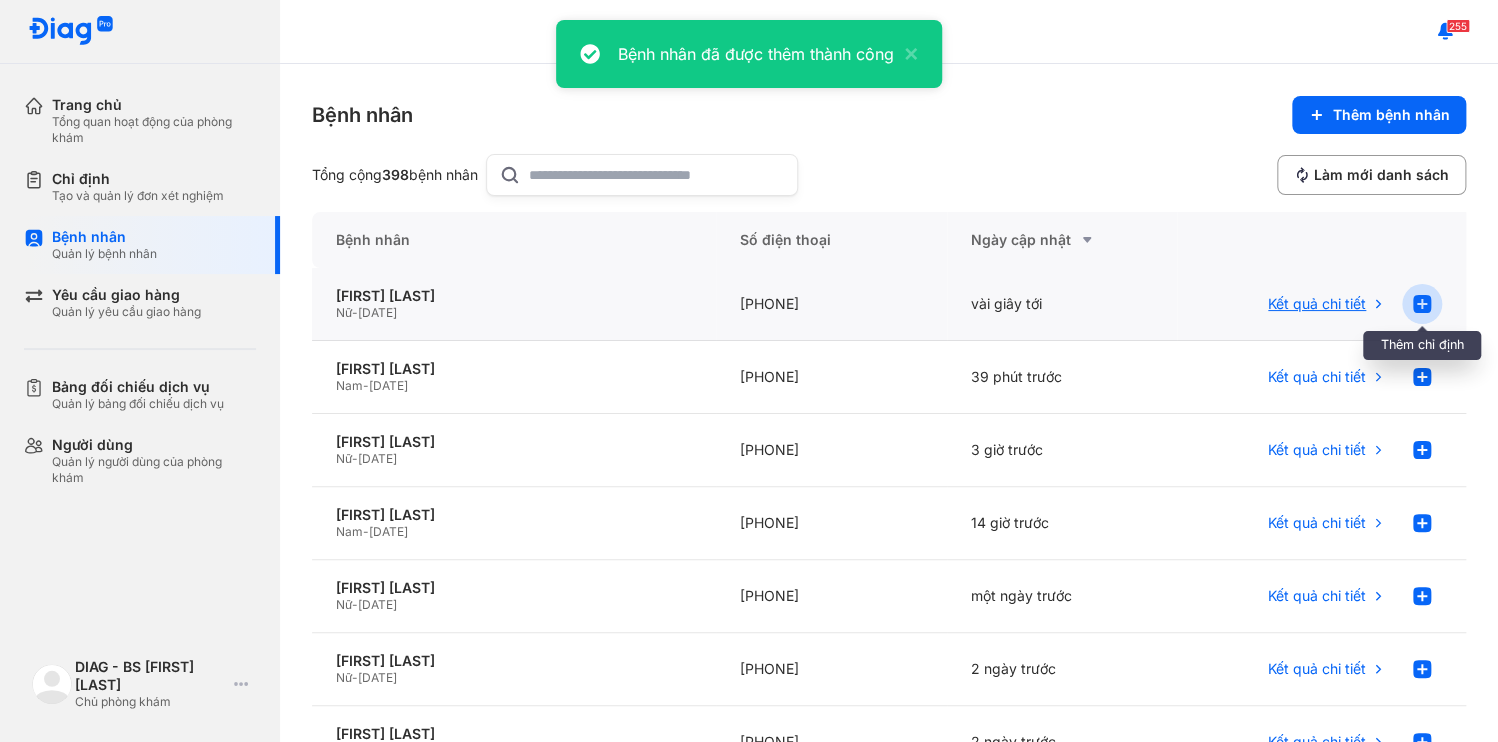 click 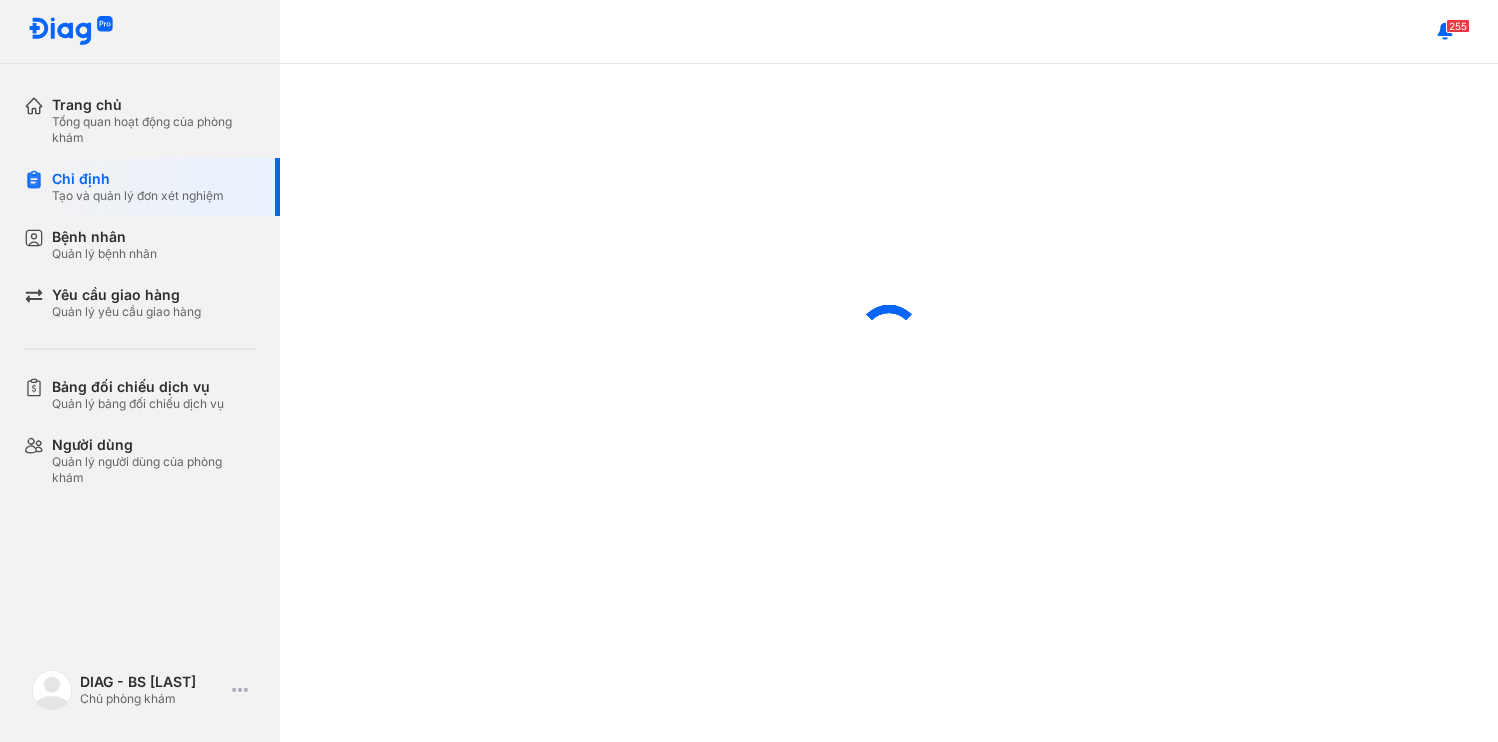 scroll, scrollTop: 0, scrollLeft: 0, axis: both 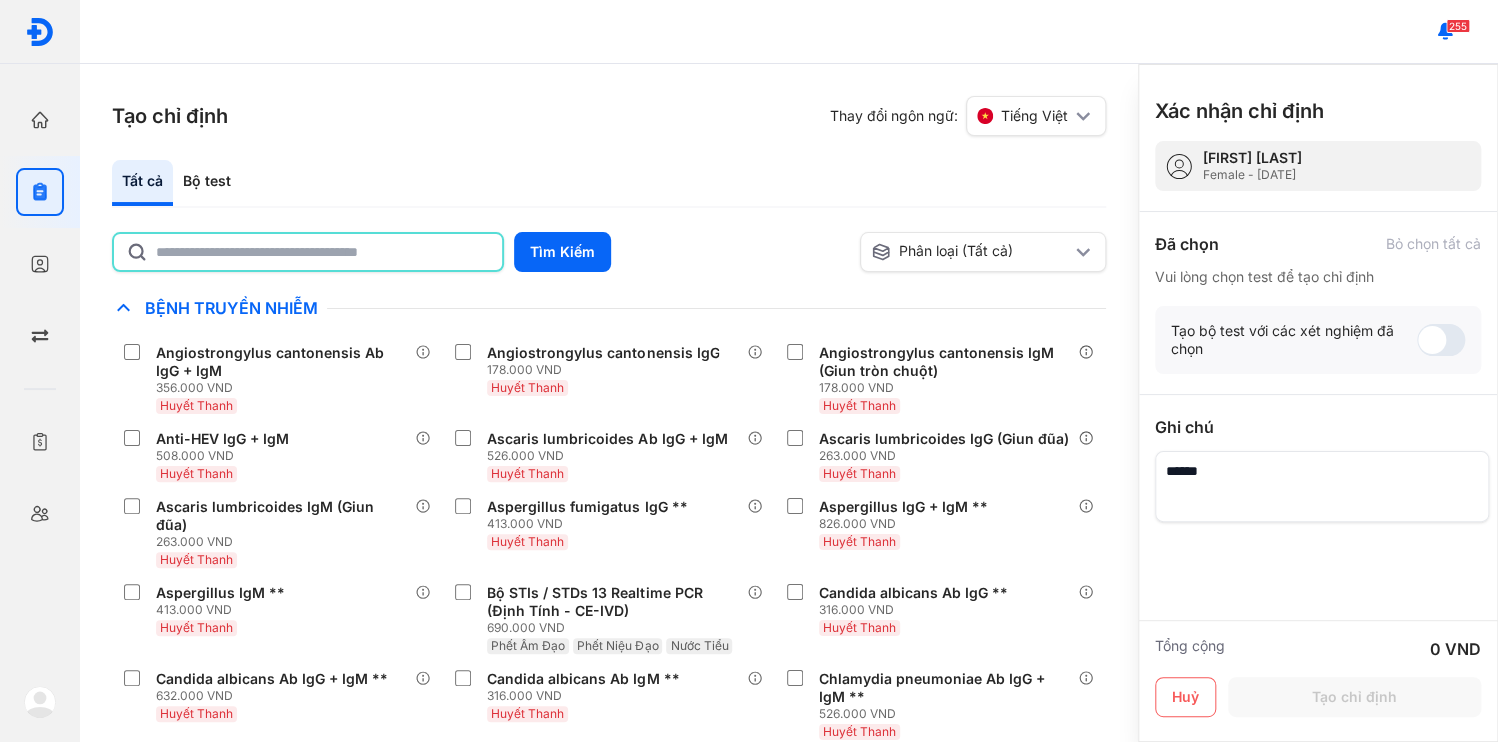 click 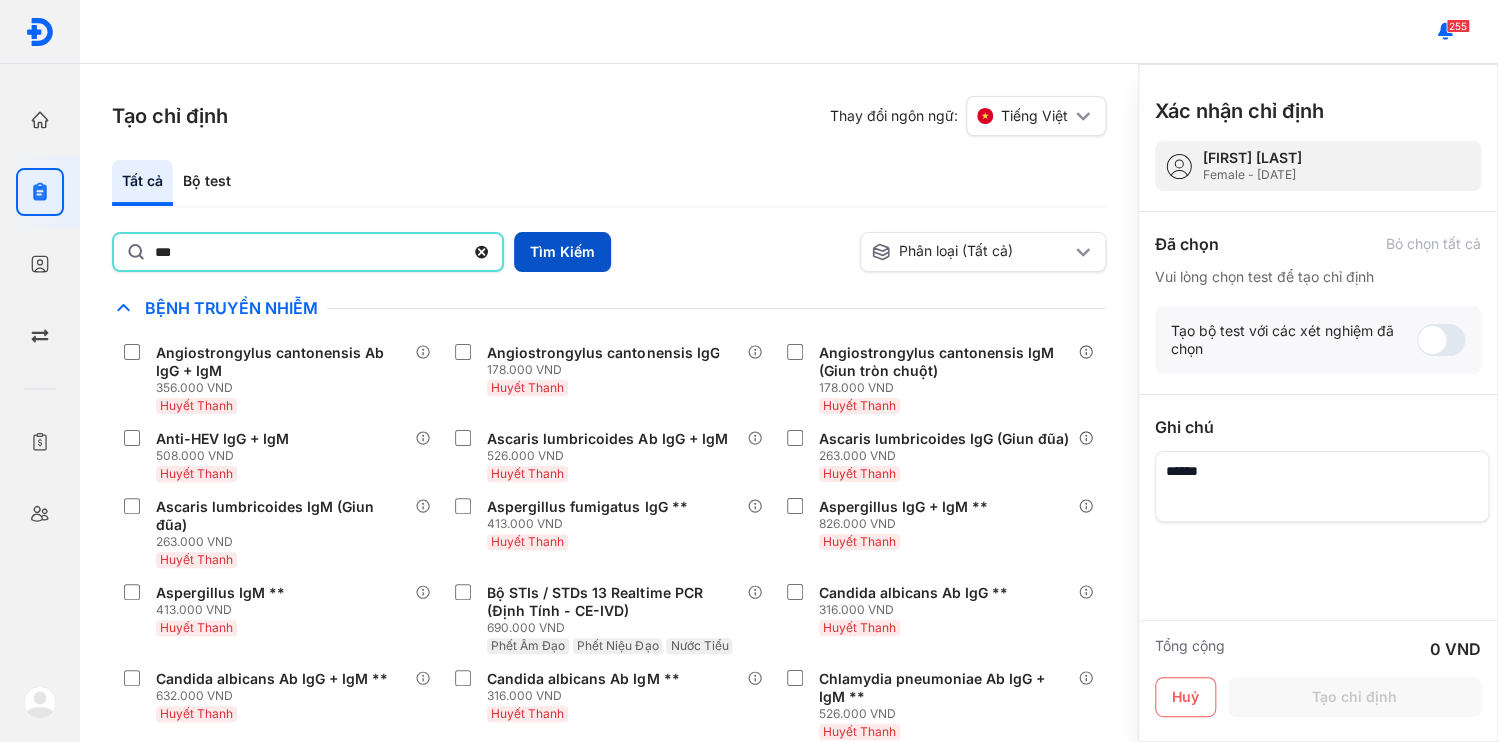 type on "***" 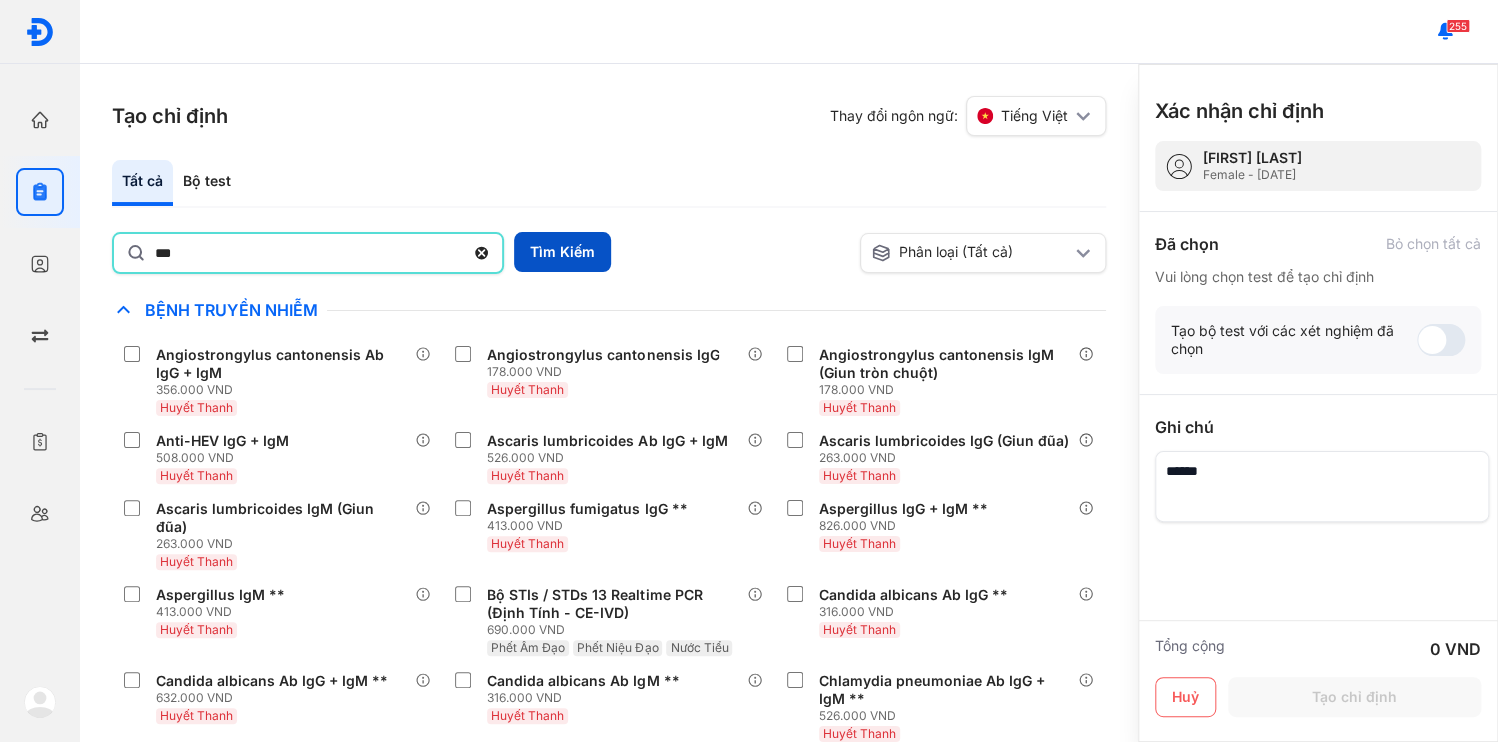 click on "Tìm Kiếm" at bounding box center [562, 252] 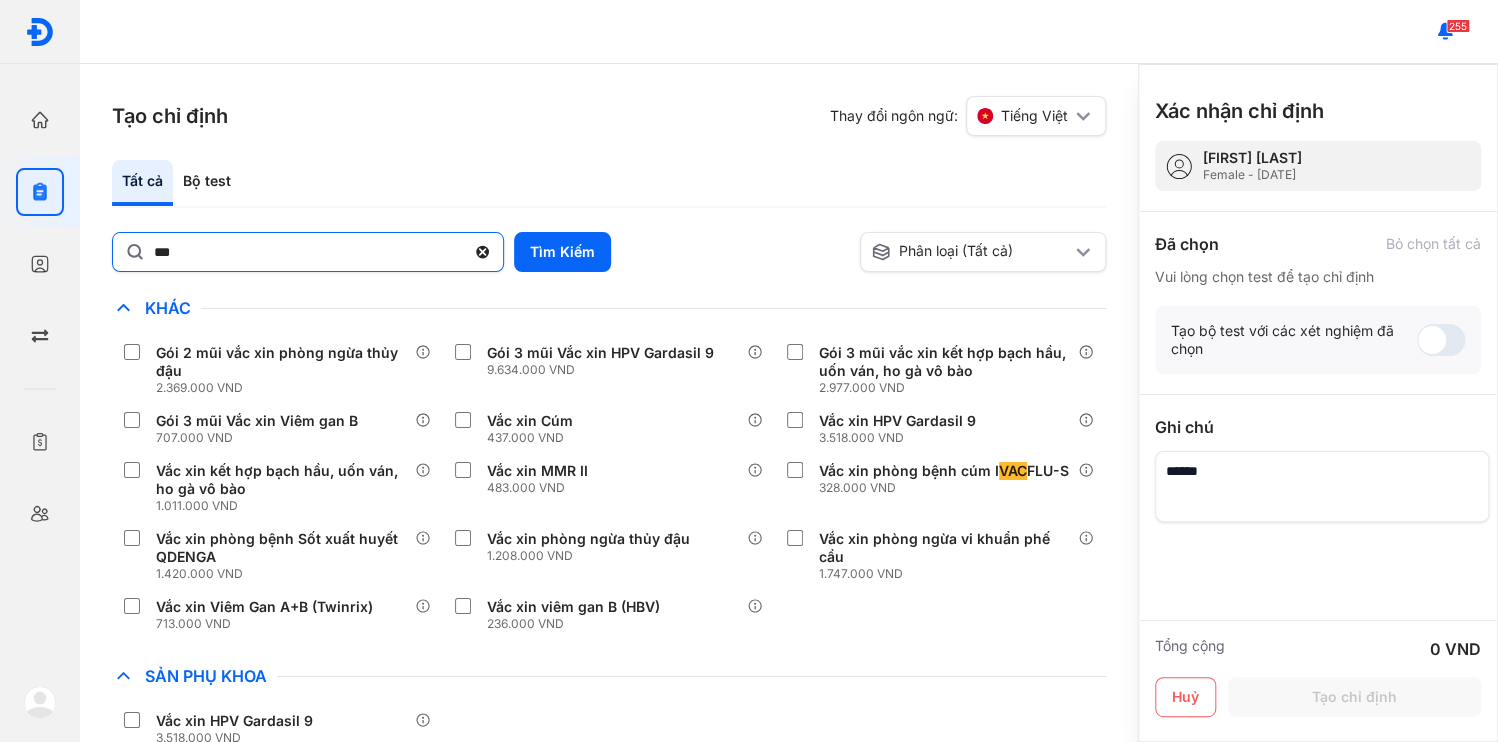click 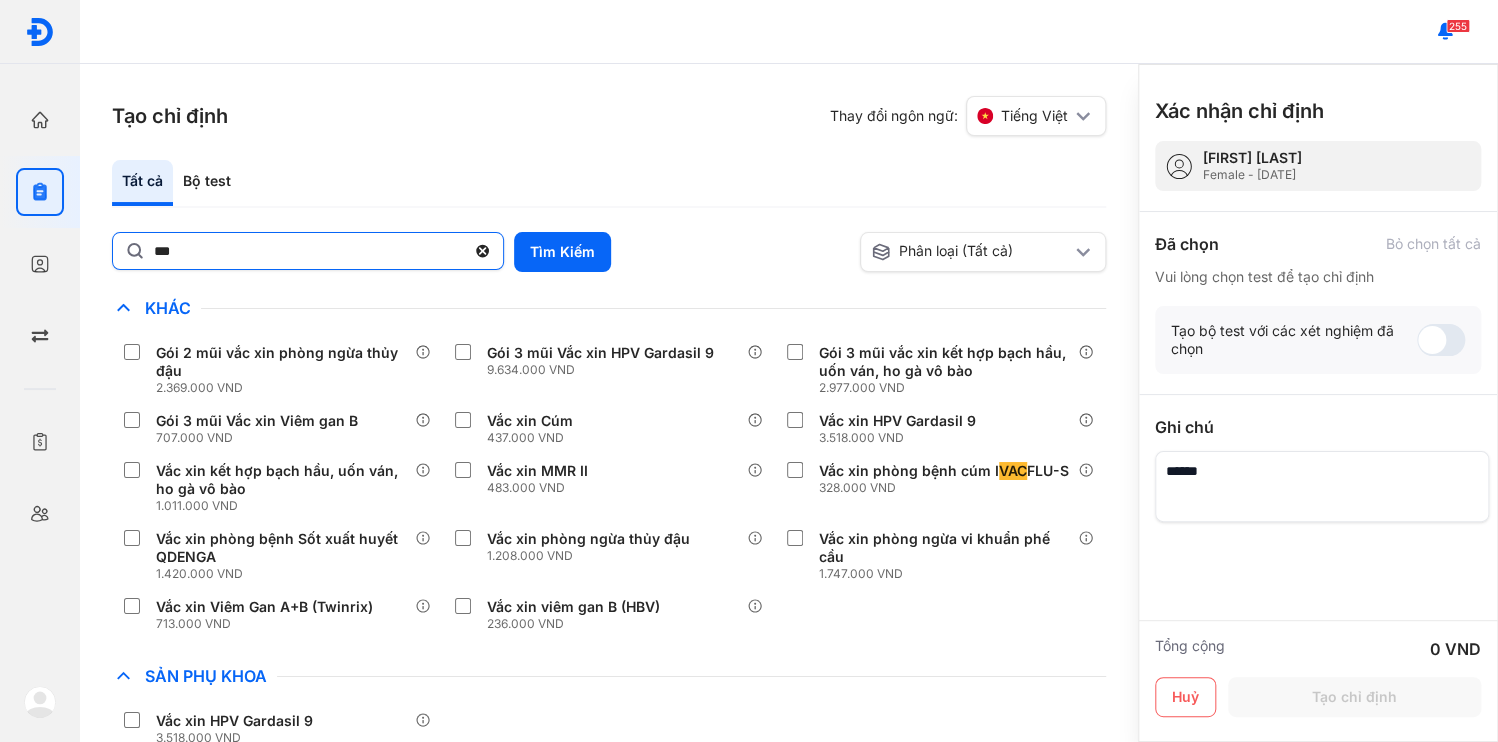 click on "***" 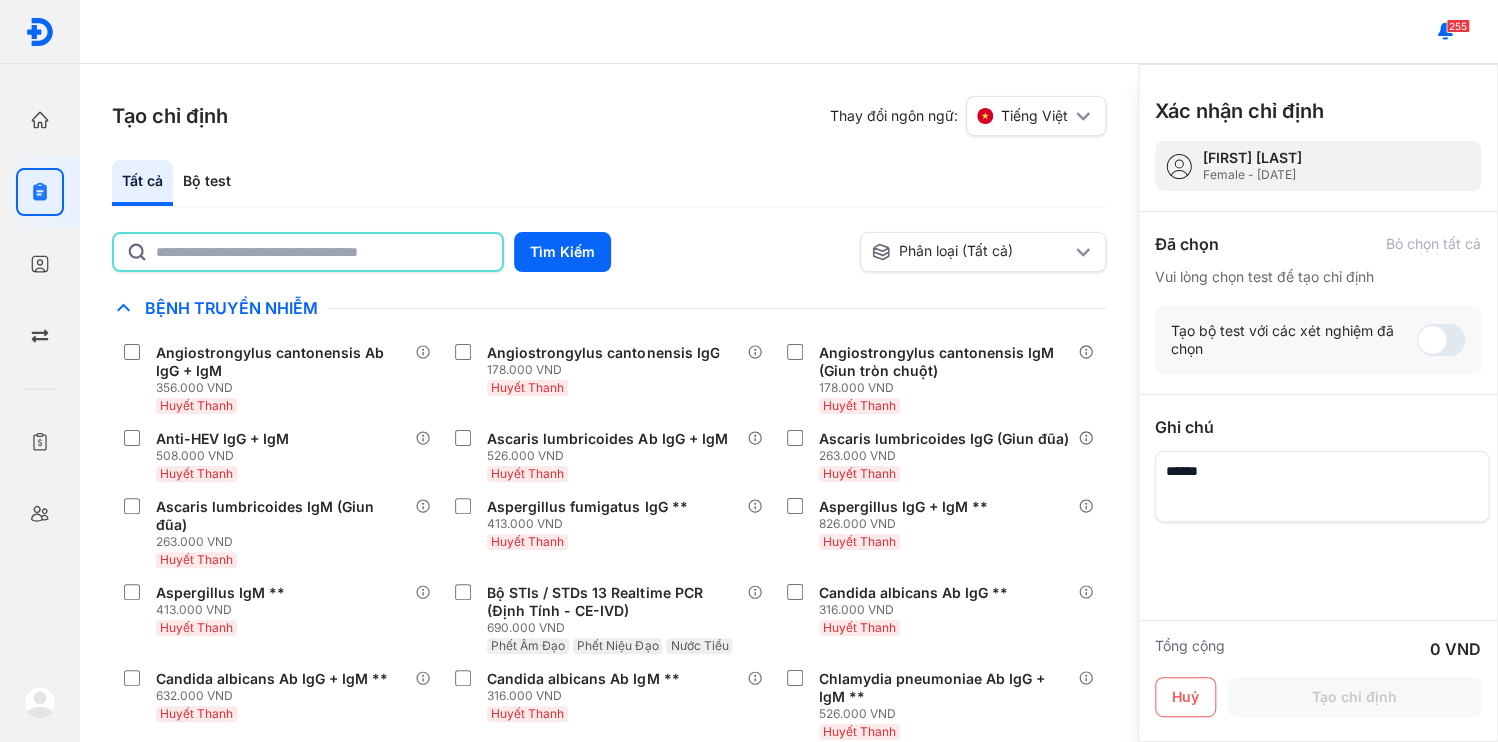 click 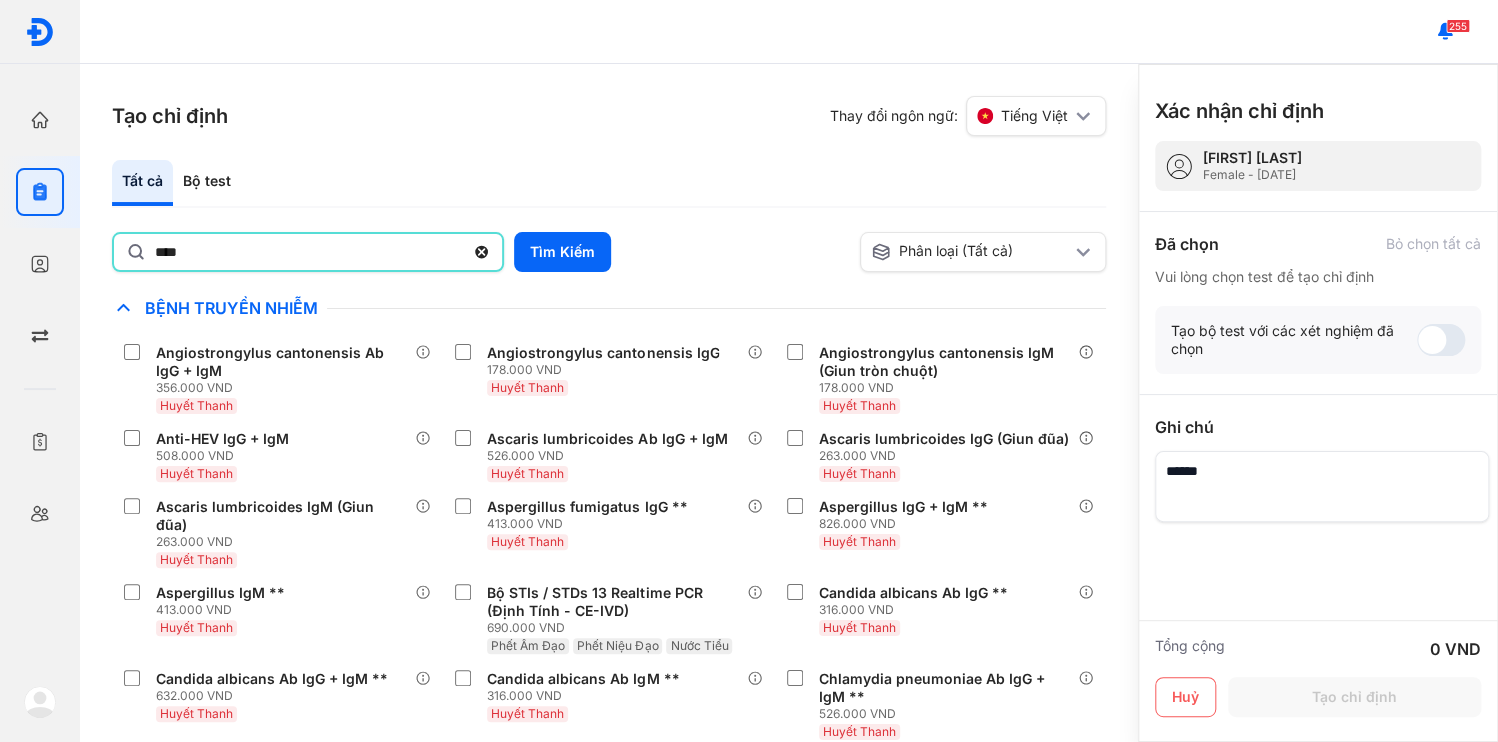 type on "****" 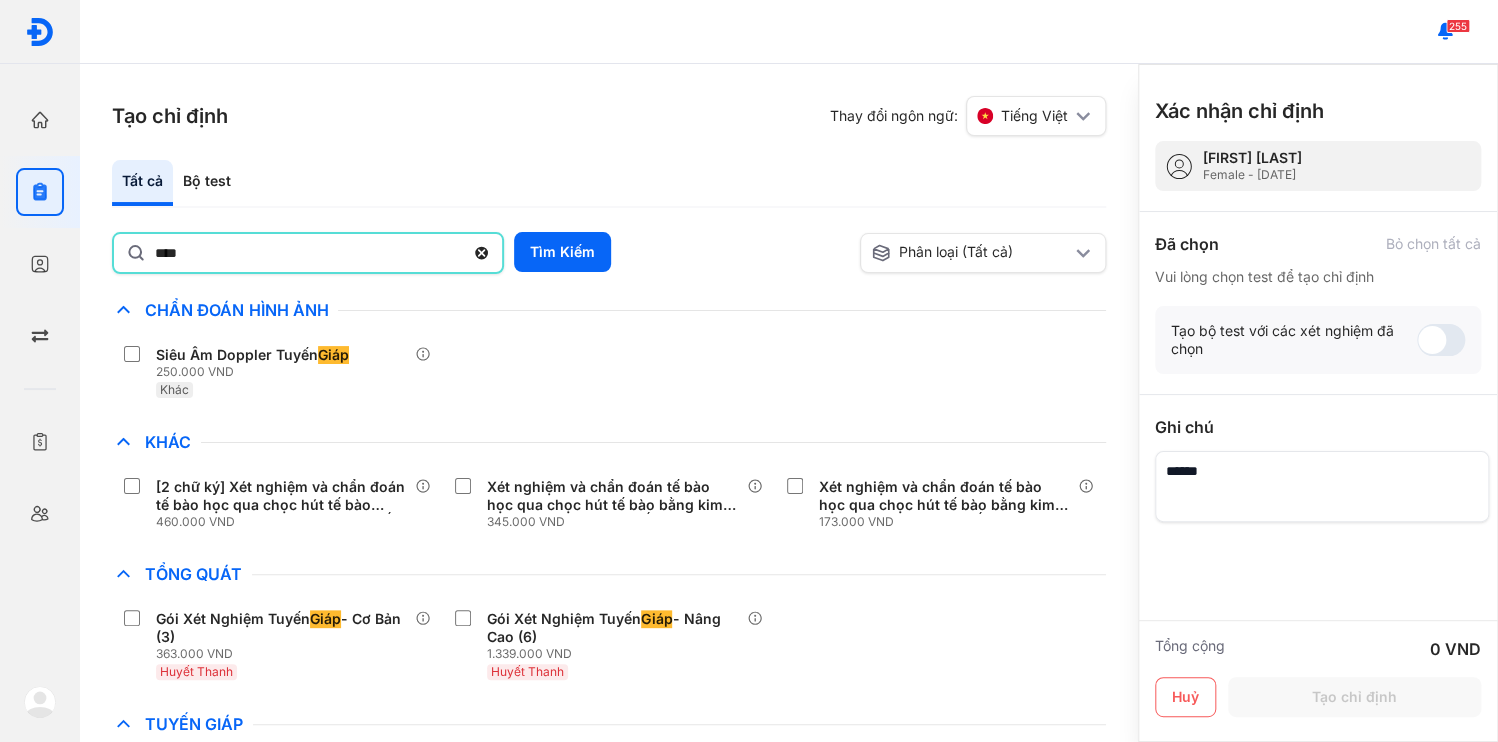 drag, startPoint x: 476, startPoint y: 228, endPoint x: 434, endPoint y: 230, distance: 42.047592 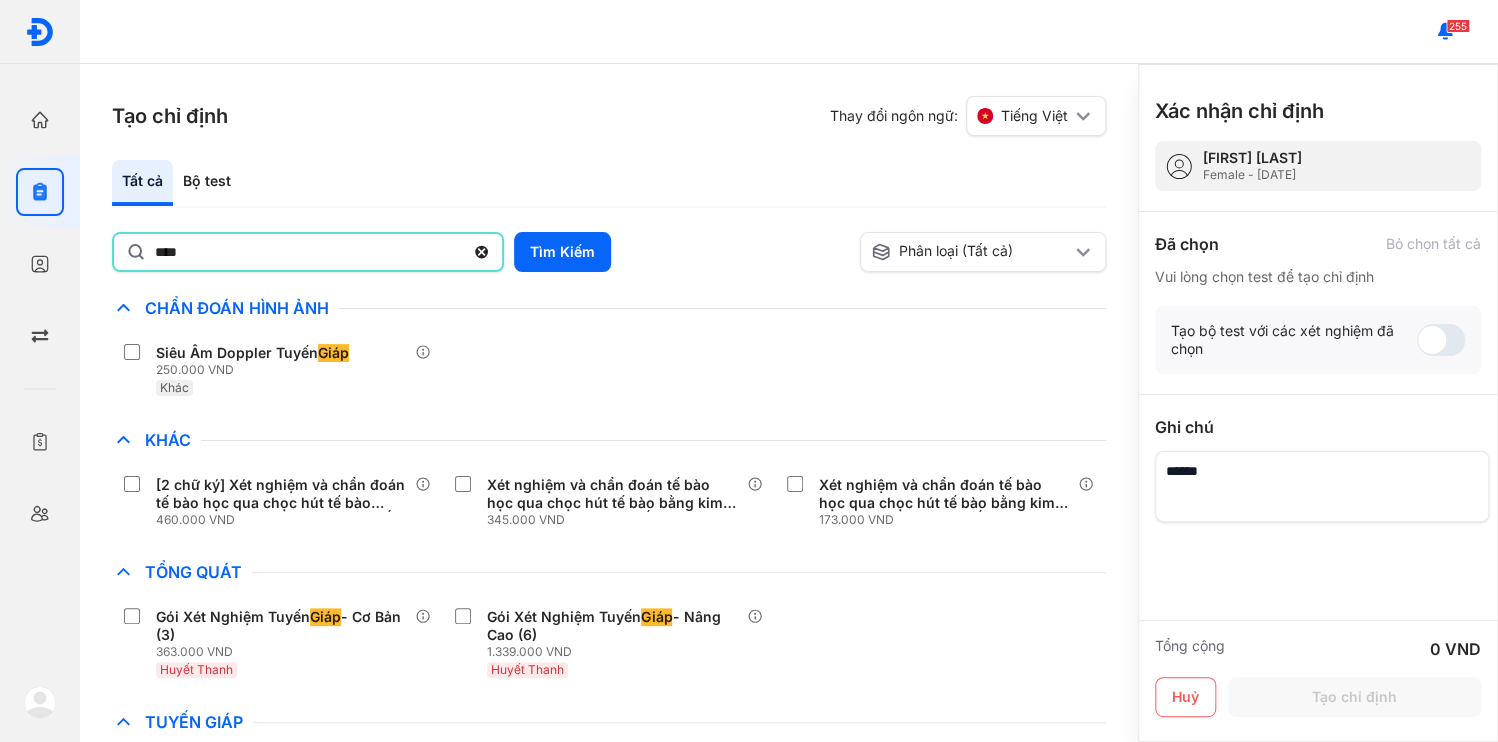 click on "****" 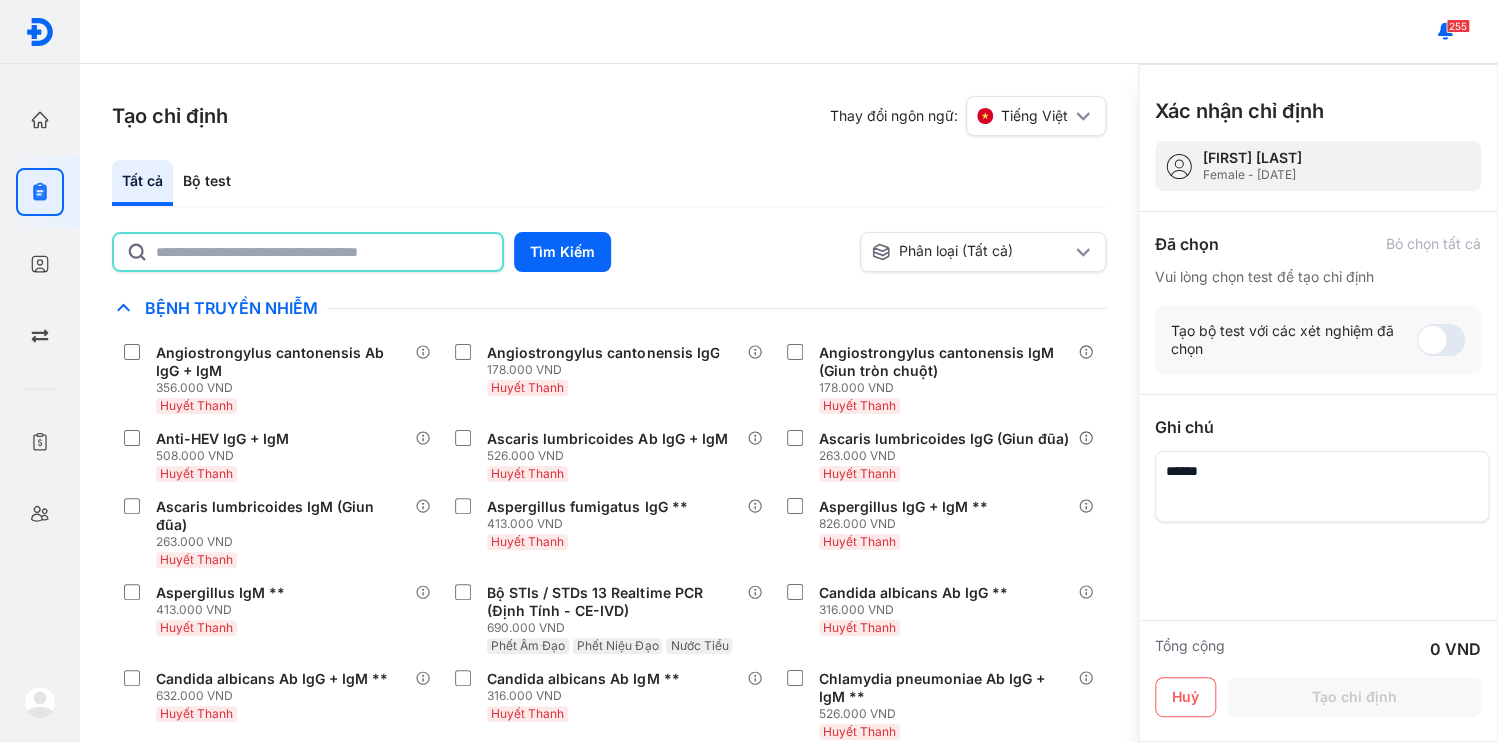 click 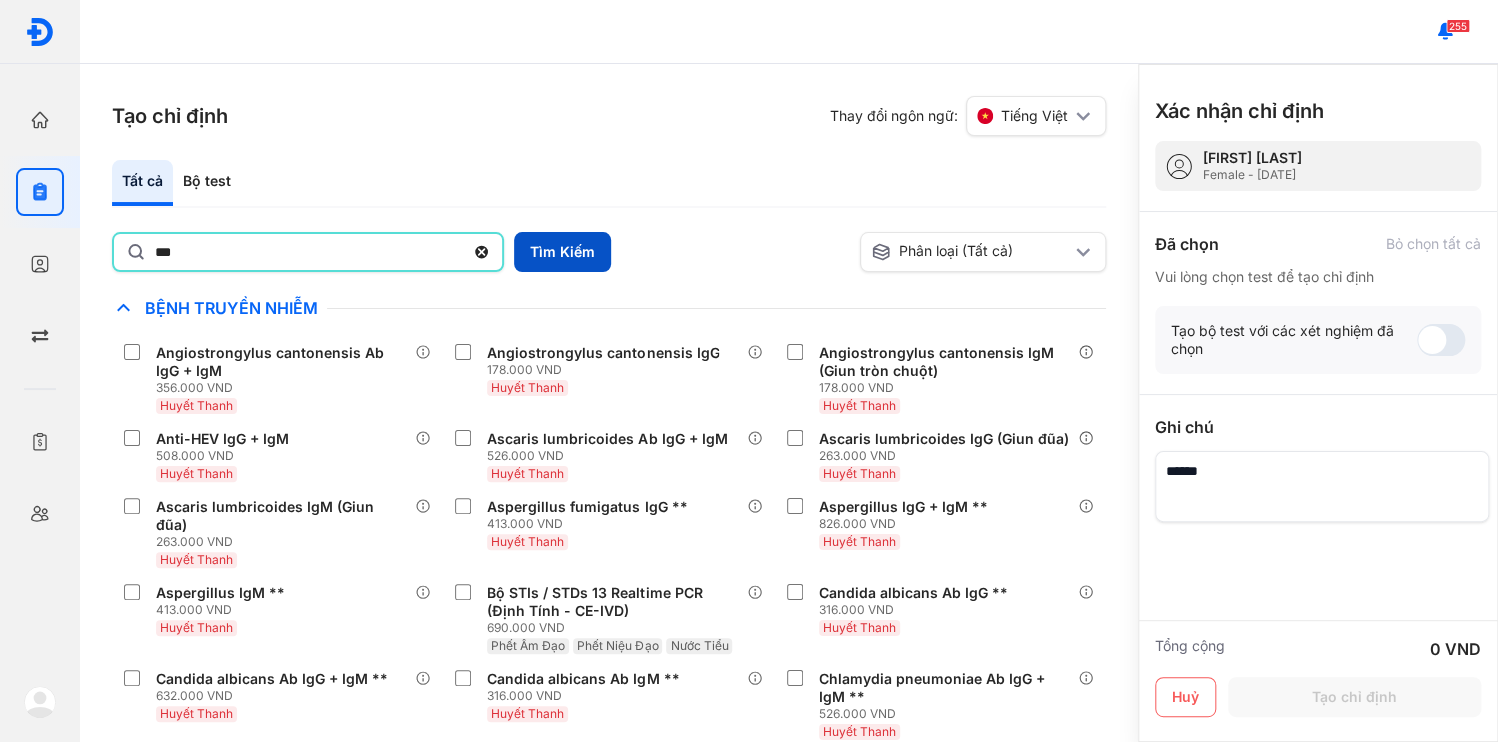 type on "***" 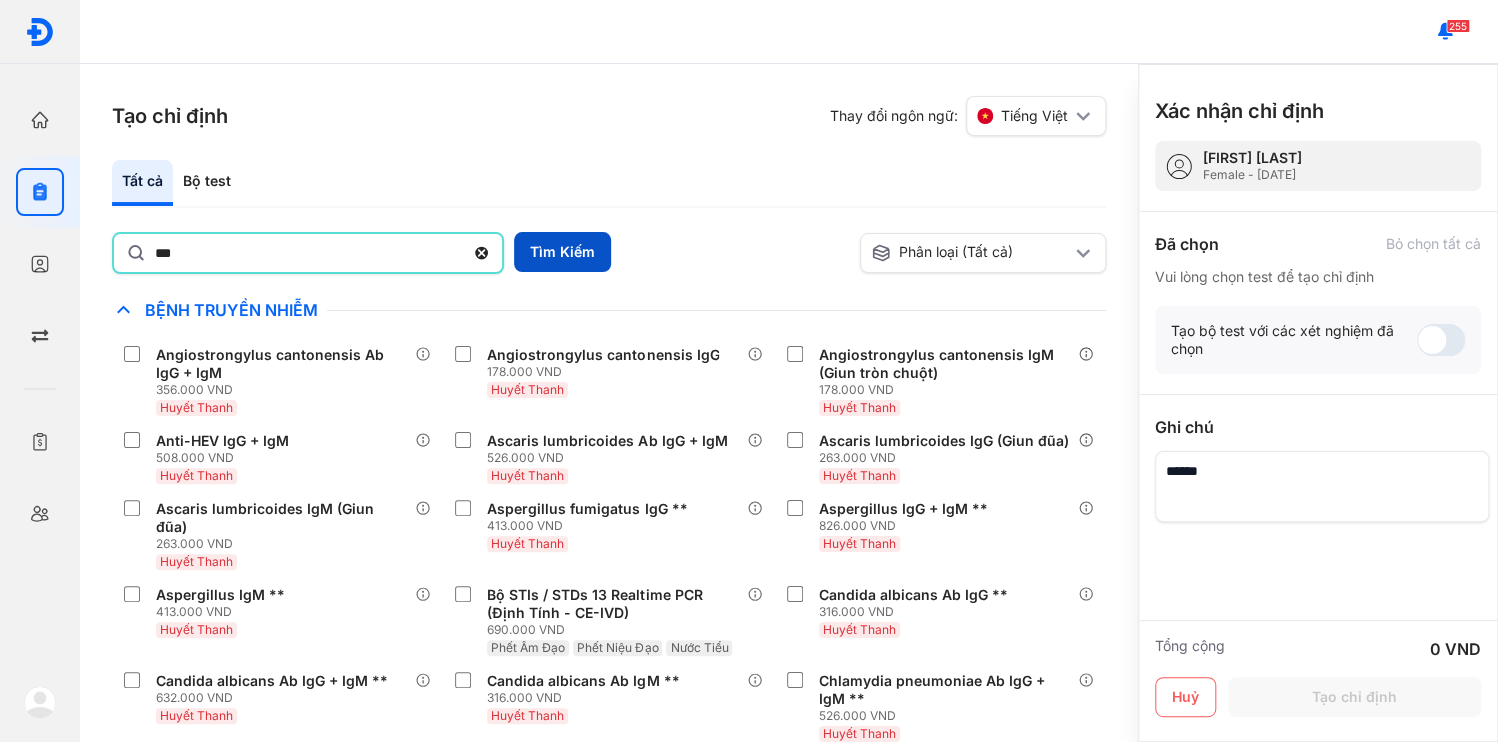 click on "Tìm Kiếm" at bounding box center (562, 252) 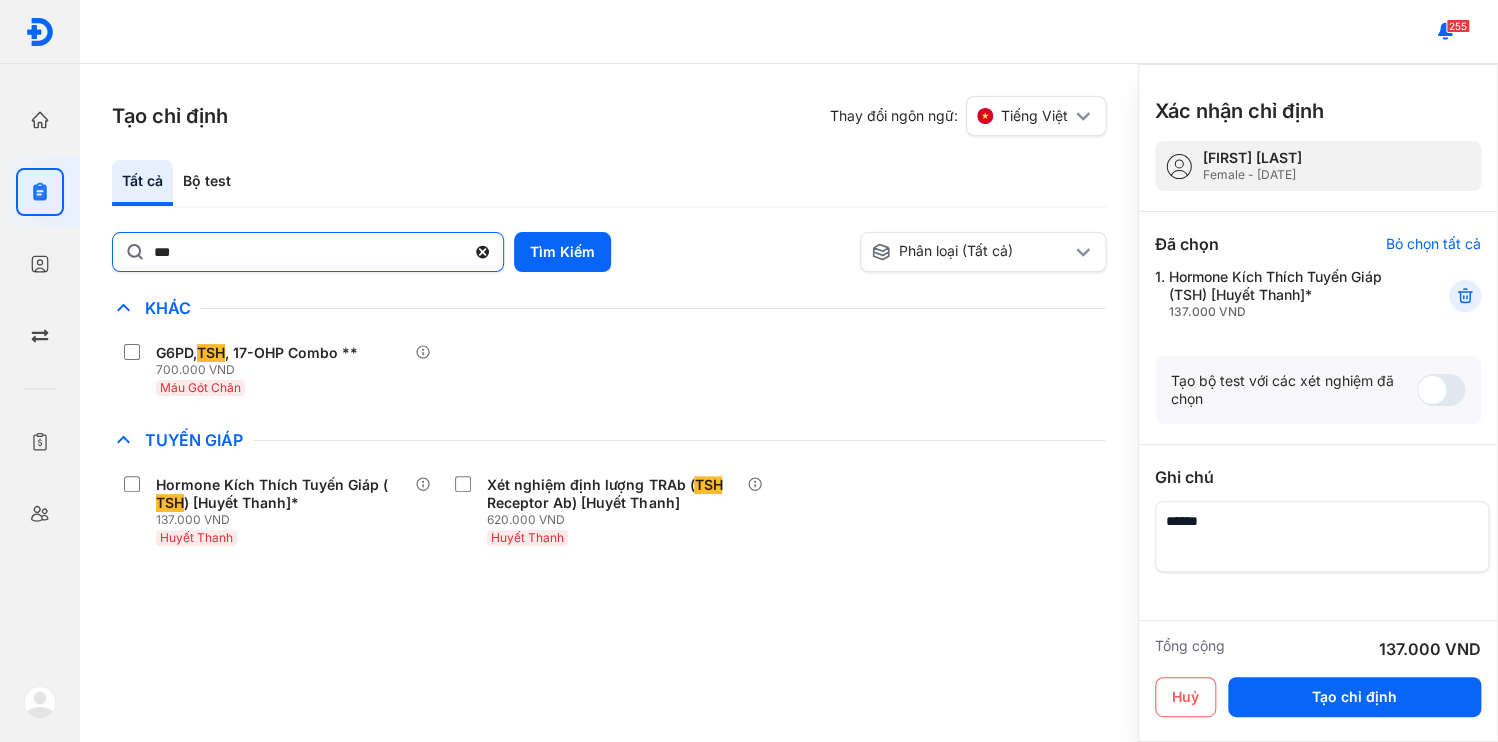 click 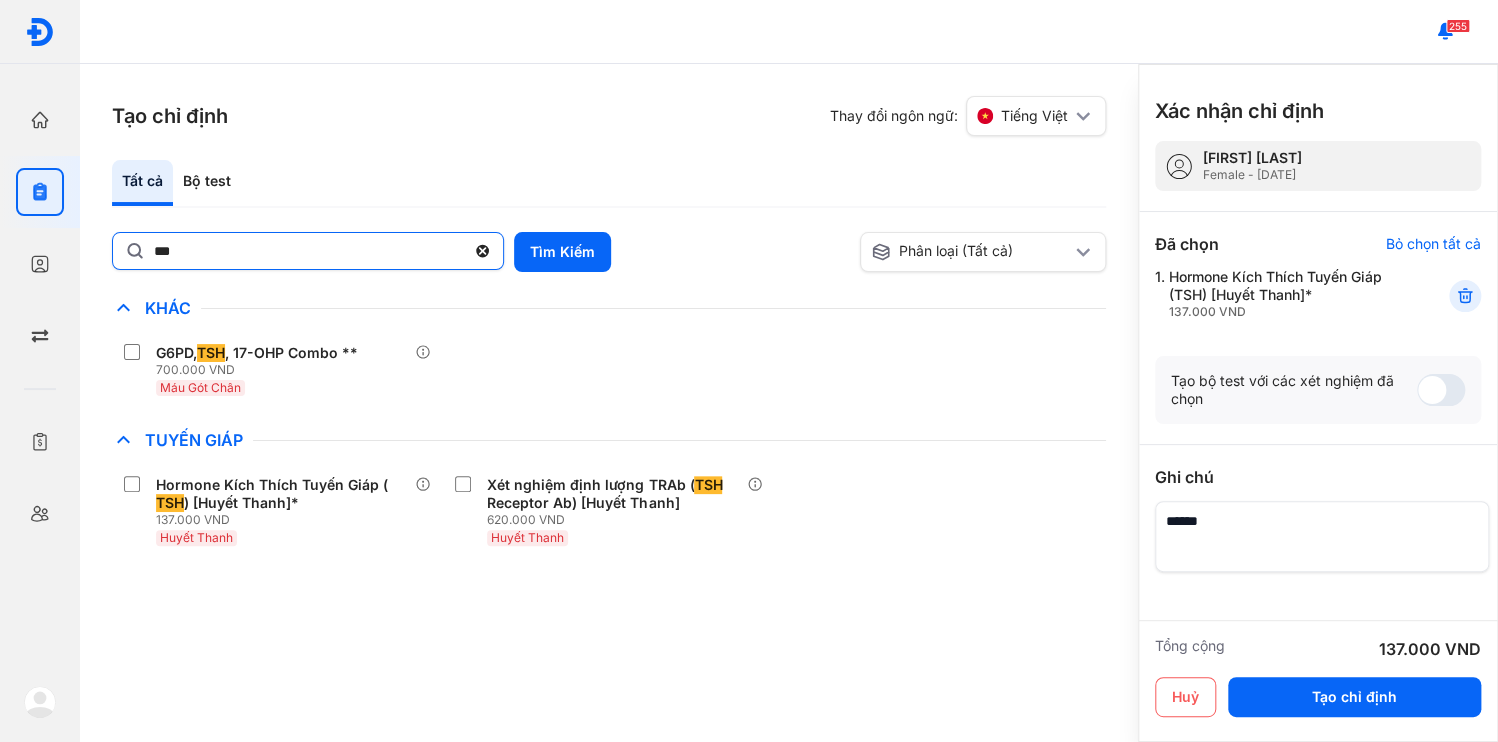 click on "***" 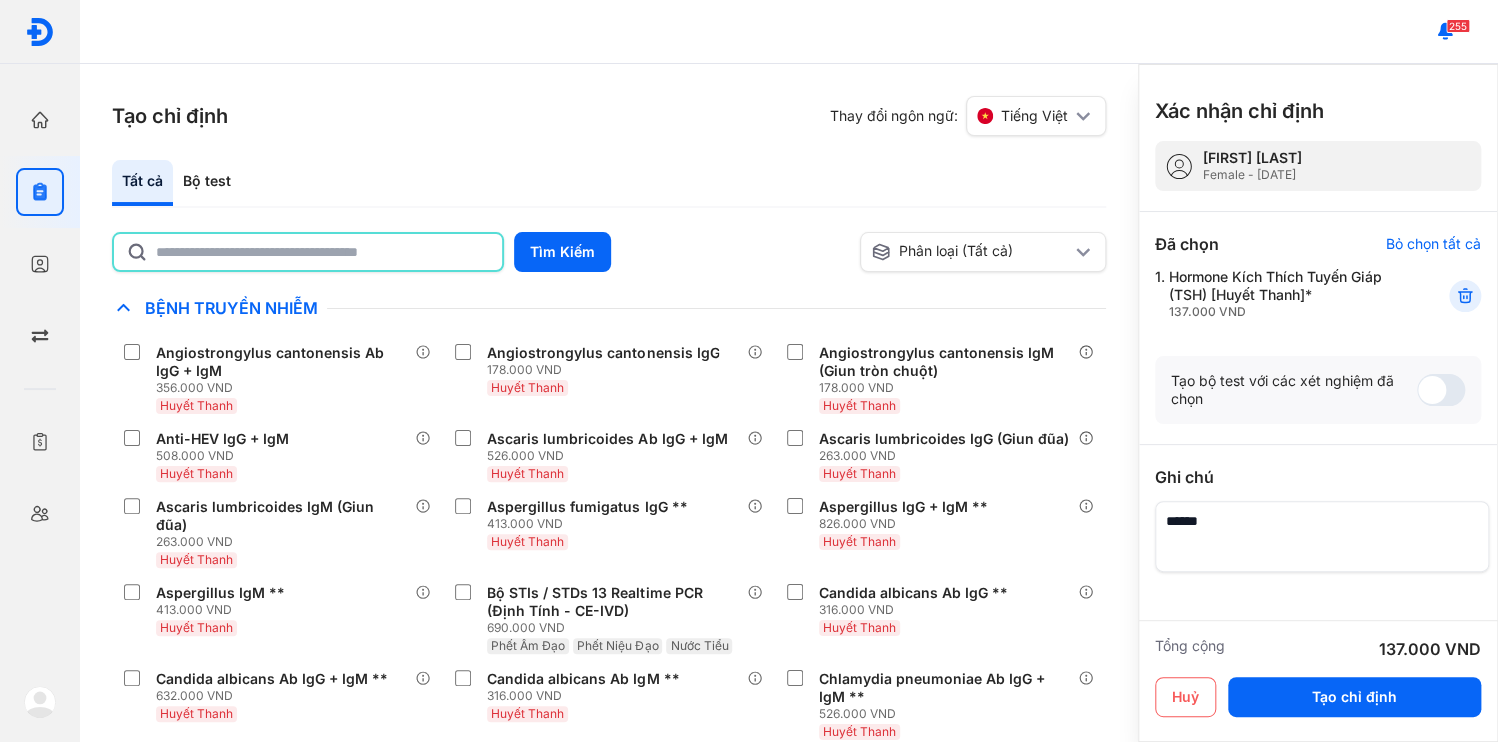 click 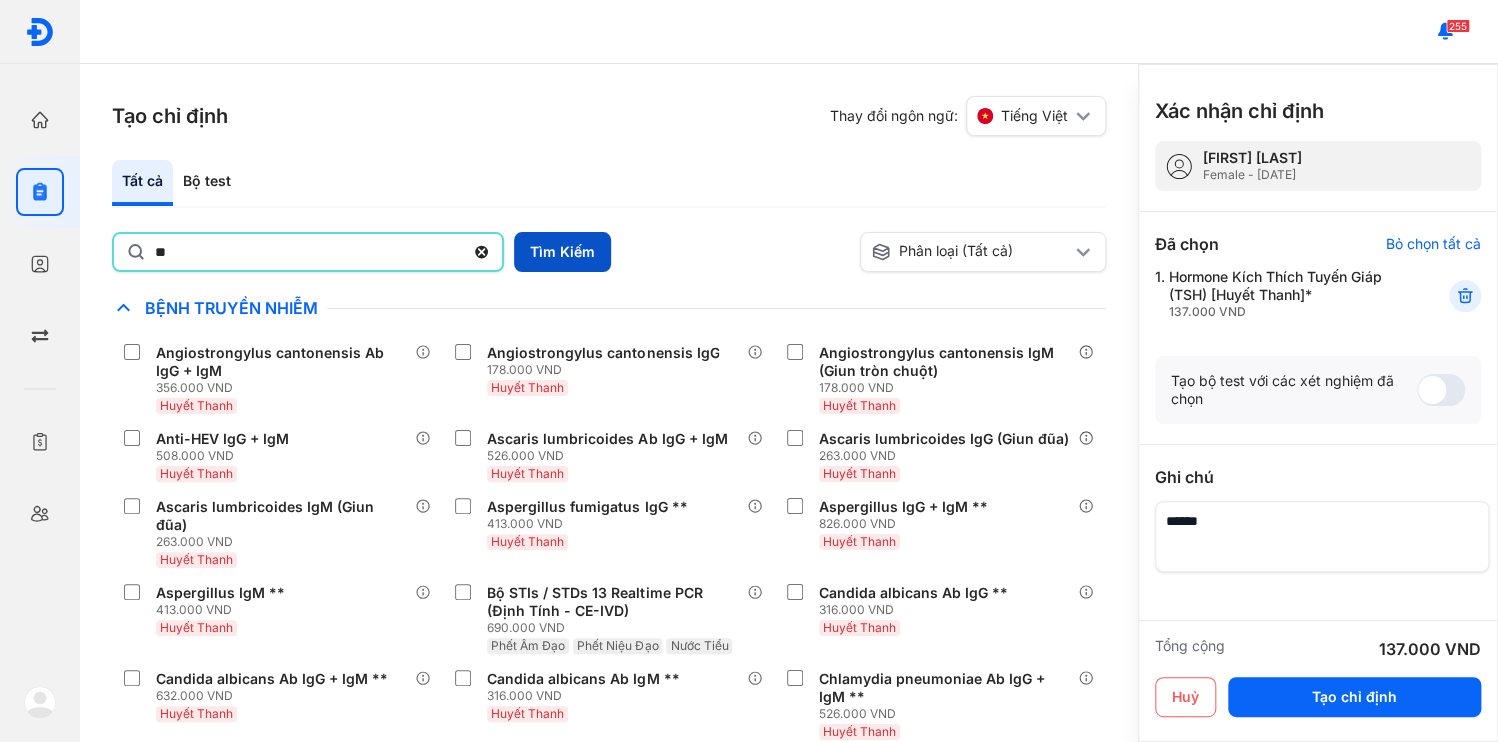 type on "**" 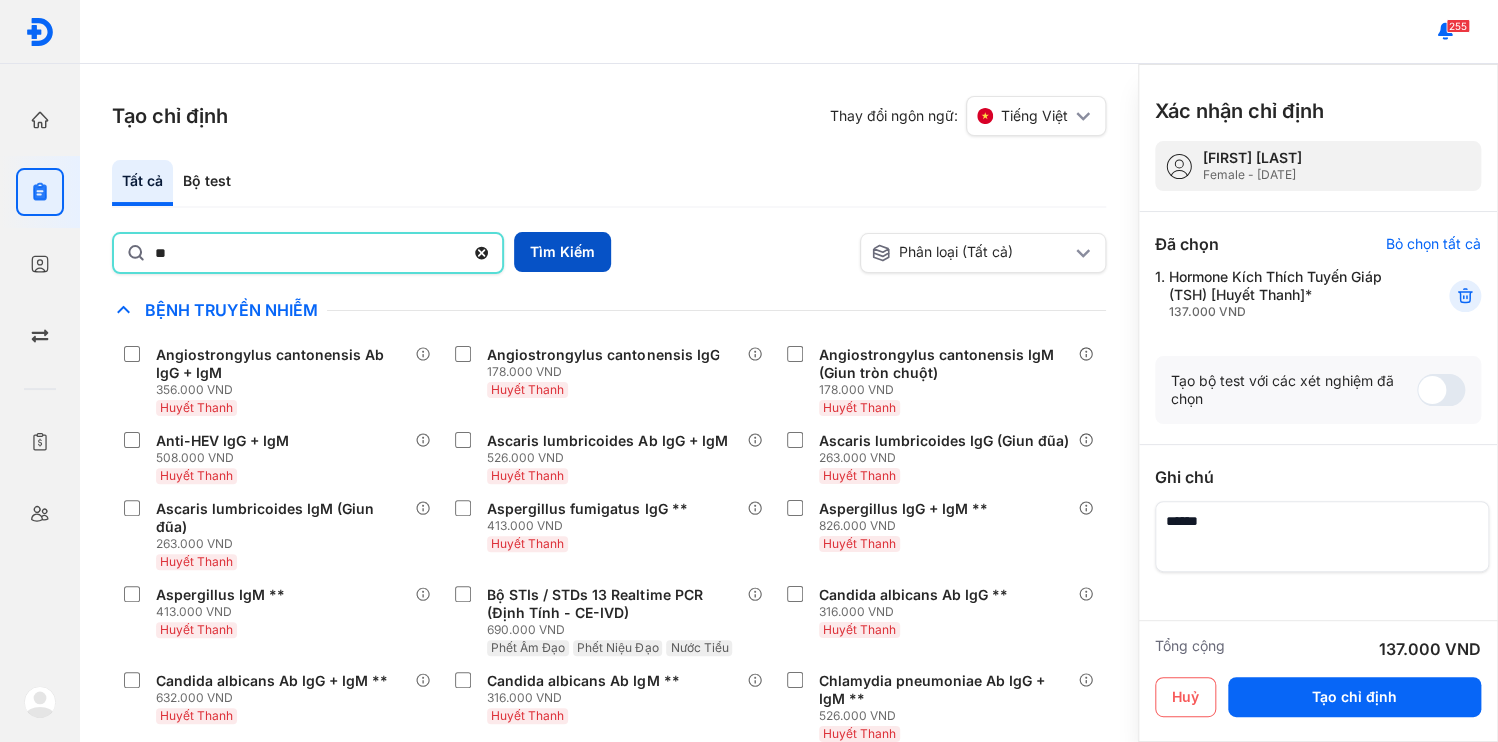 click on "Tìm Kiếm" at bounding box center (562, 252) 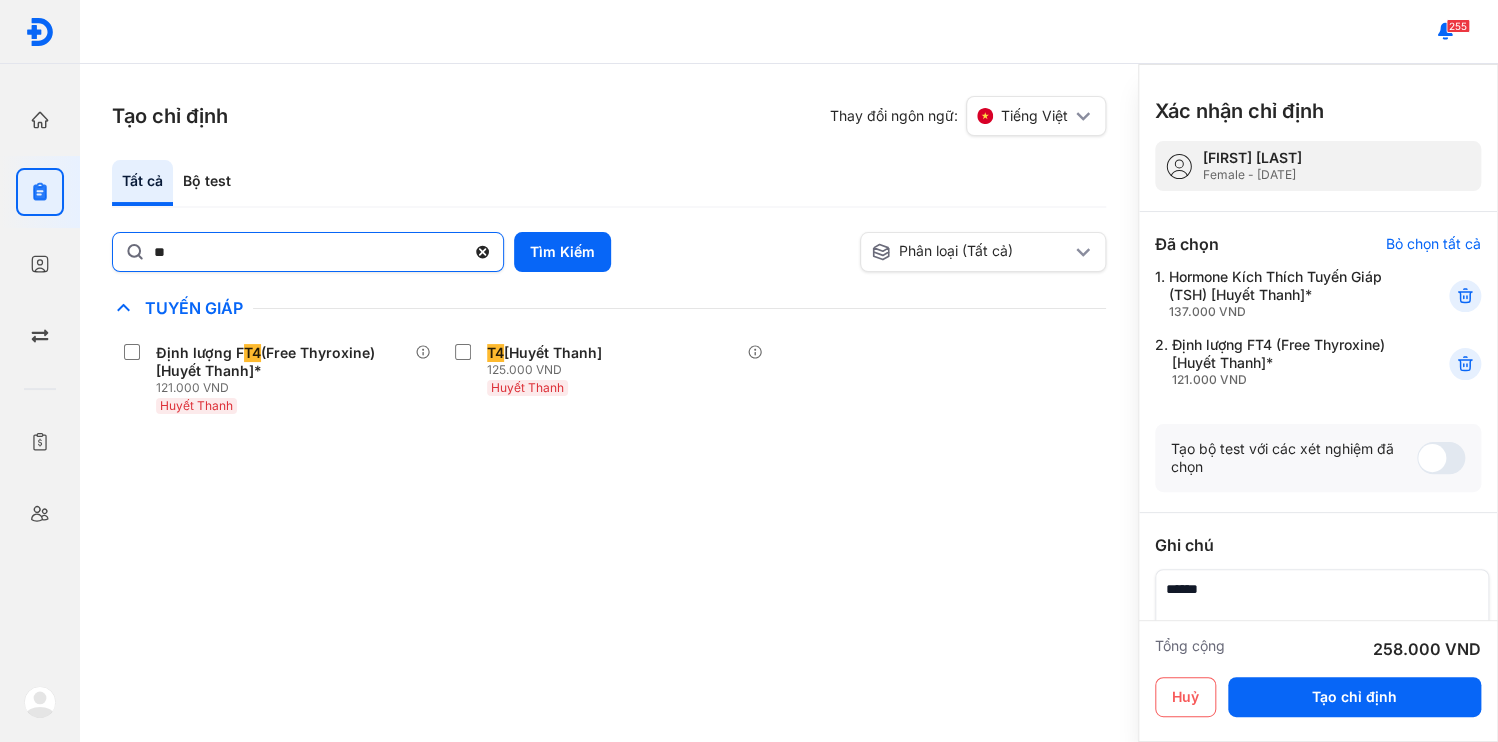 click 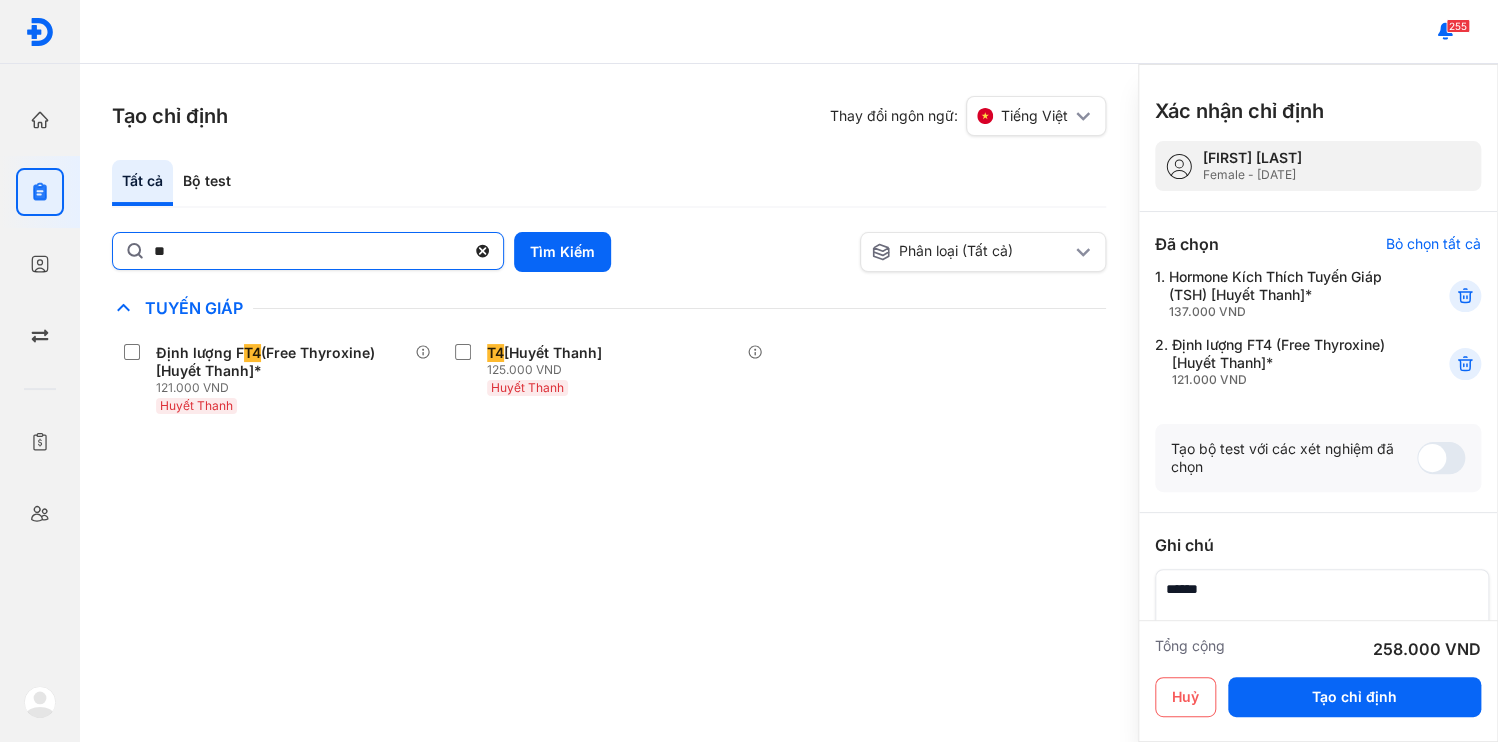 click on "**" 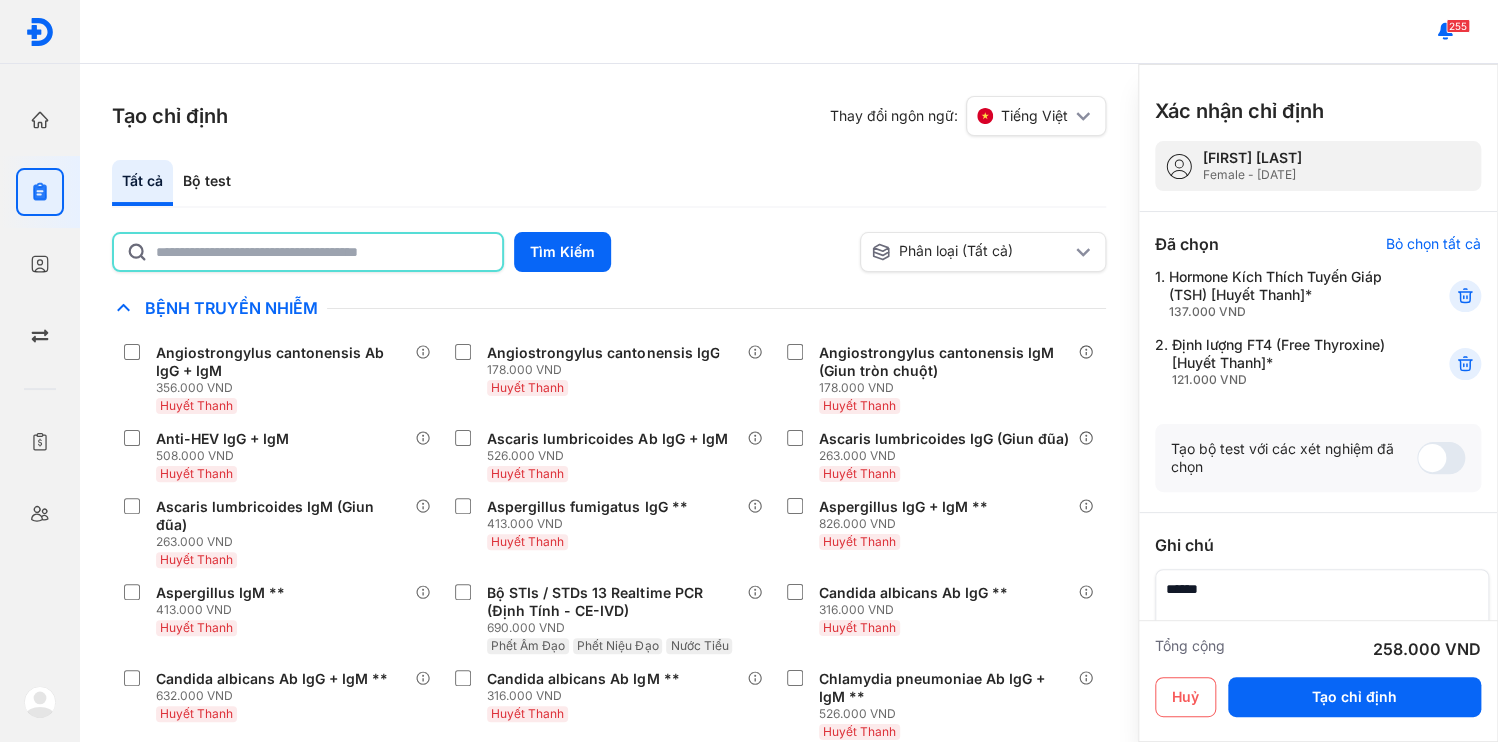 click 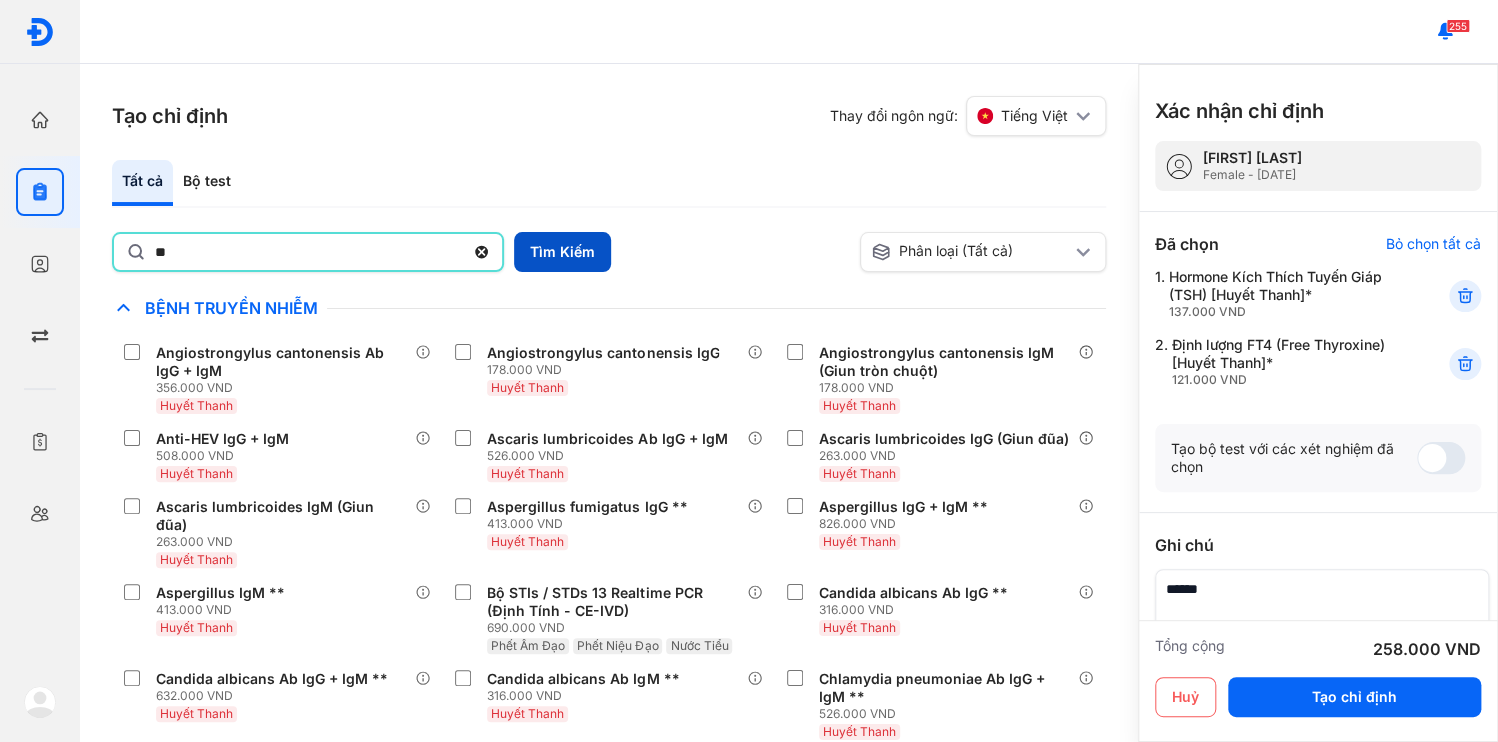 type on "**" 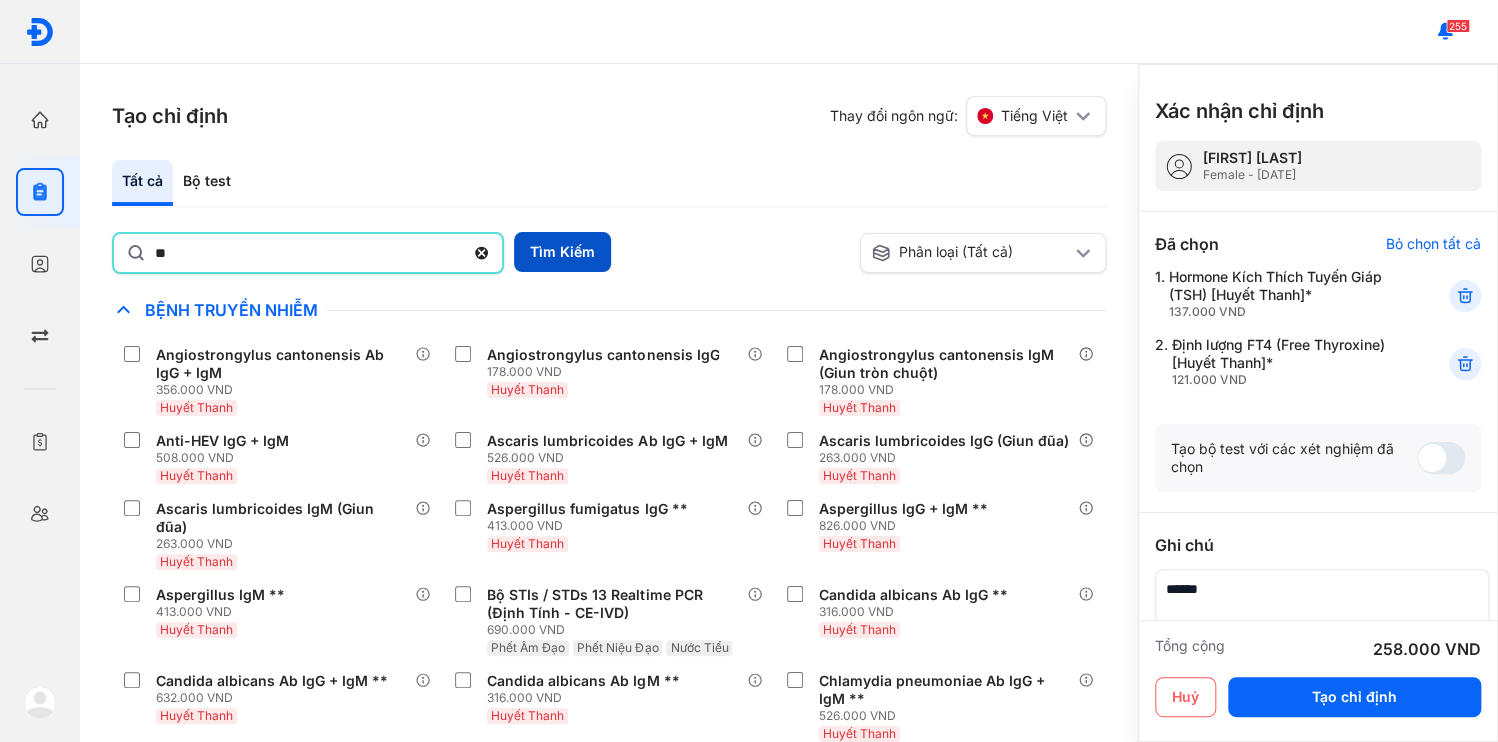 click on "Tìm Kiếm" at bounding box center [562, 252] 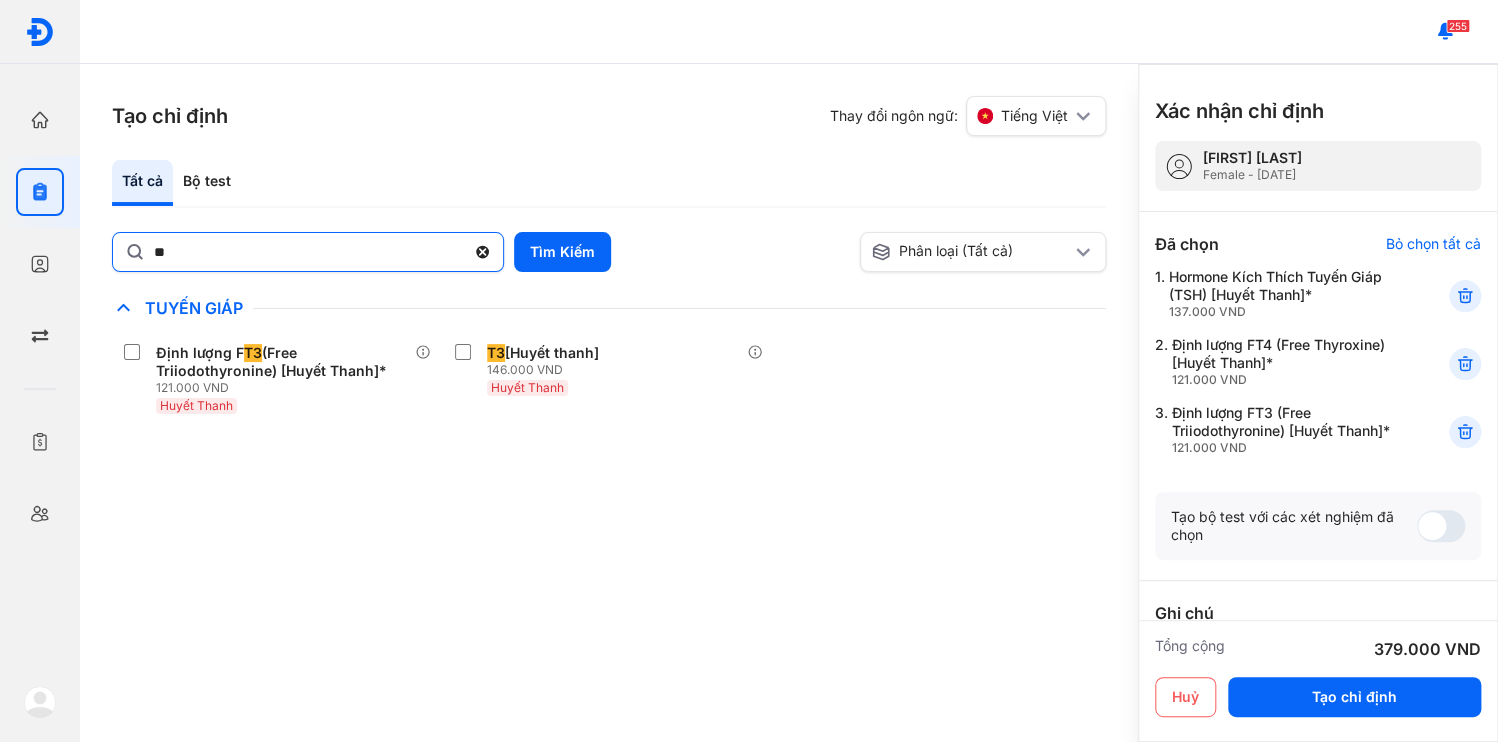 click 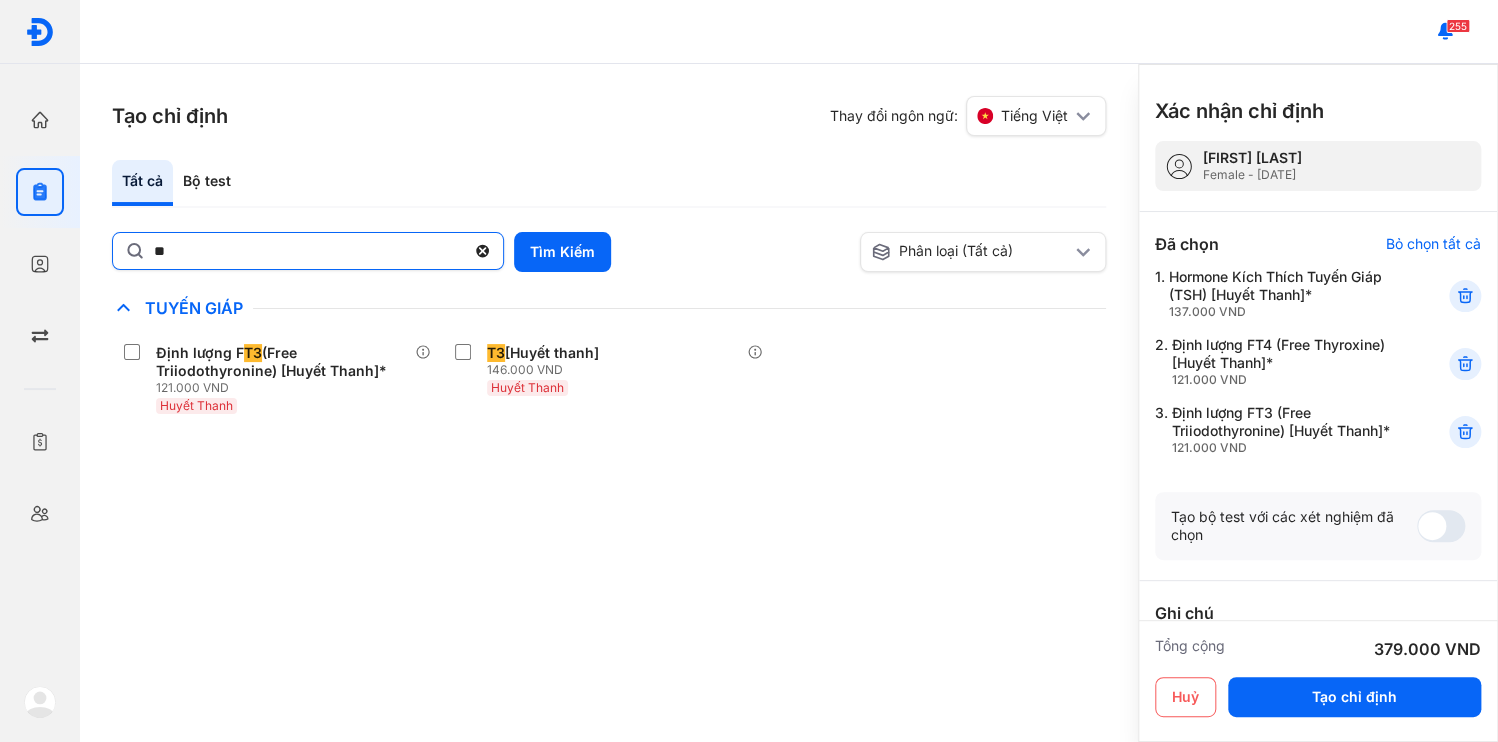 click on "**" 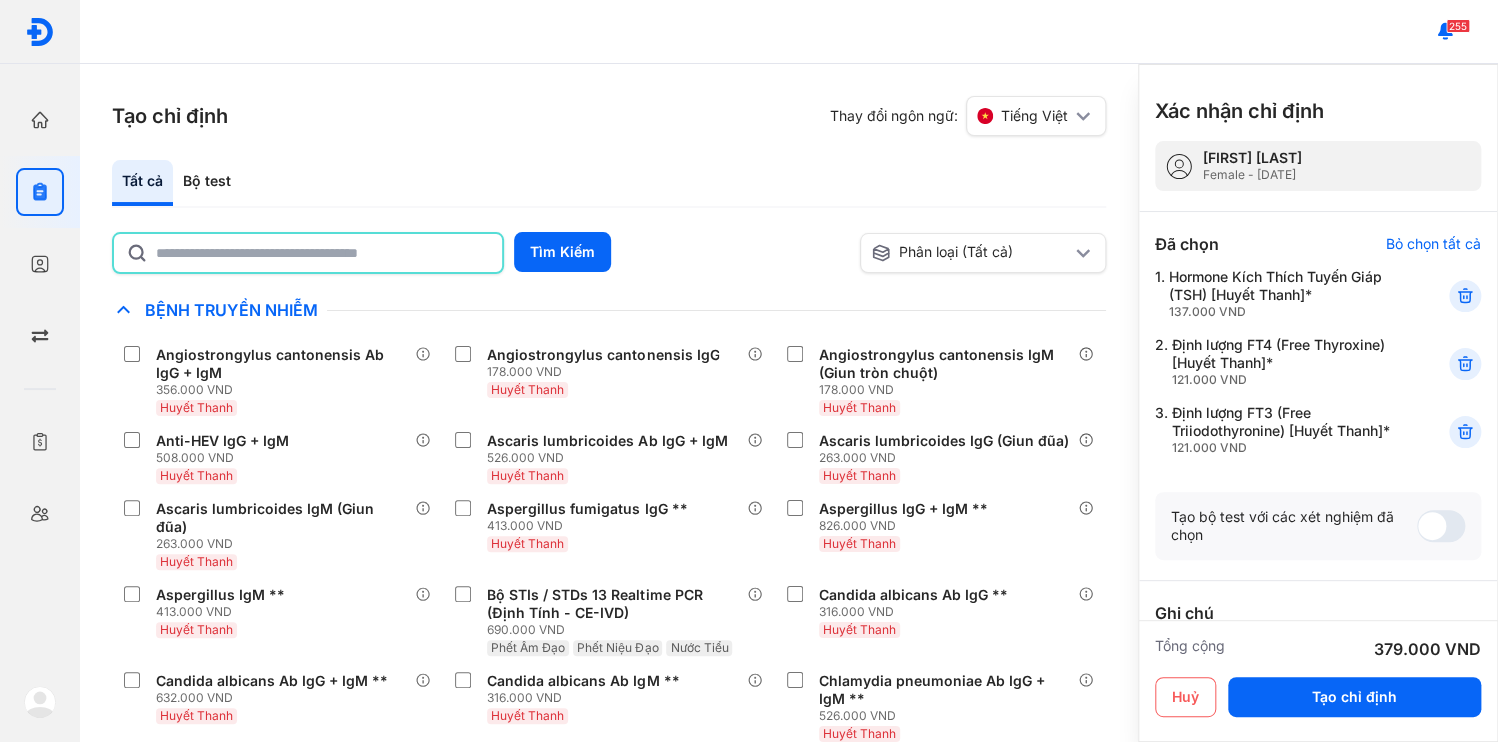 click at bounding box center [1316, 672] 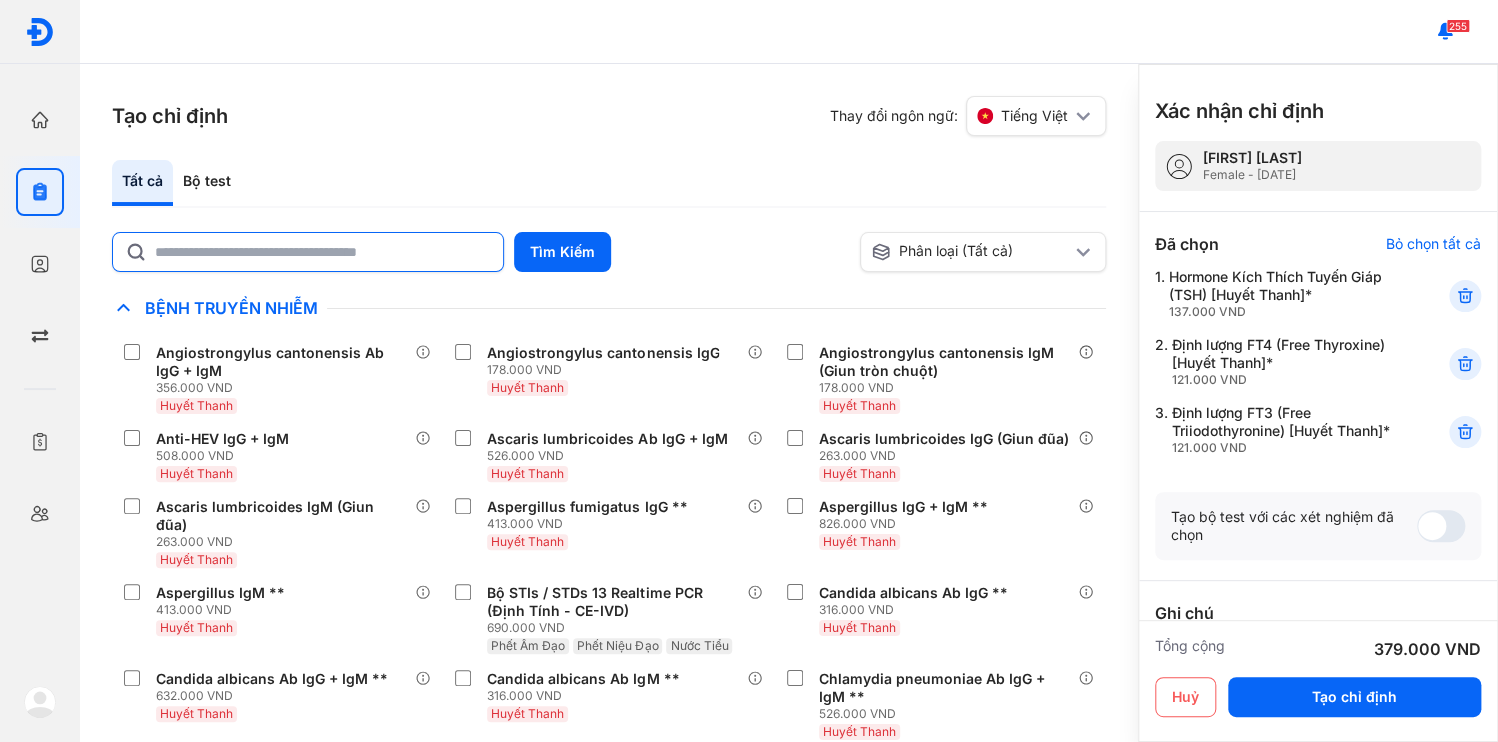type on "**********" 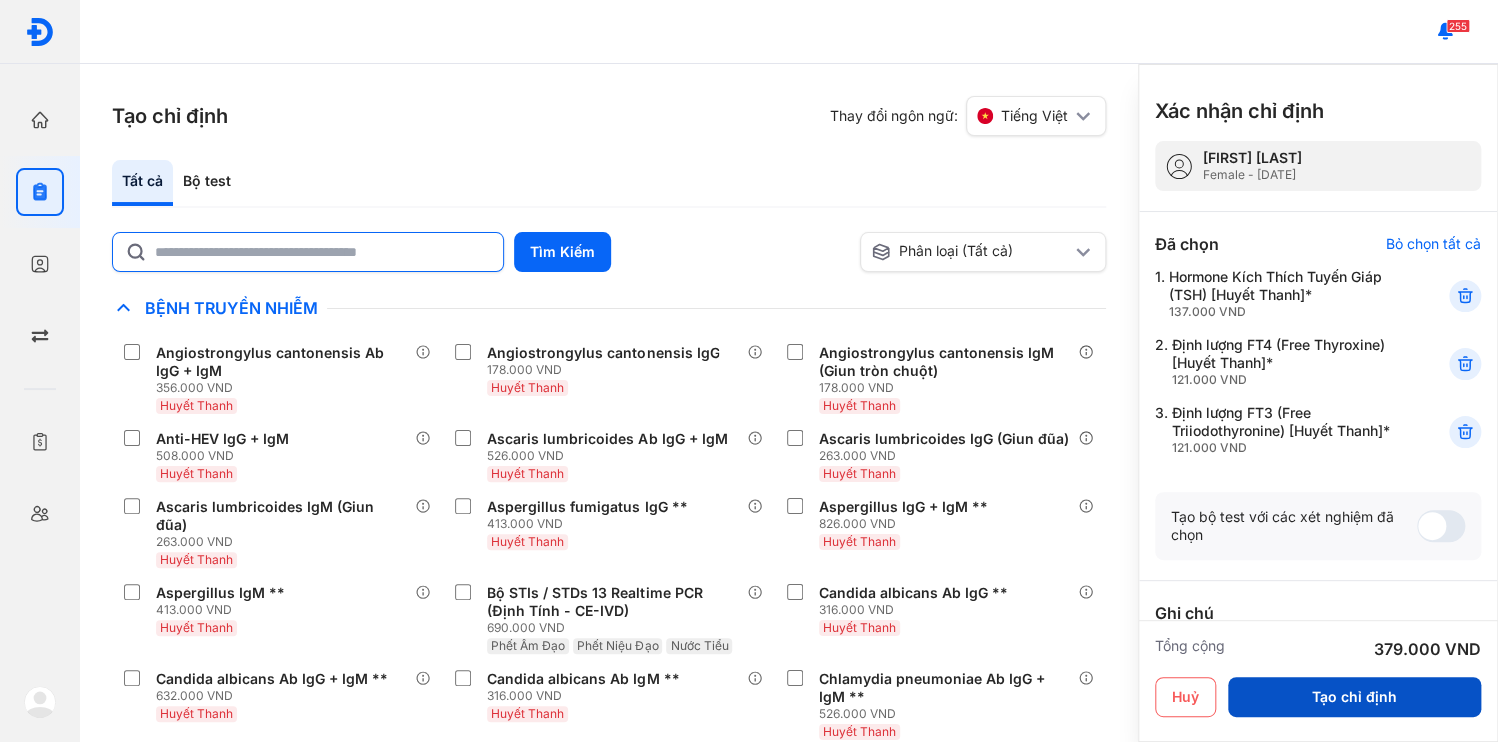 click on "Tạo chỉ định" at bounding box center (1354, 697) 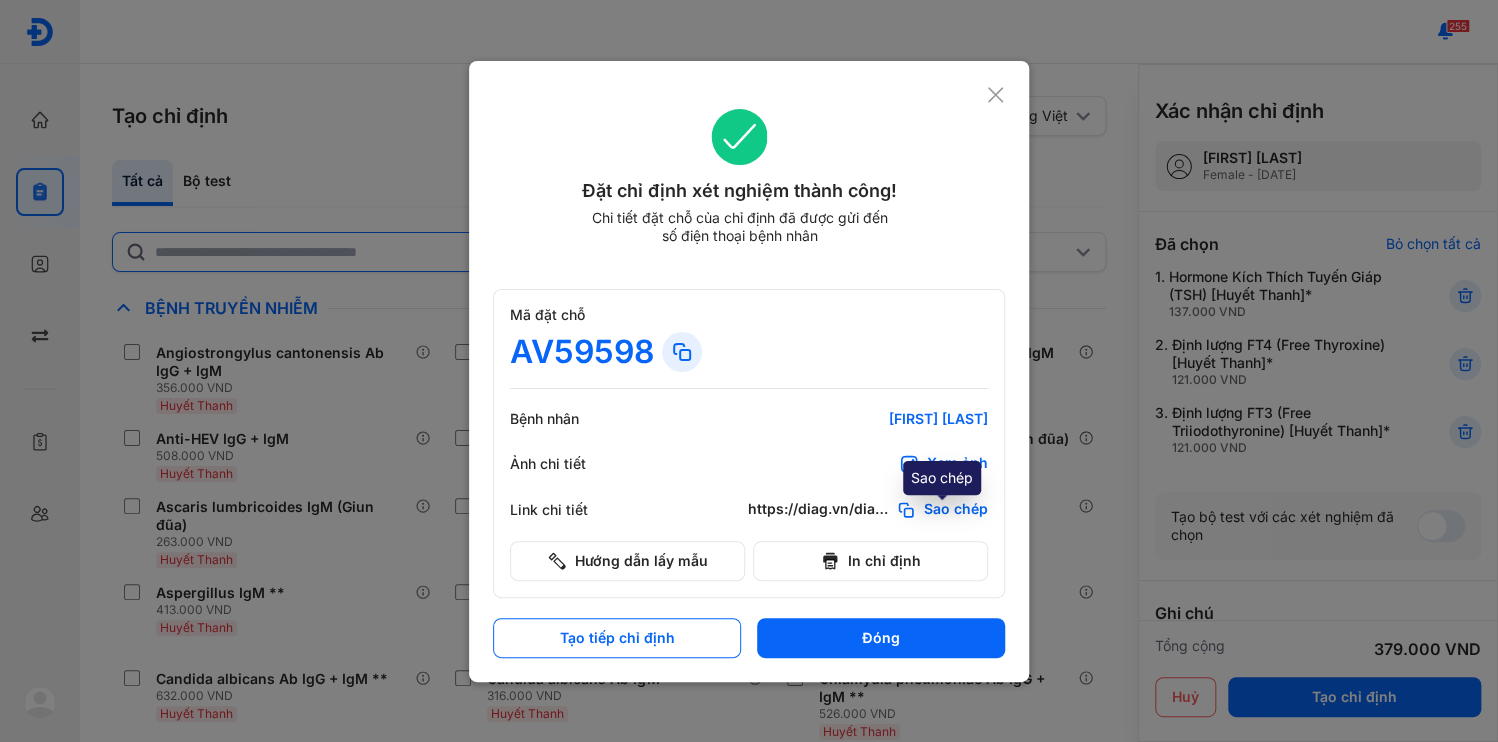 click on "Sao chép" 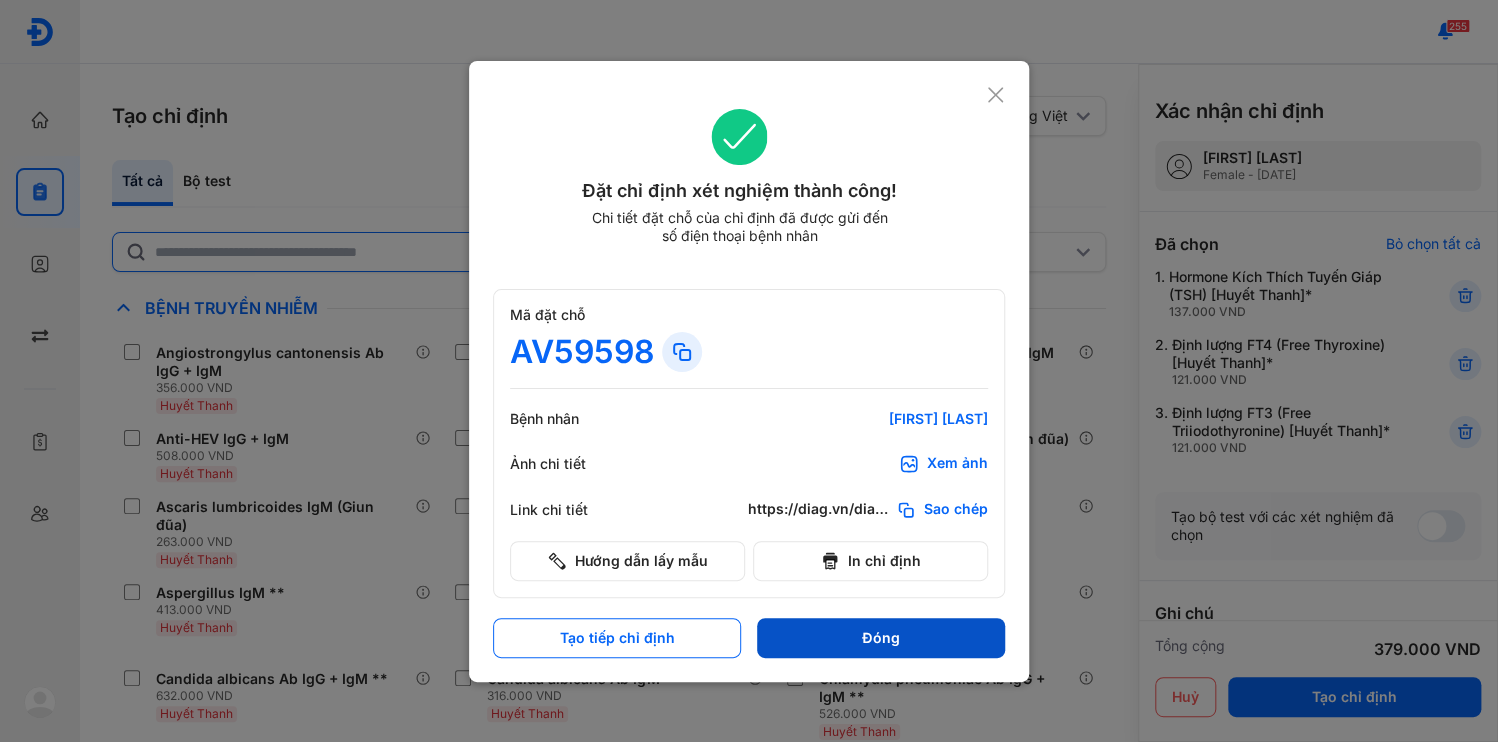 click on "Đóng" at bounding box center [881, 638] 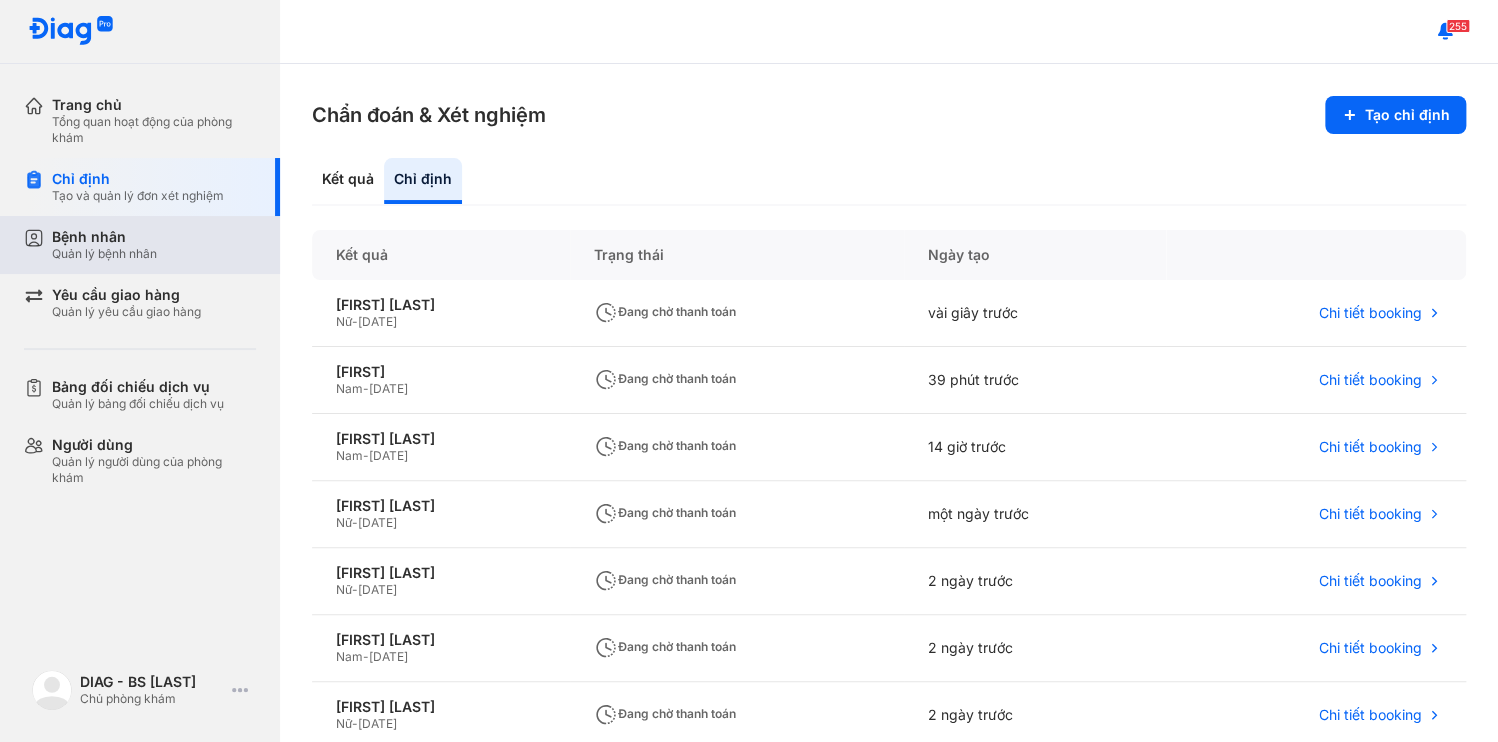 click on "Quản lý bệnh nhân" at bounding box center [104, 254] 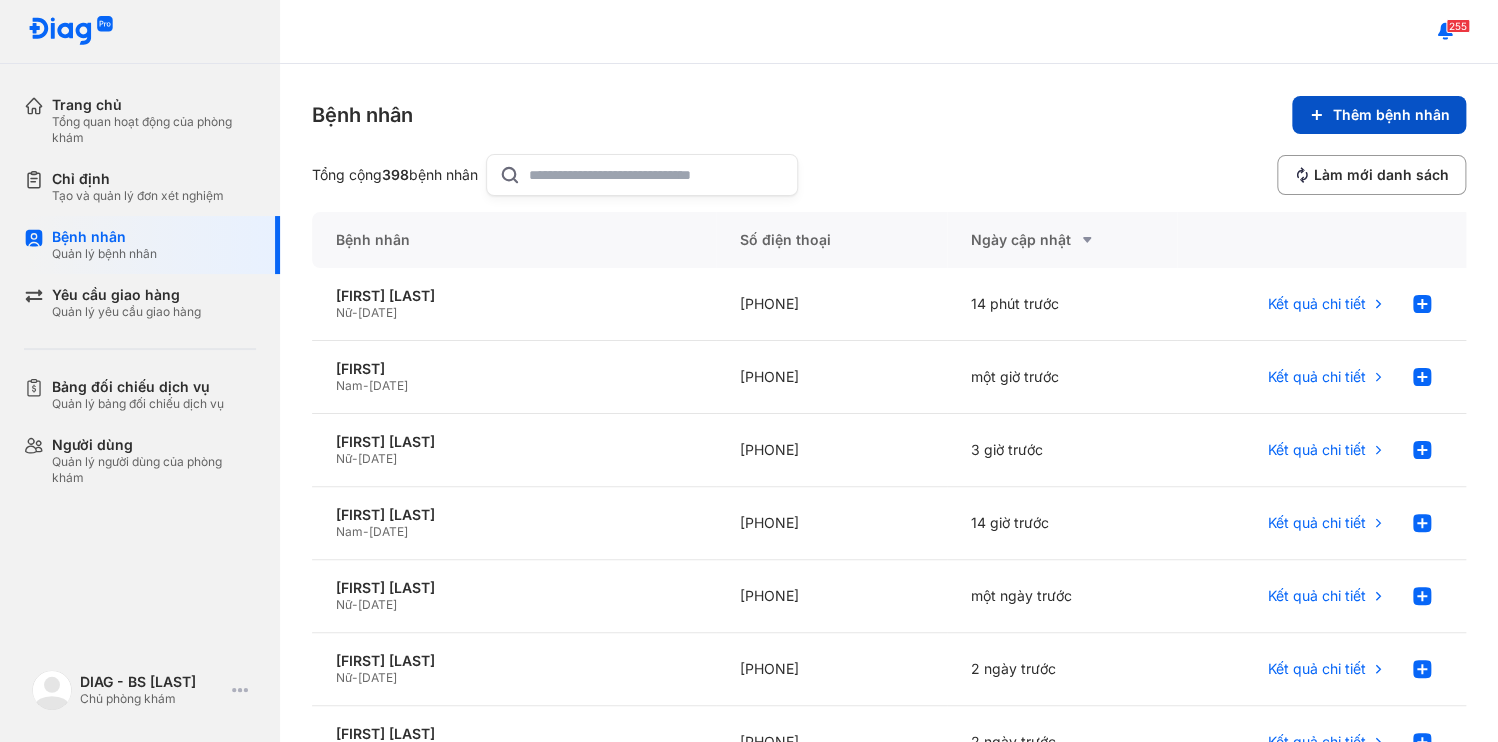 click 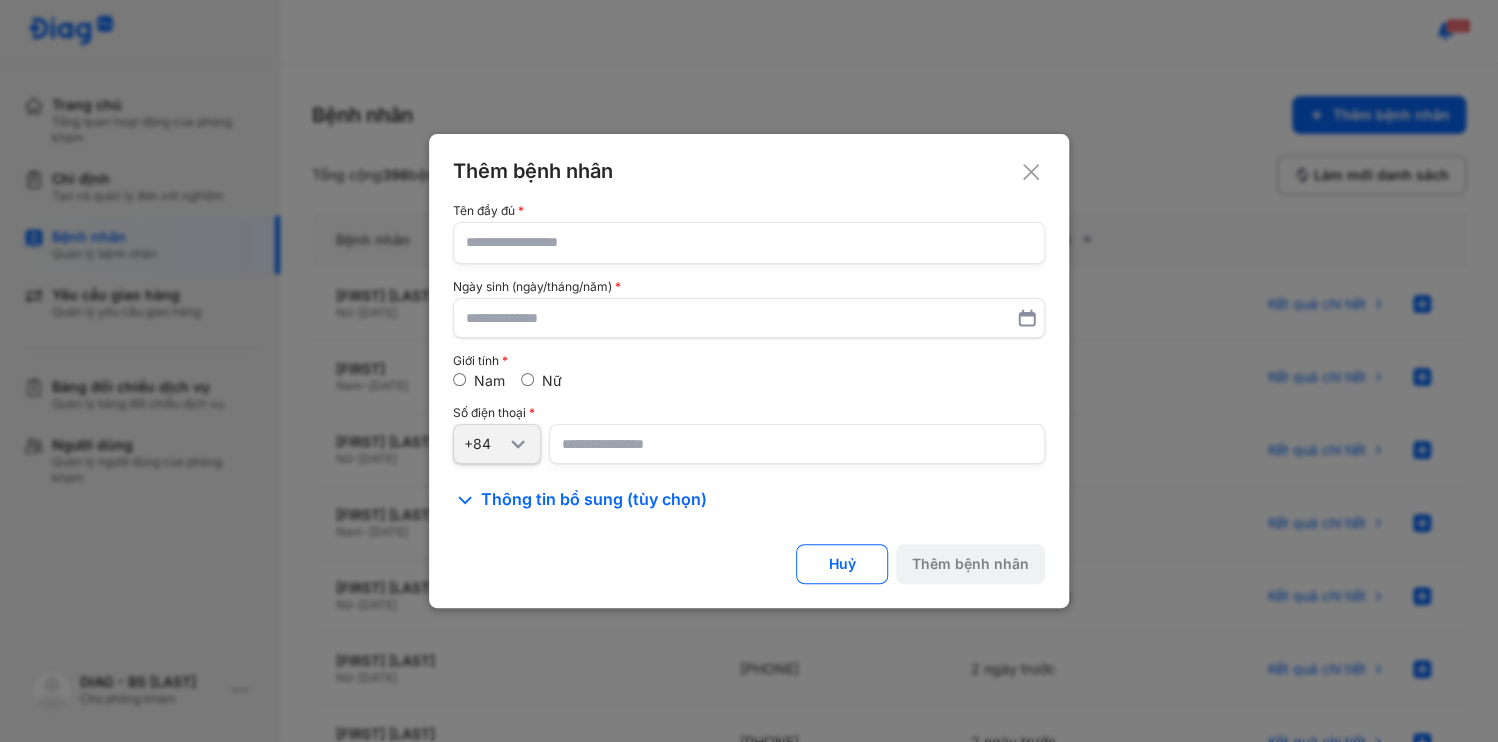 click 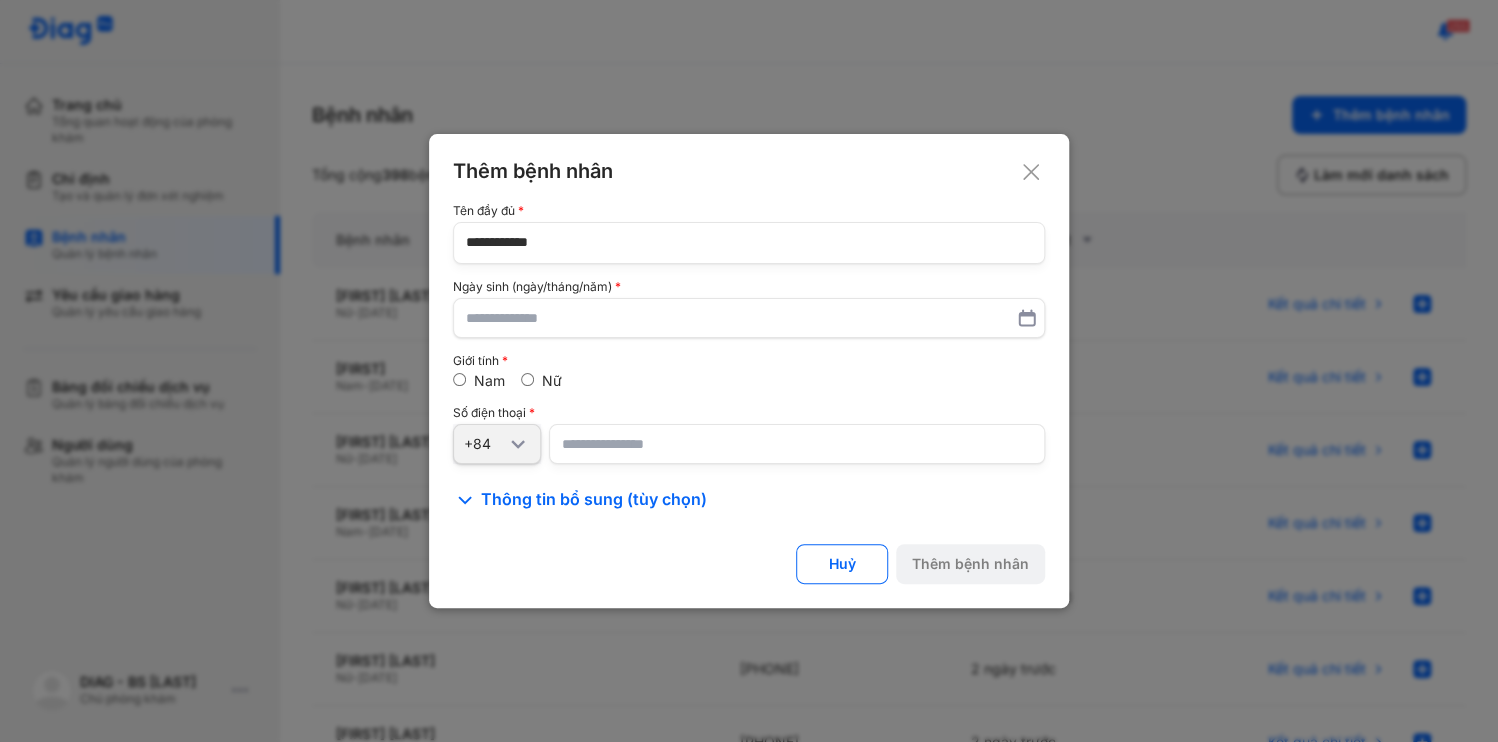 type on "**********" 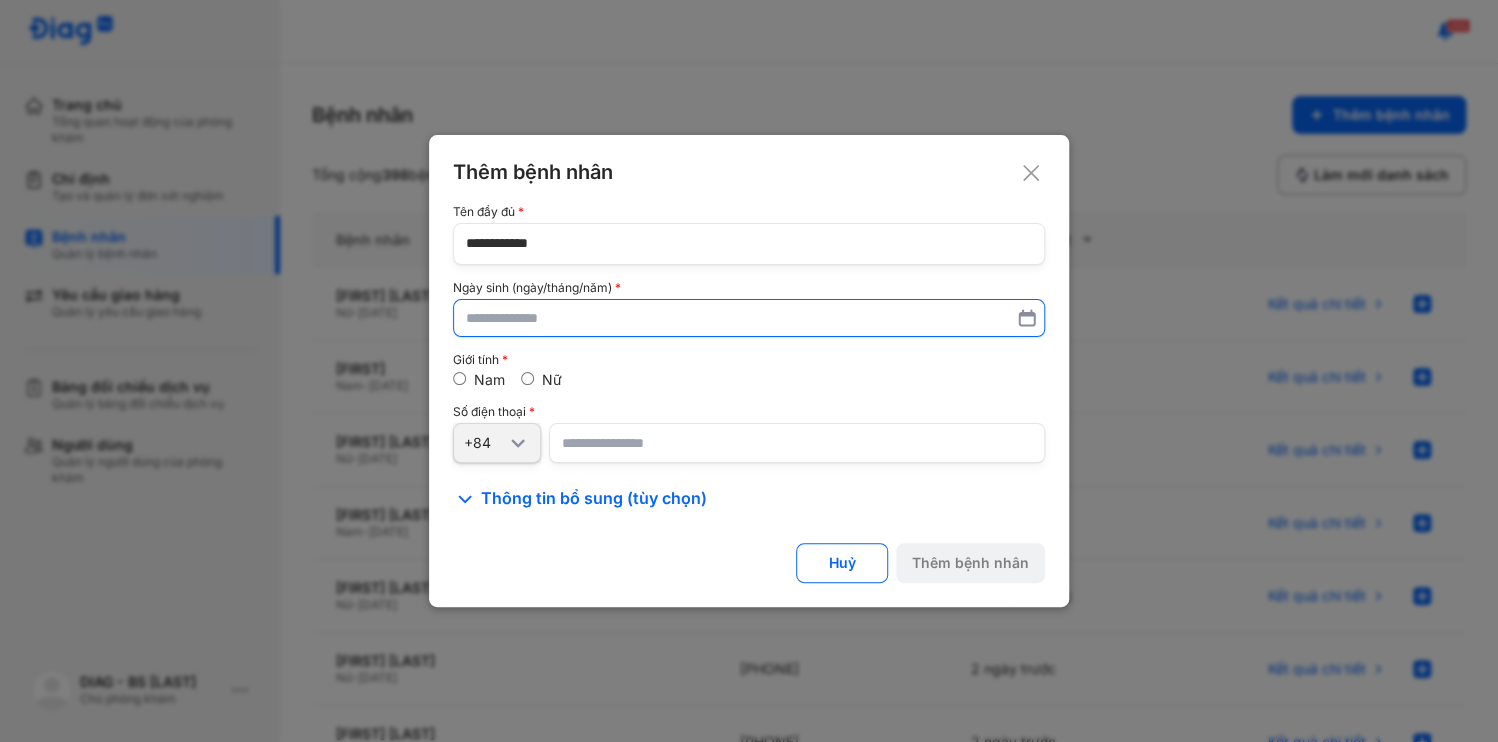 click at bounding box center (749, 318) 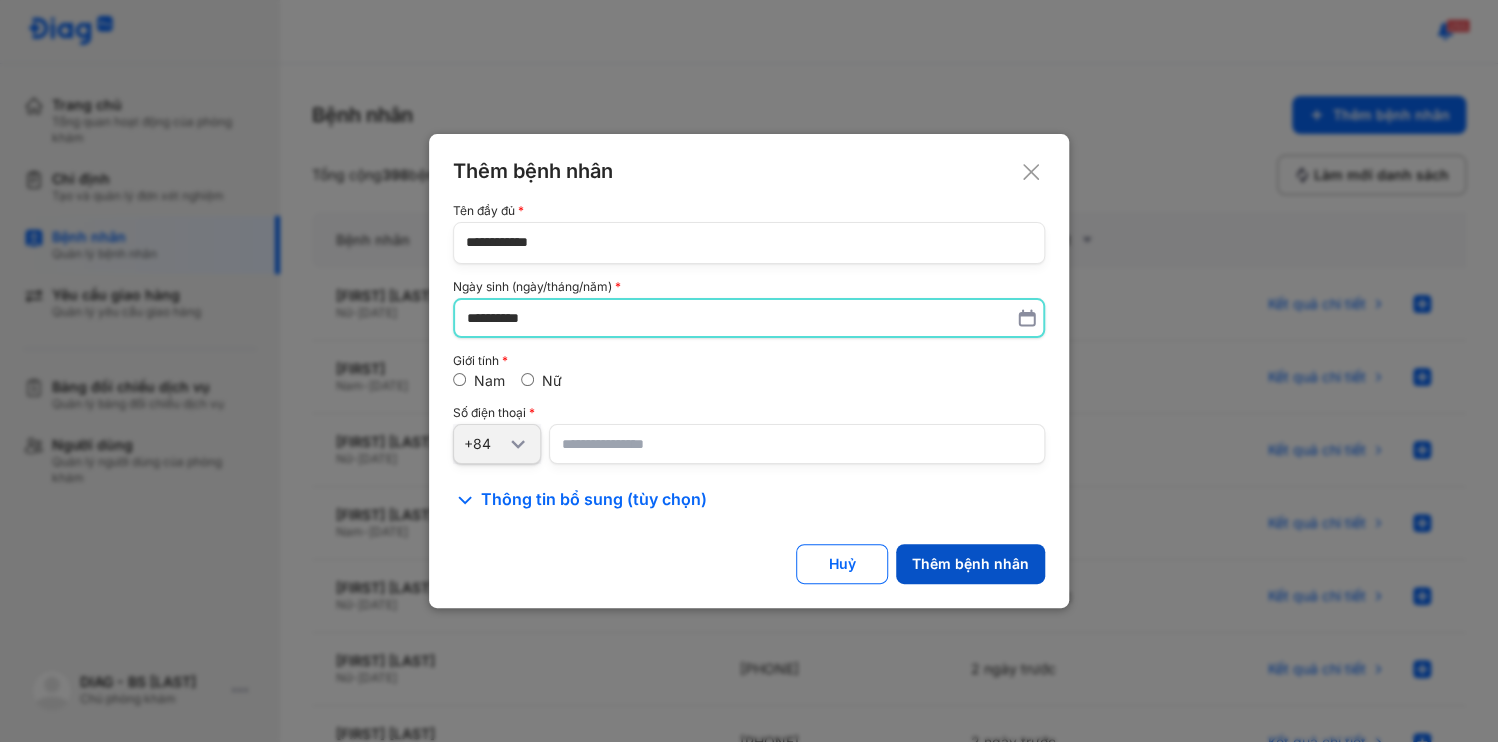 type on "**********" 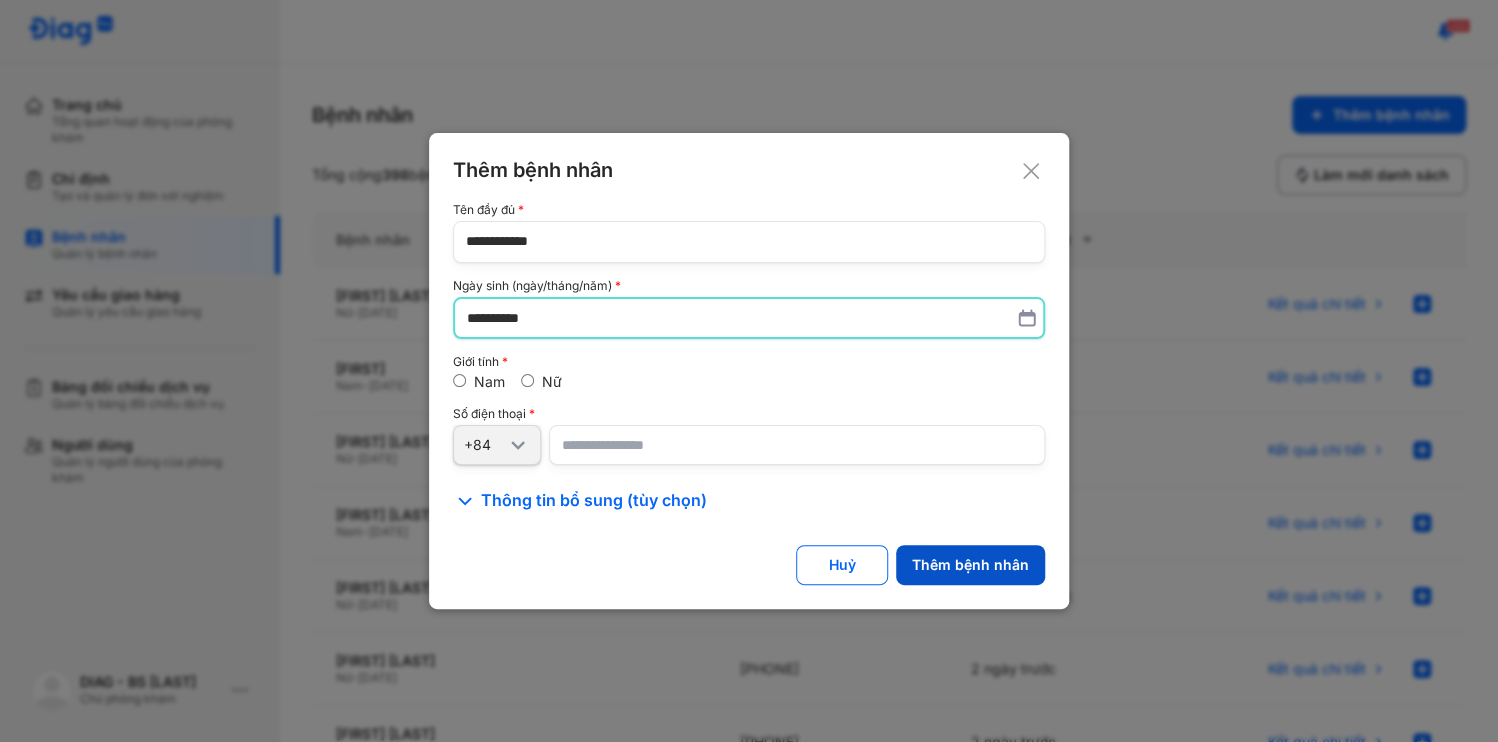 click on "Thêm bệnh nhân" 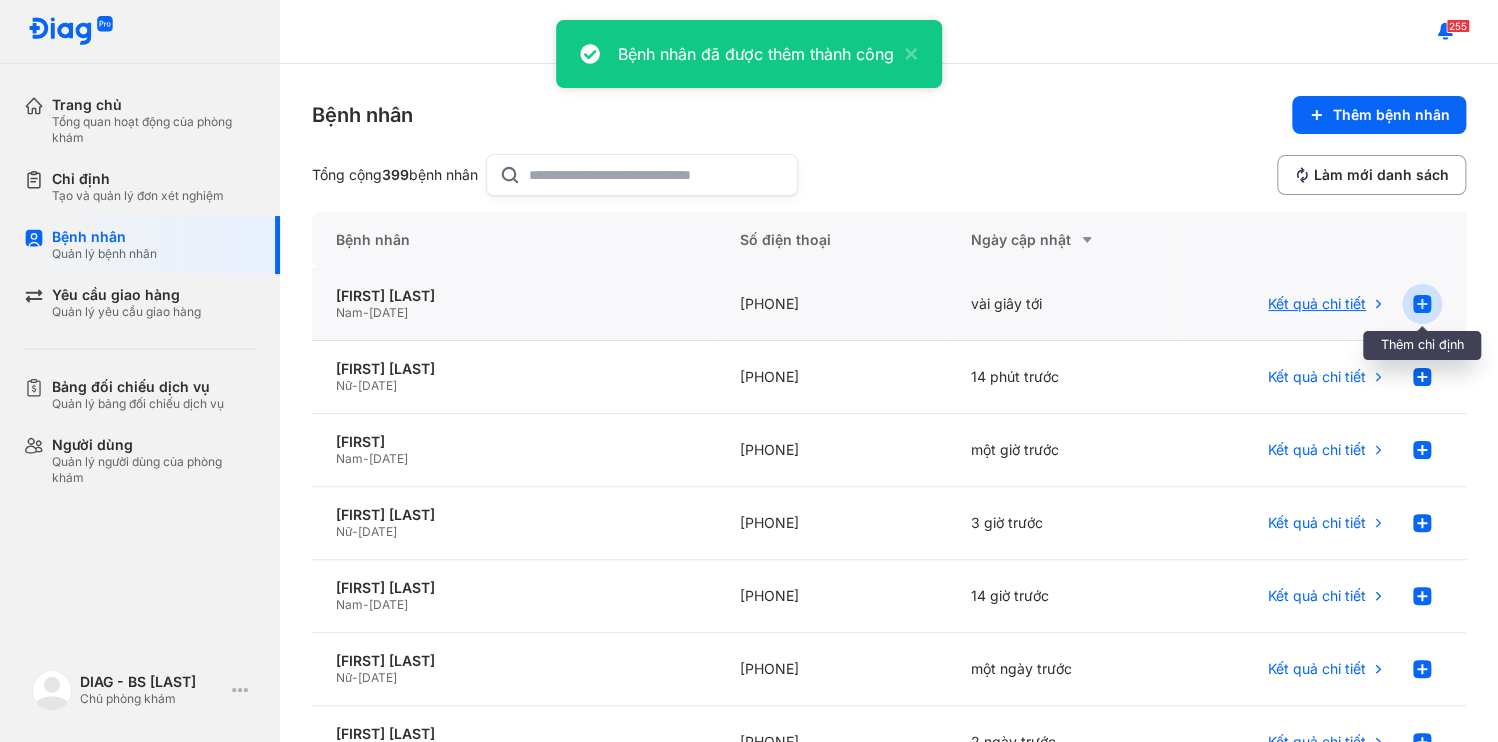 click 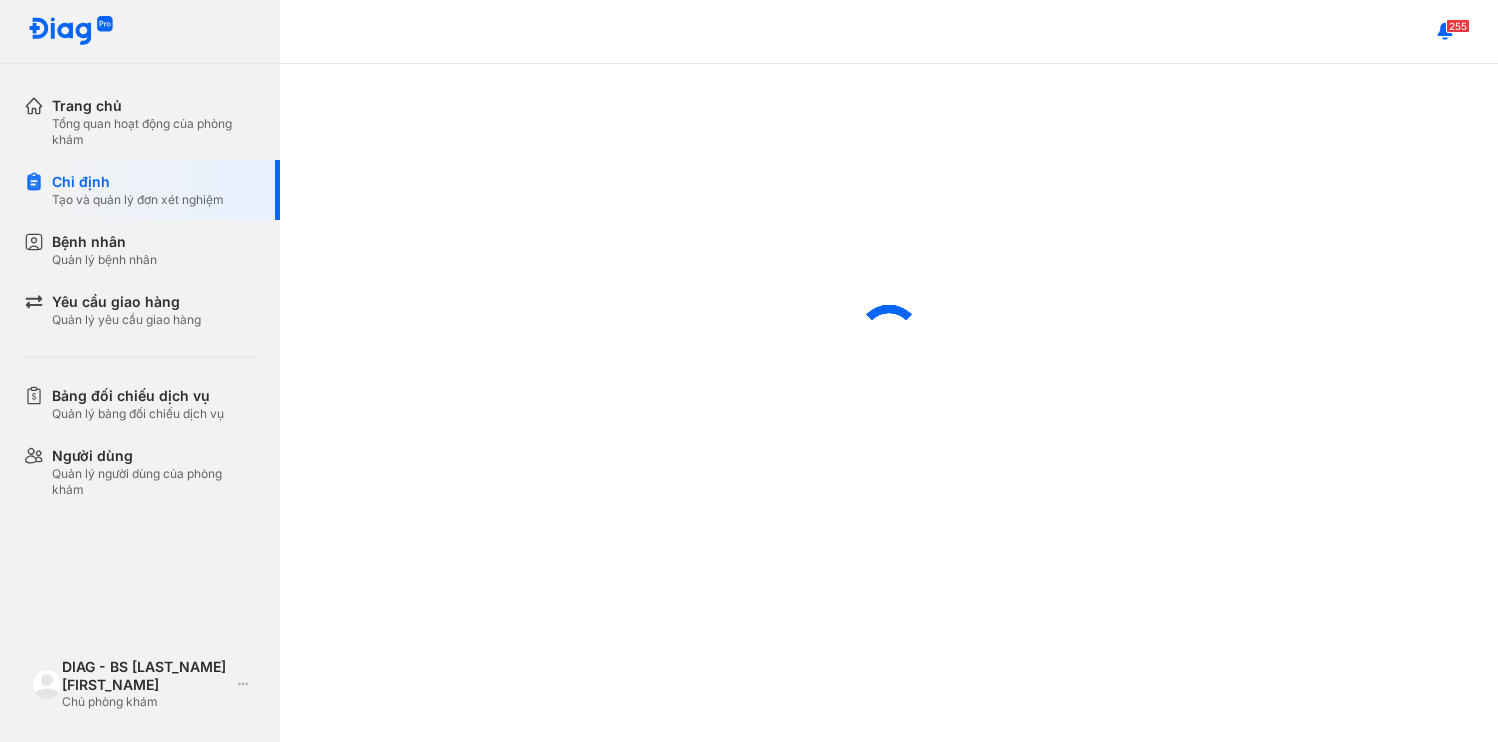 scroll, scrollTop: 0, scrollLeft: 0, axis: both 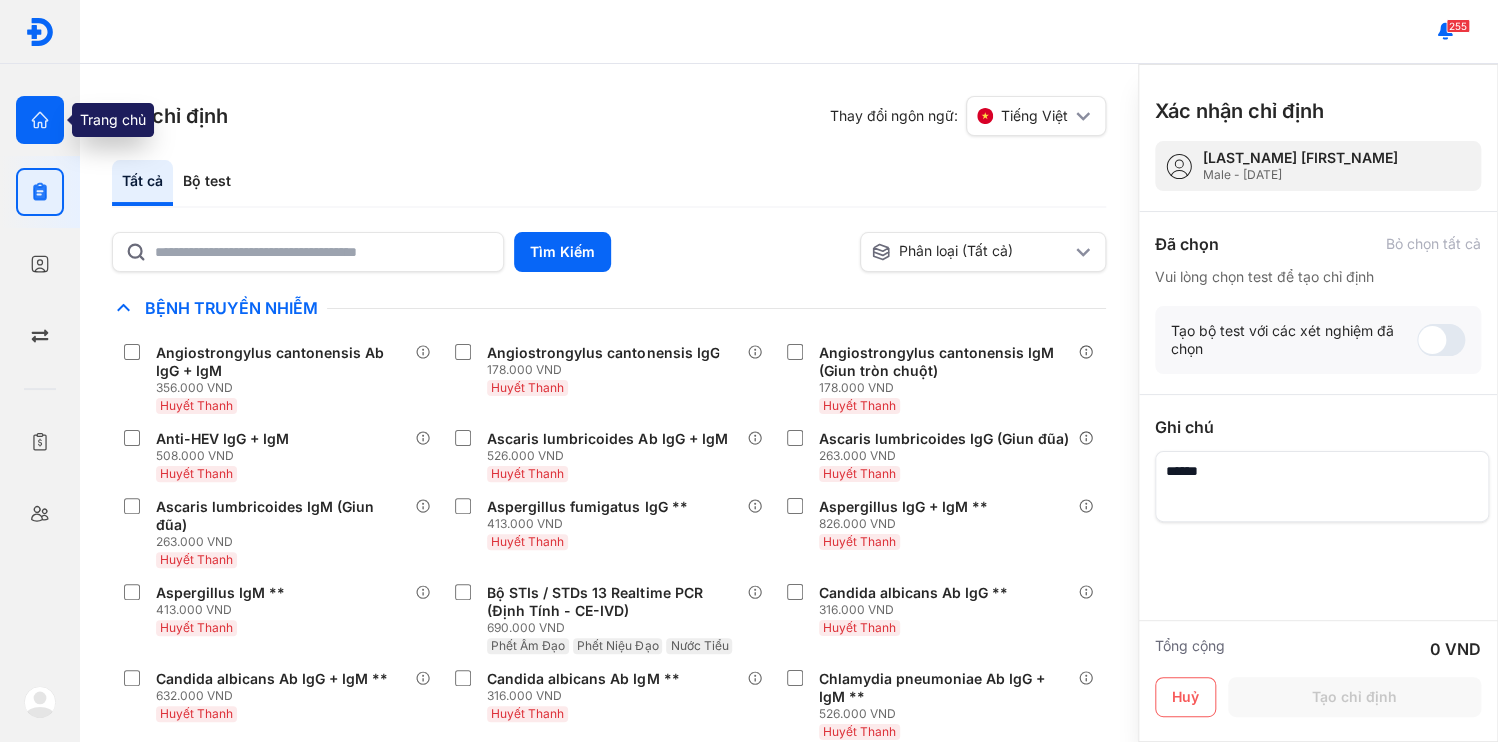 click 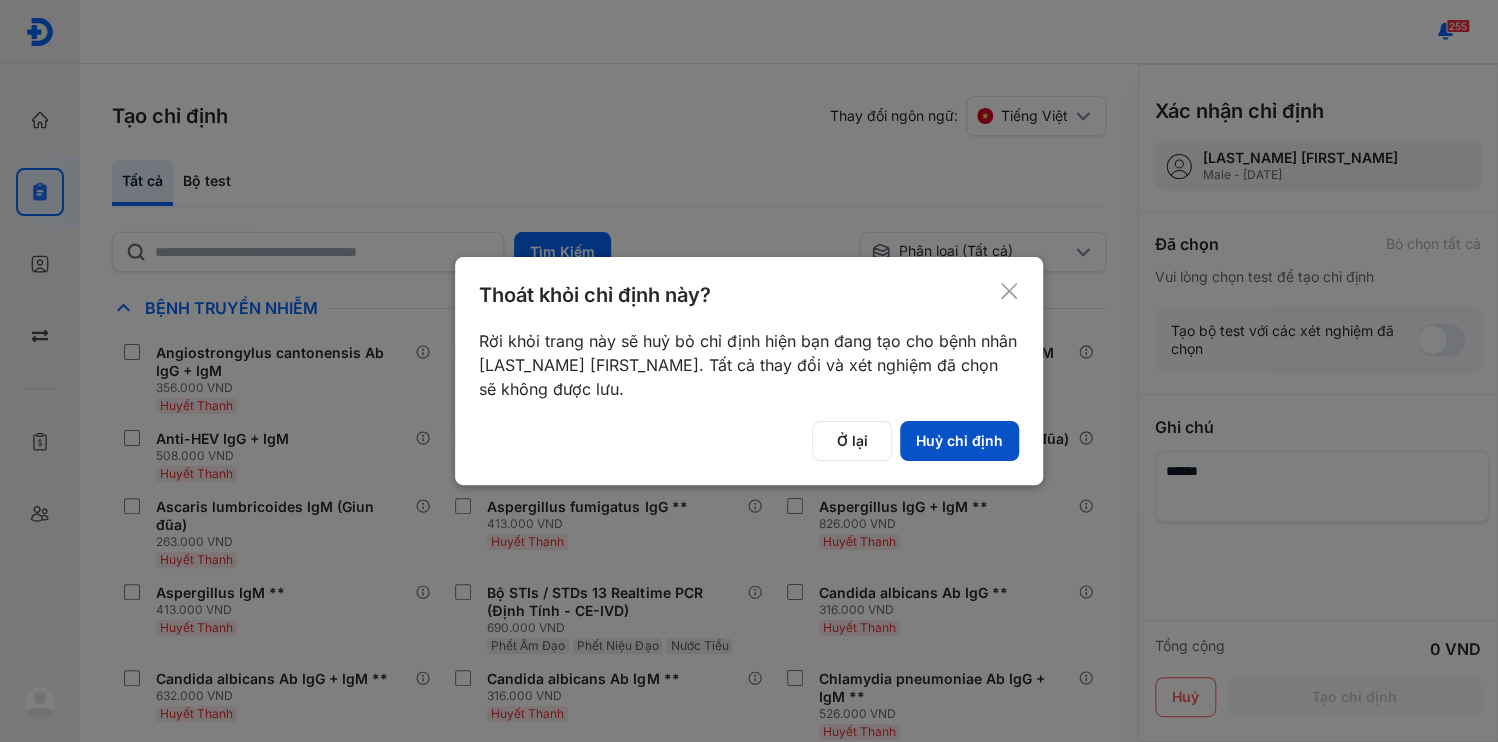 click on "Huỷ chỉ định" at bounding box center [959, 441] 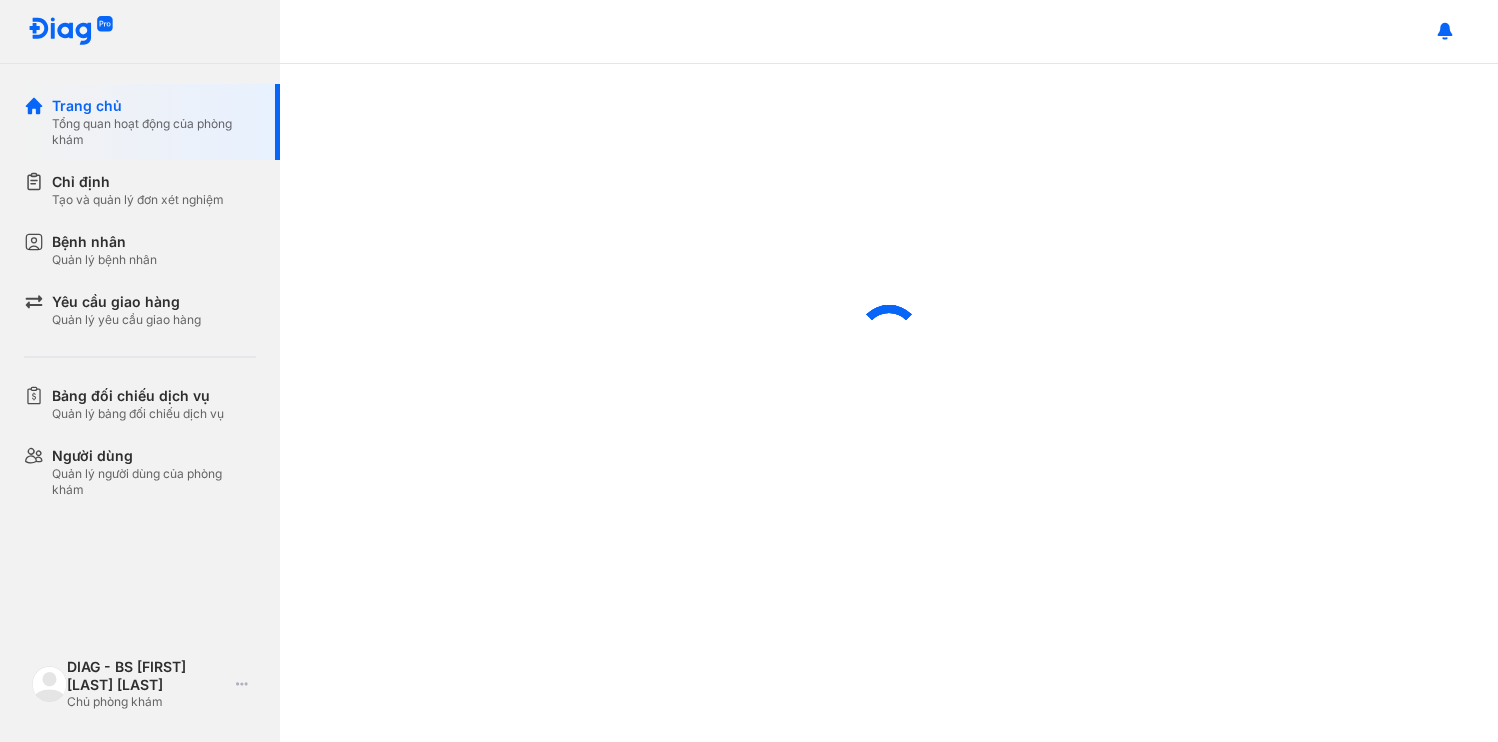 scroll, scrollTop: 0, scrollLeft: 0, axis: both 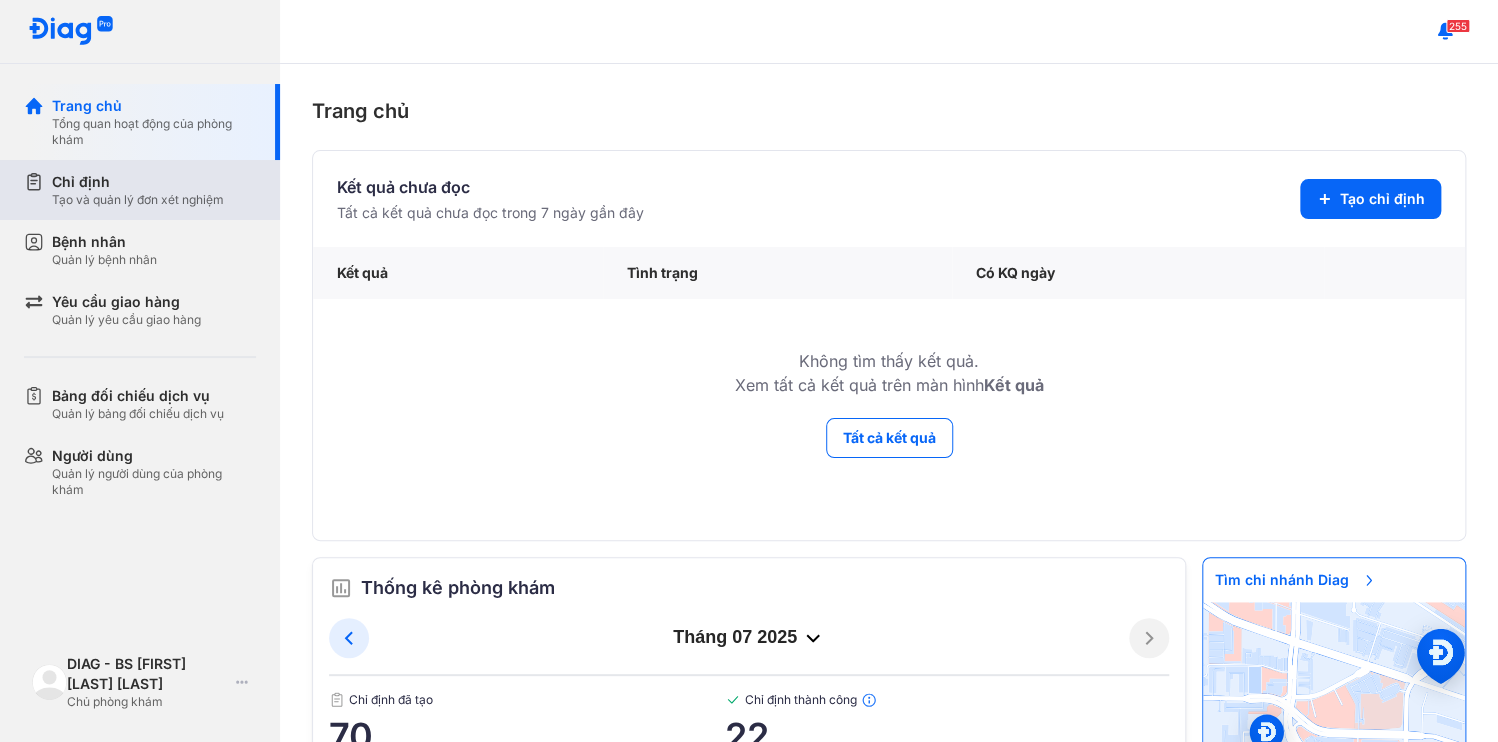 click on "Chỉ định Tạo và quản lý đơn xét nghiệm" at bounding box center [152, 190] 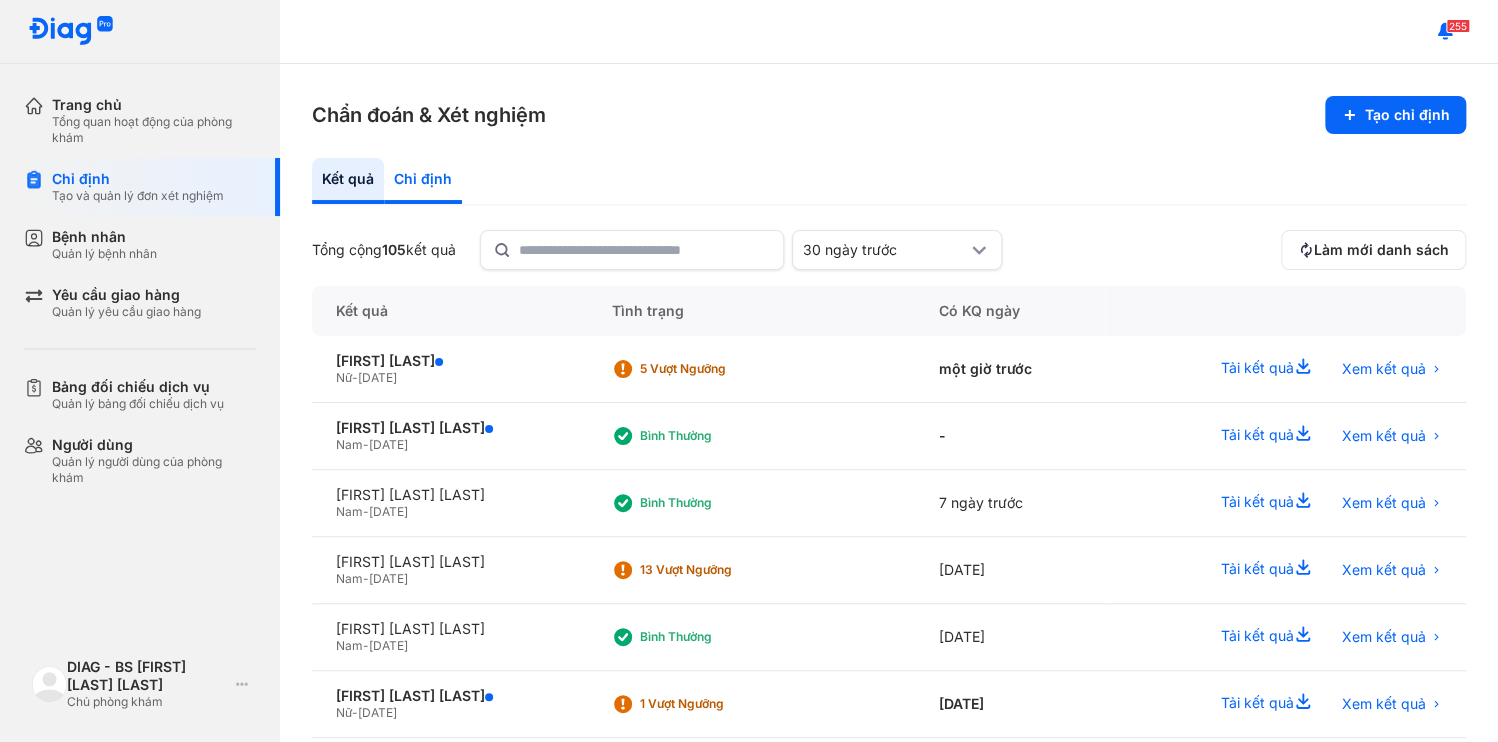 click on "Chỉ định" 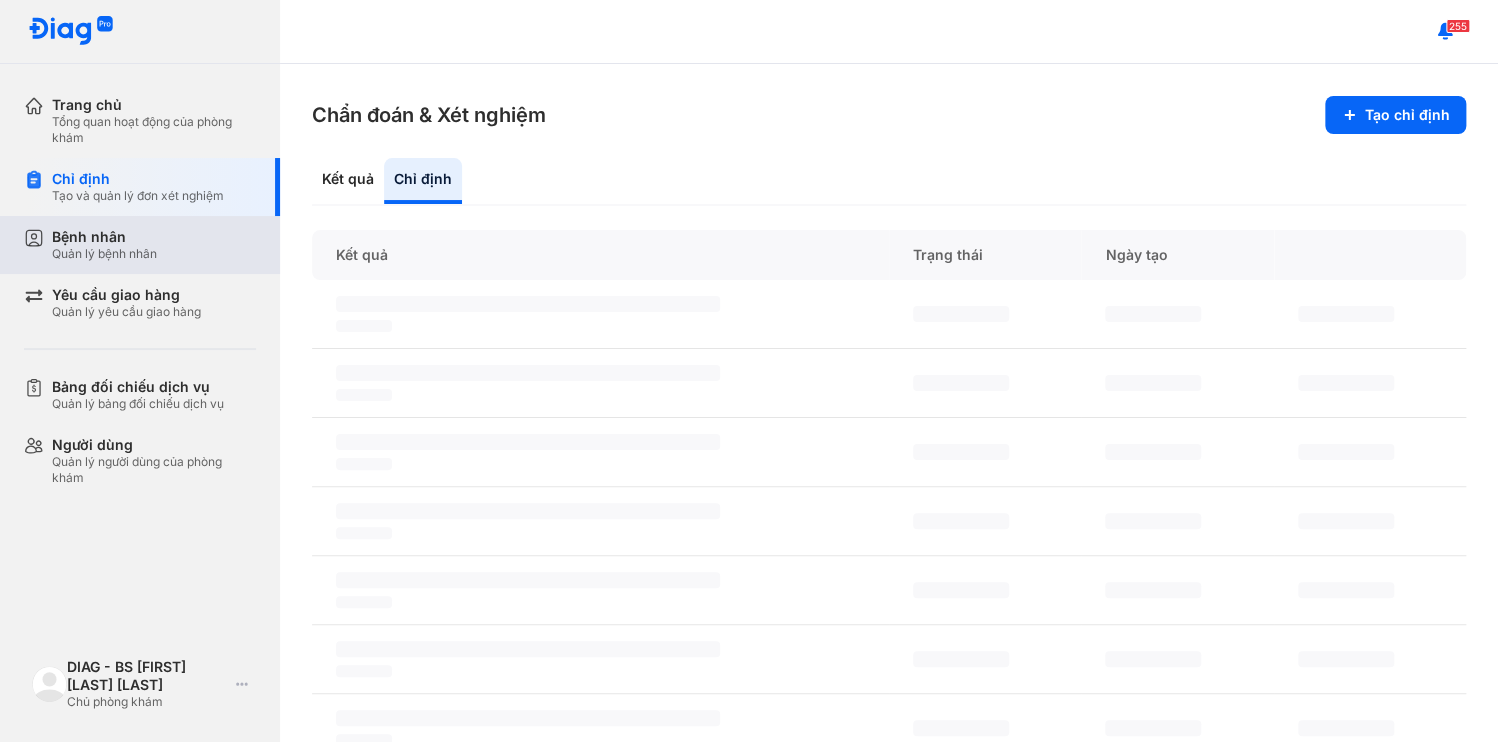 click on "Quản lý bệnh nhân" at bounding box center [104, 254] 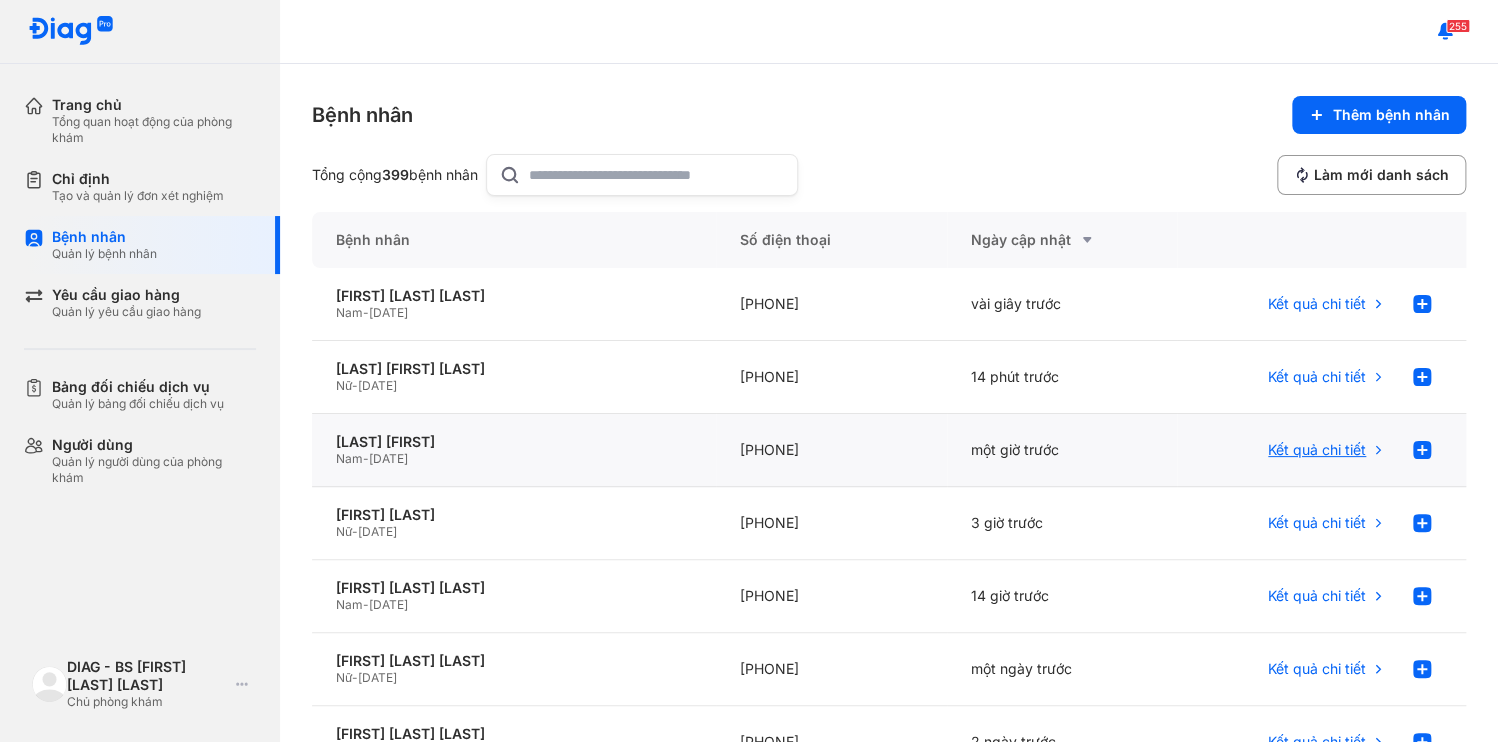click on "Kết quả chi tiết" at bounding box center (1317, 450) 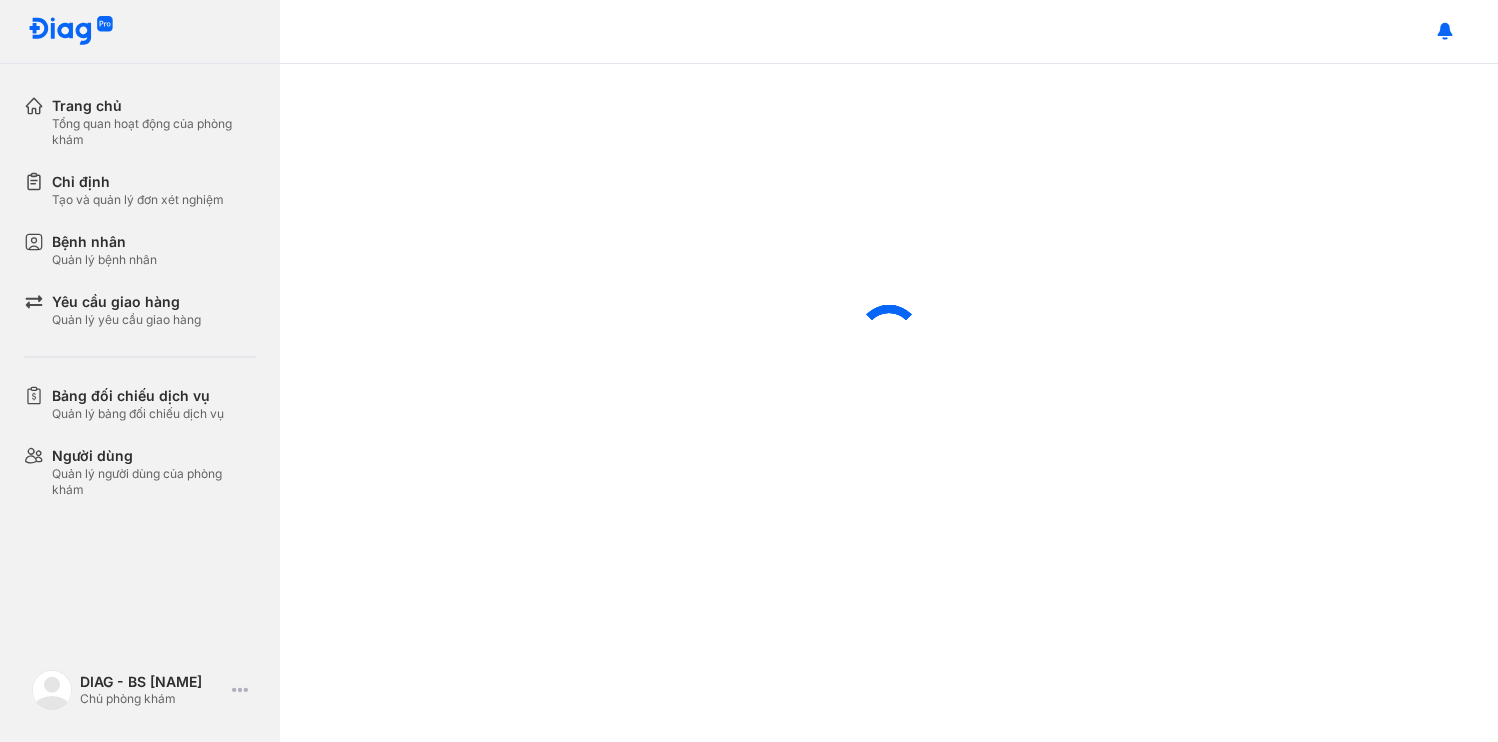 scroll, scrollTop: 0, scrollLeft: 0, axis: both 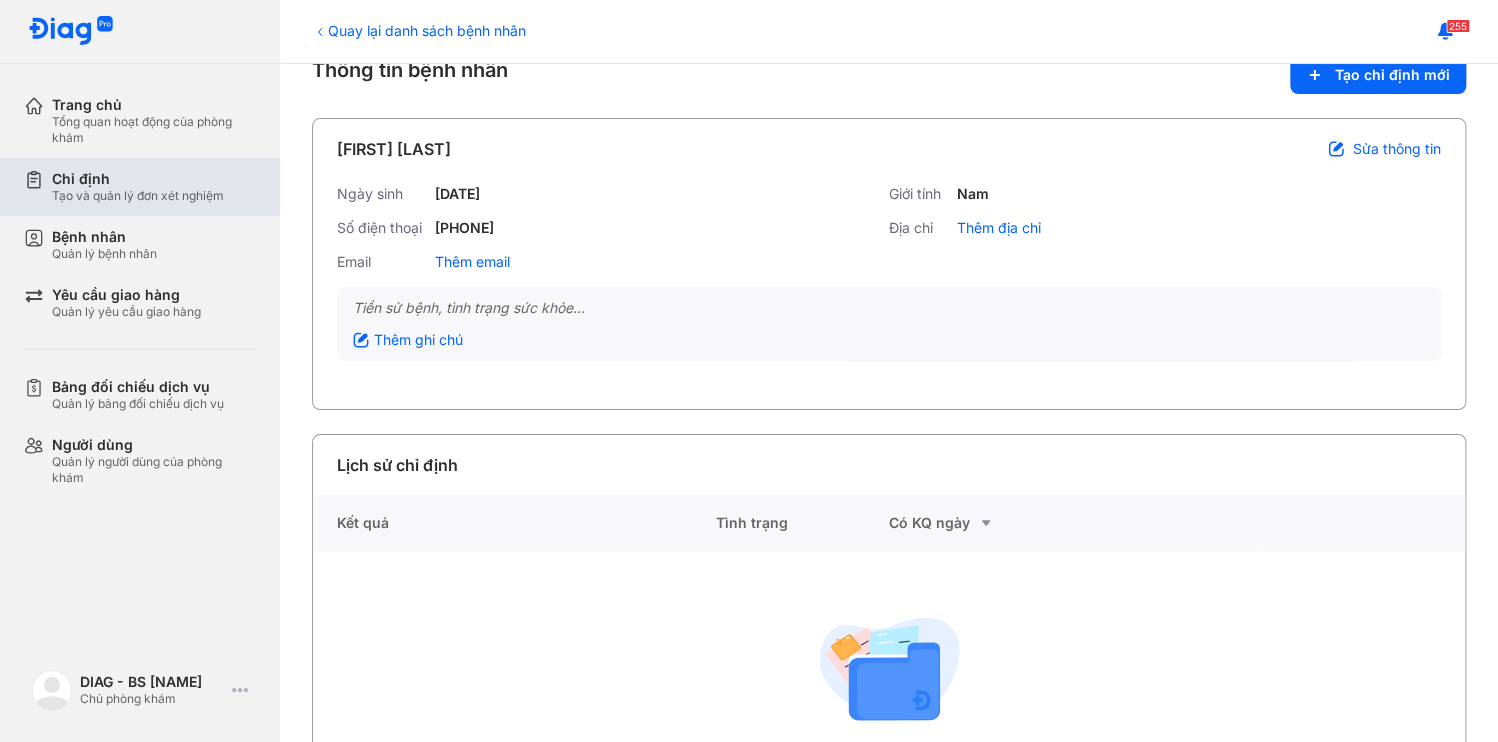 click on "Tạo và quản lý đơn xét nghiệm" at bounding box center [138, 196] 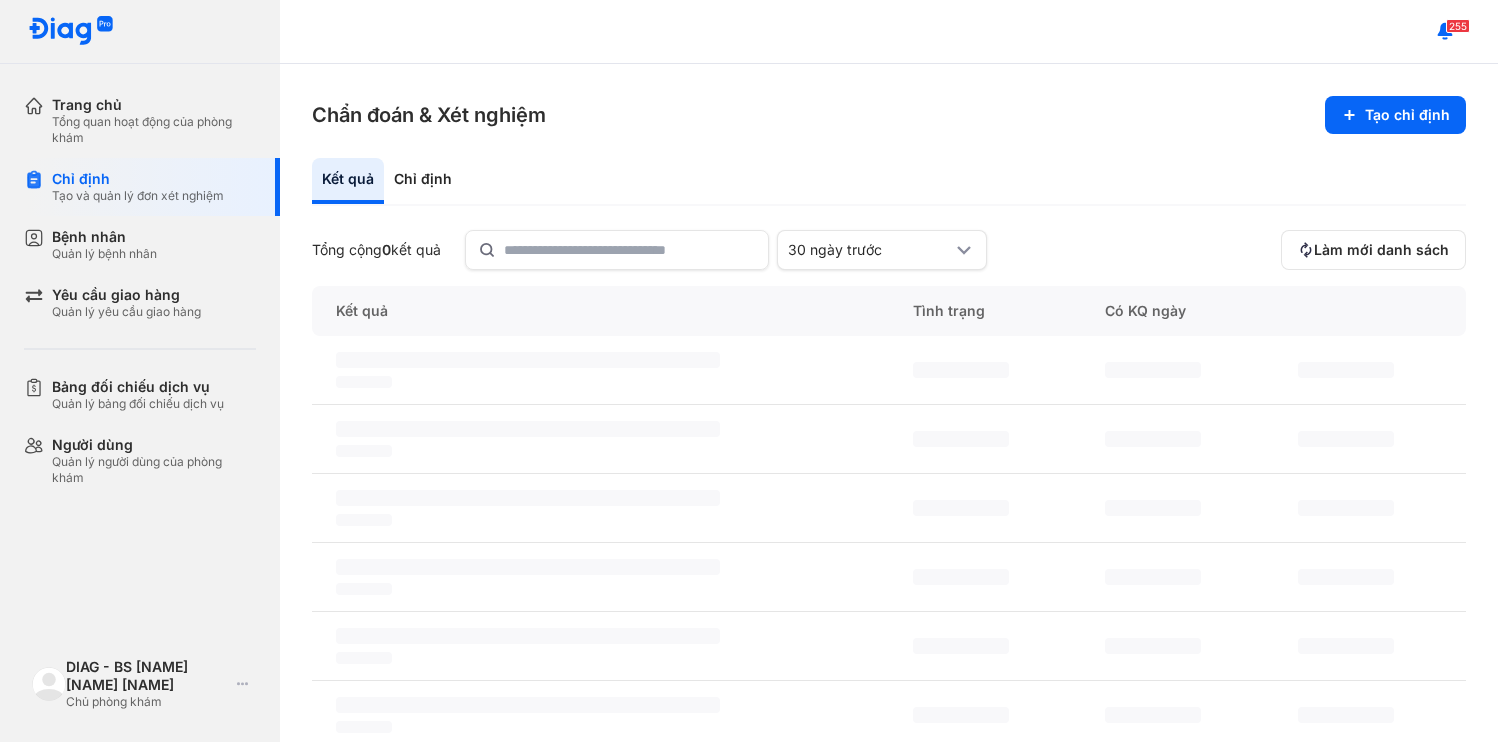 scroll, scrollTop: 0, scrollLeft: 0, axis: both 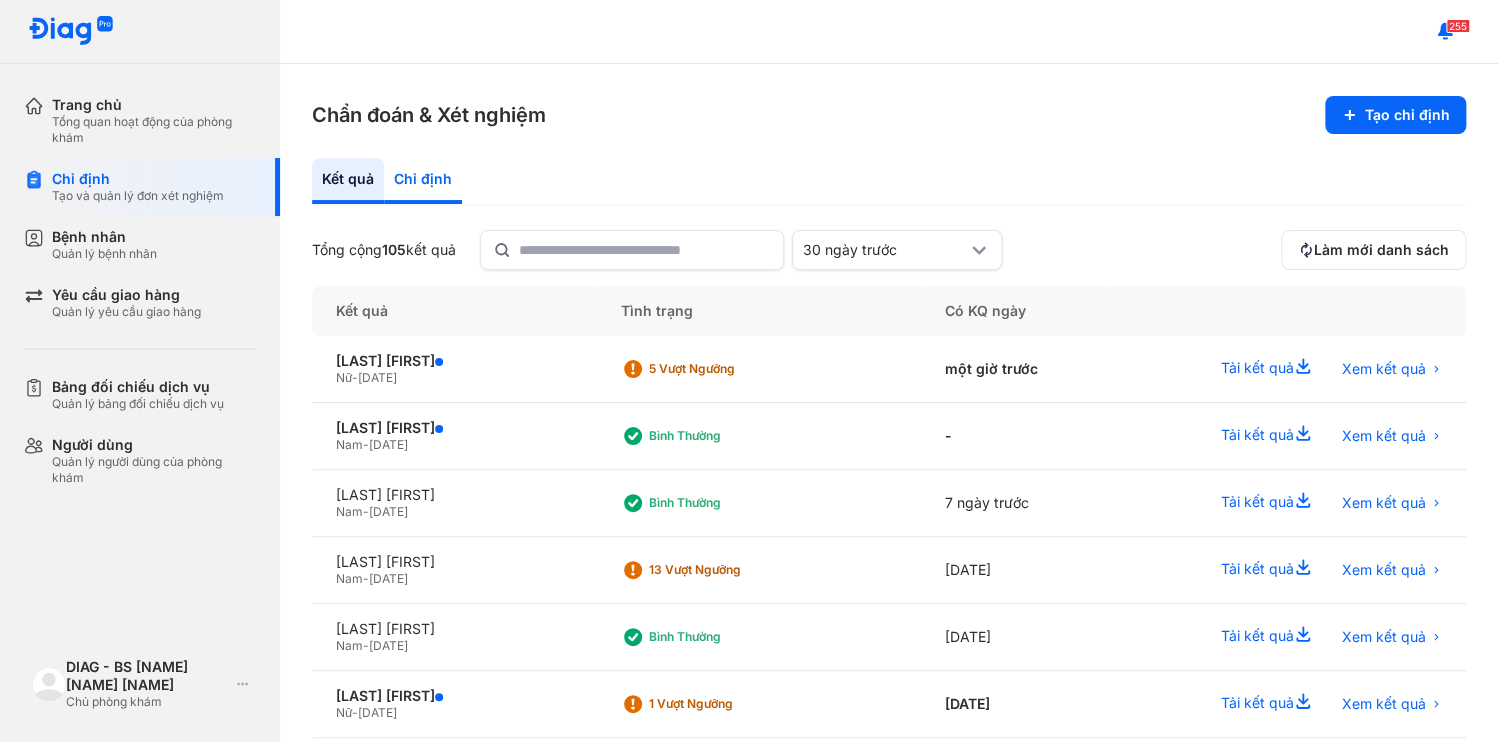 click on "Chỉ định" 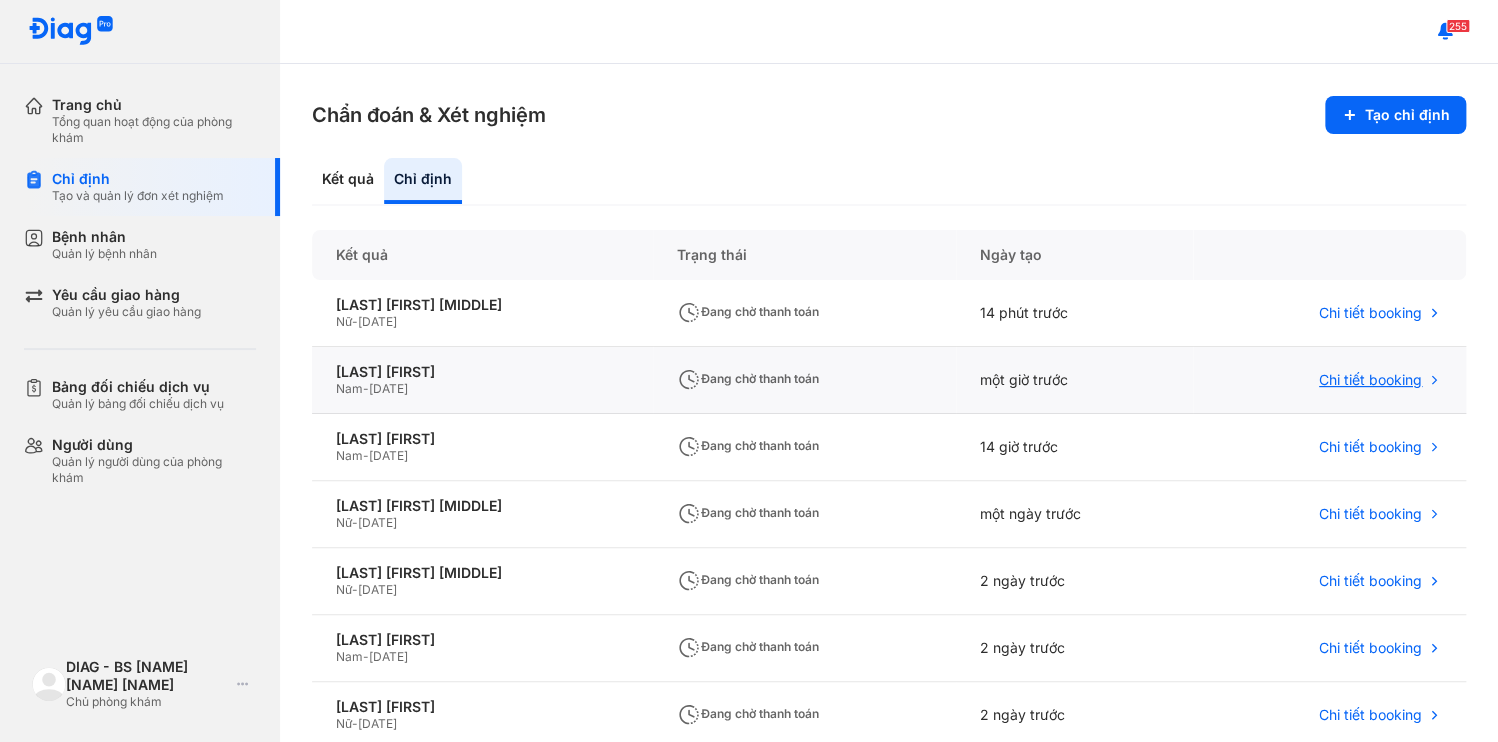 click on "Chi tiết booking" at bounding box center [1370, 380] 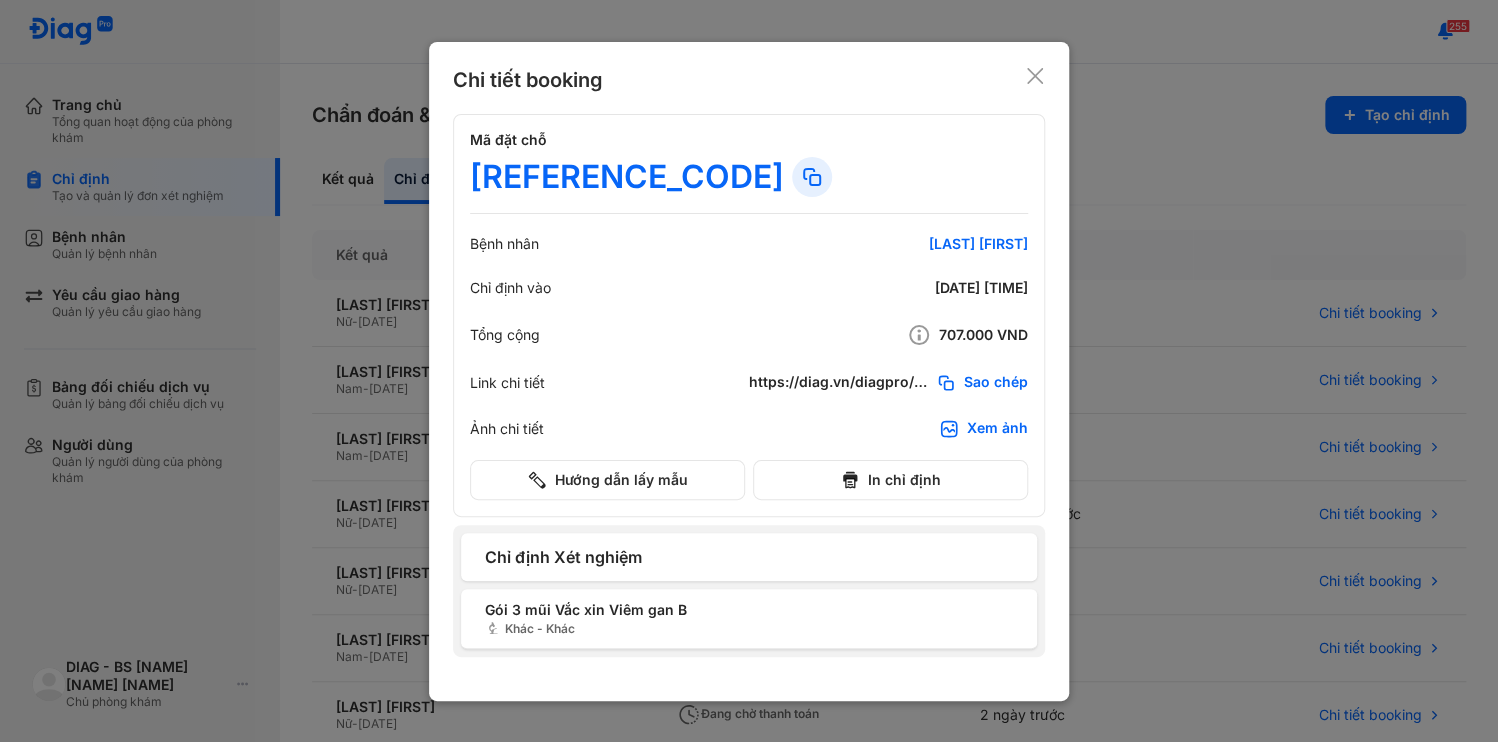 click at bounding box center [749, 371] 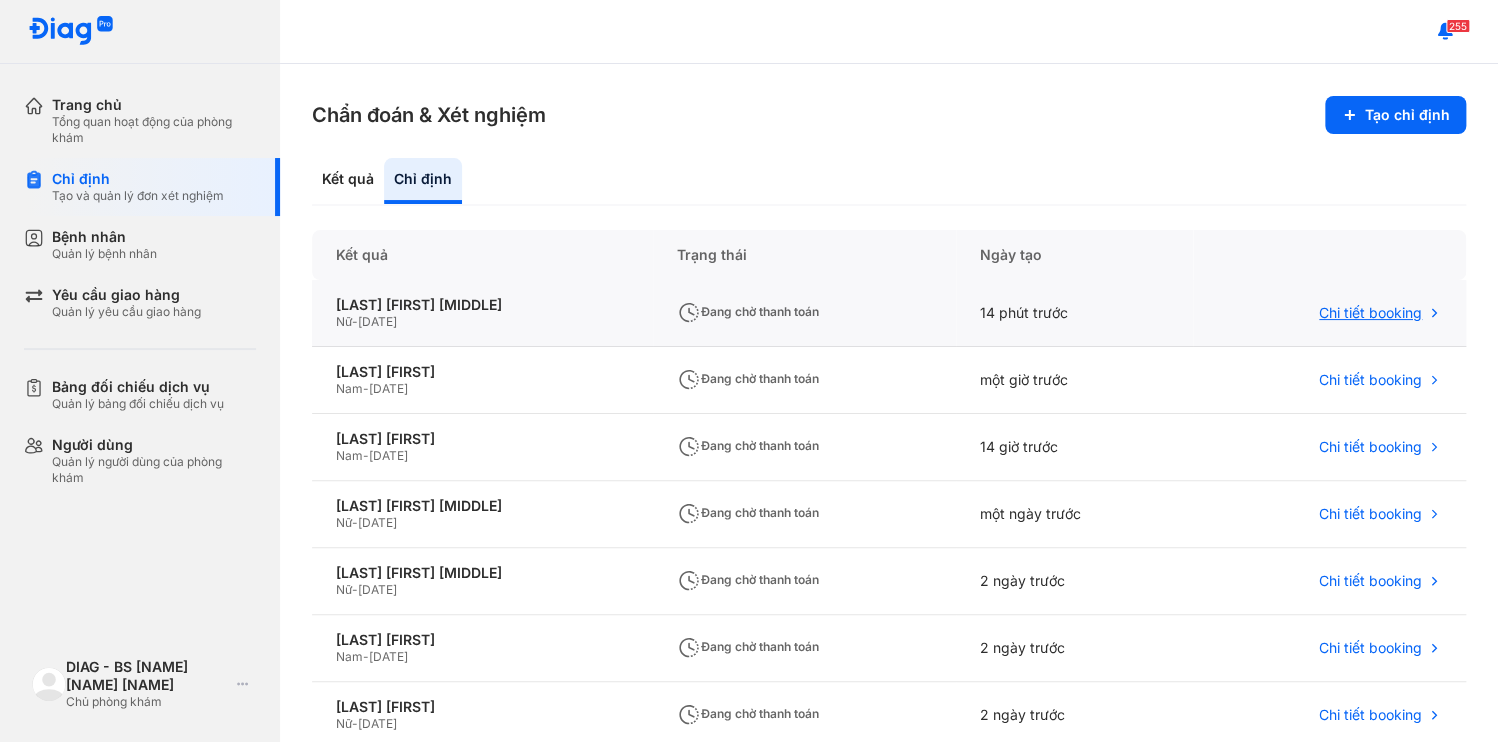 click on "Chi tiết booking" 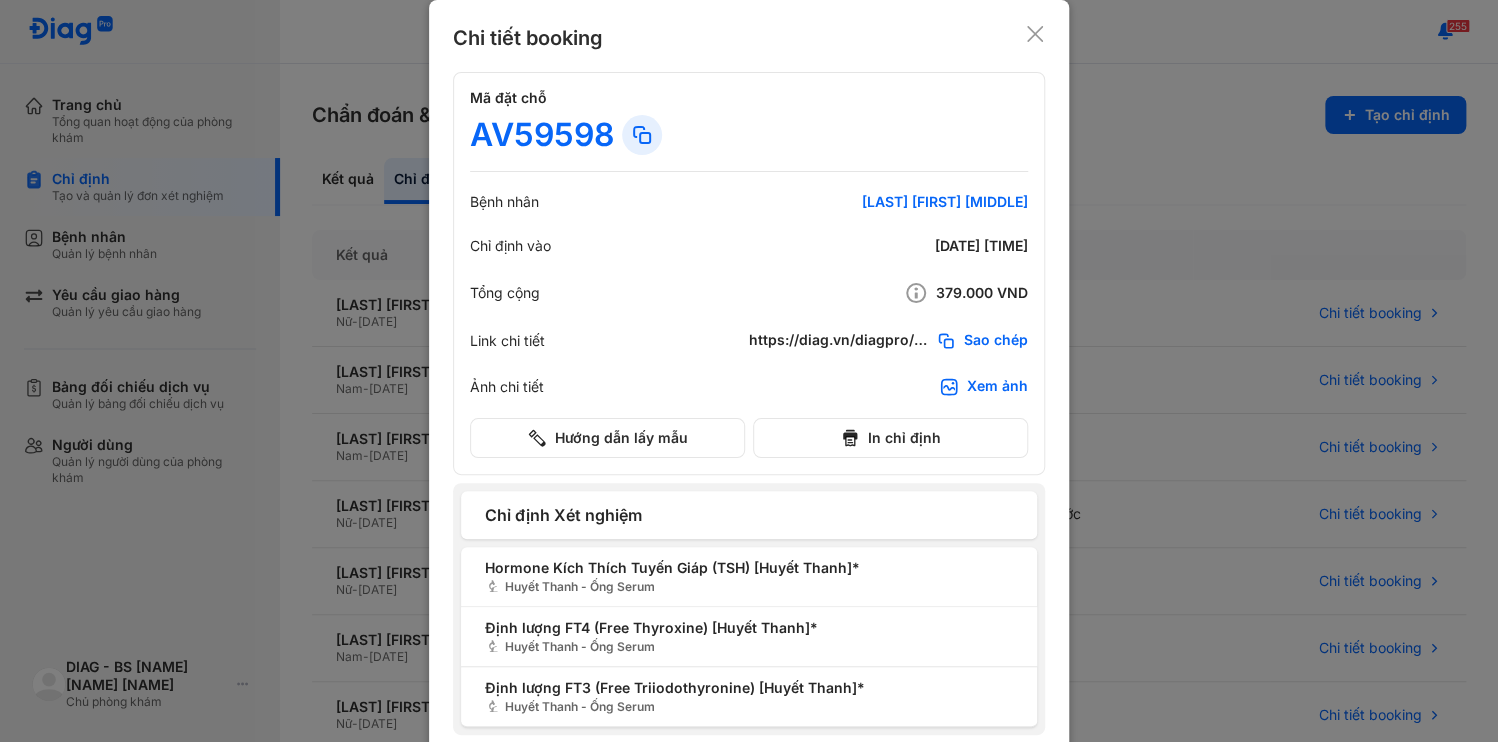 click at bounding box center [749, 371] 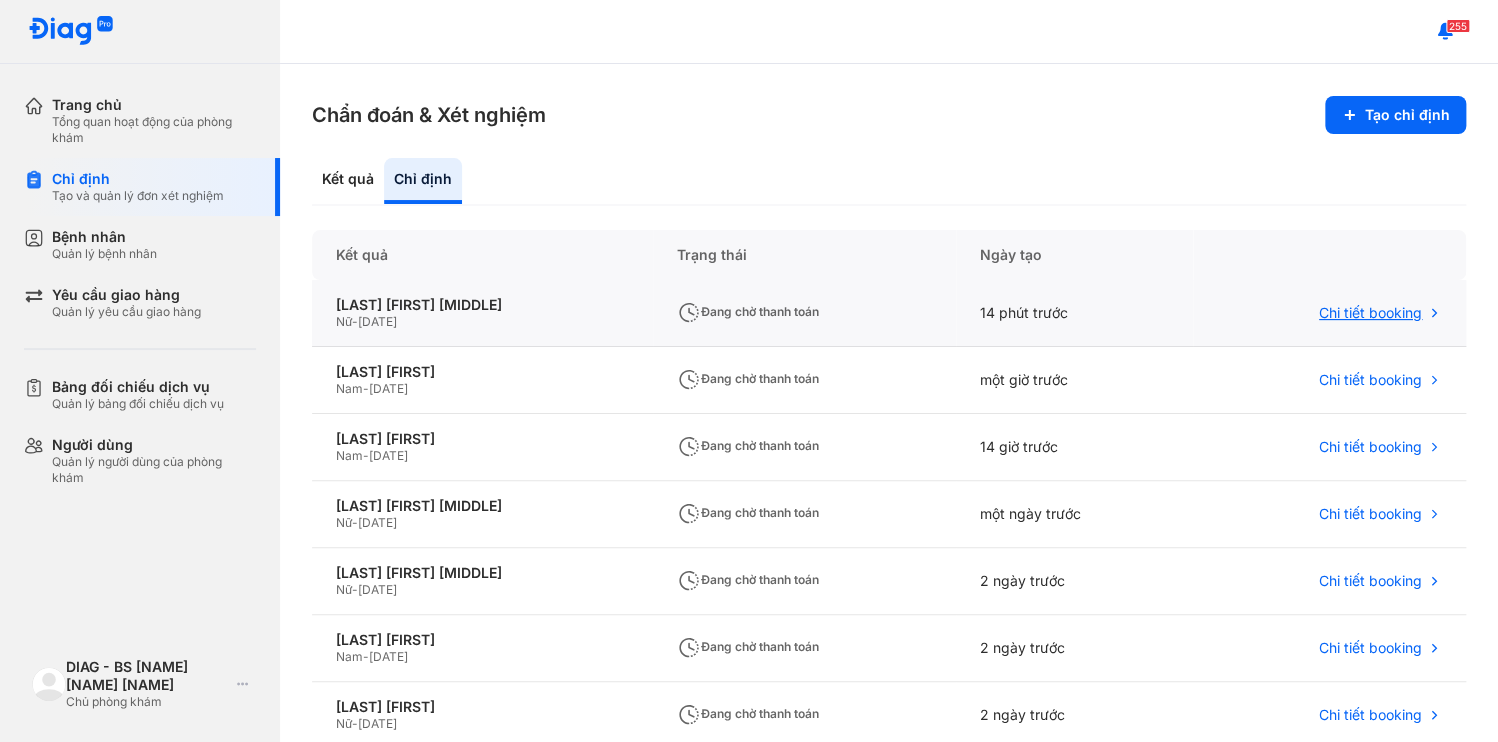 click on "Chi tiết booking" 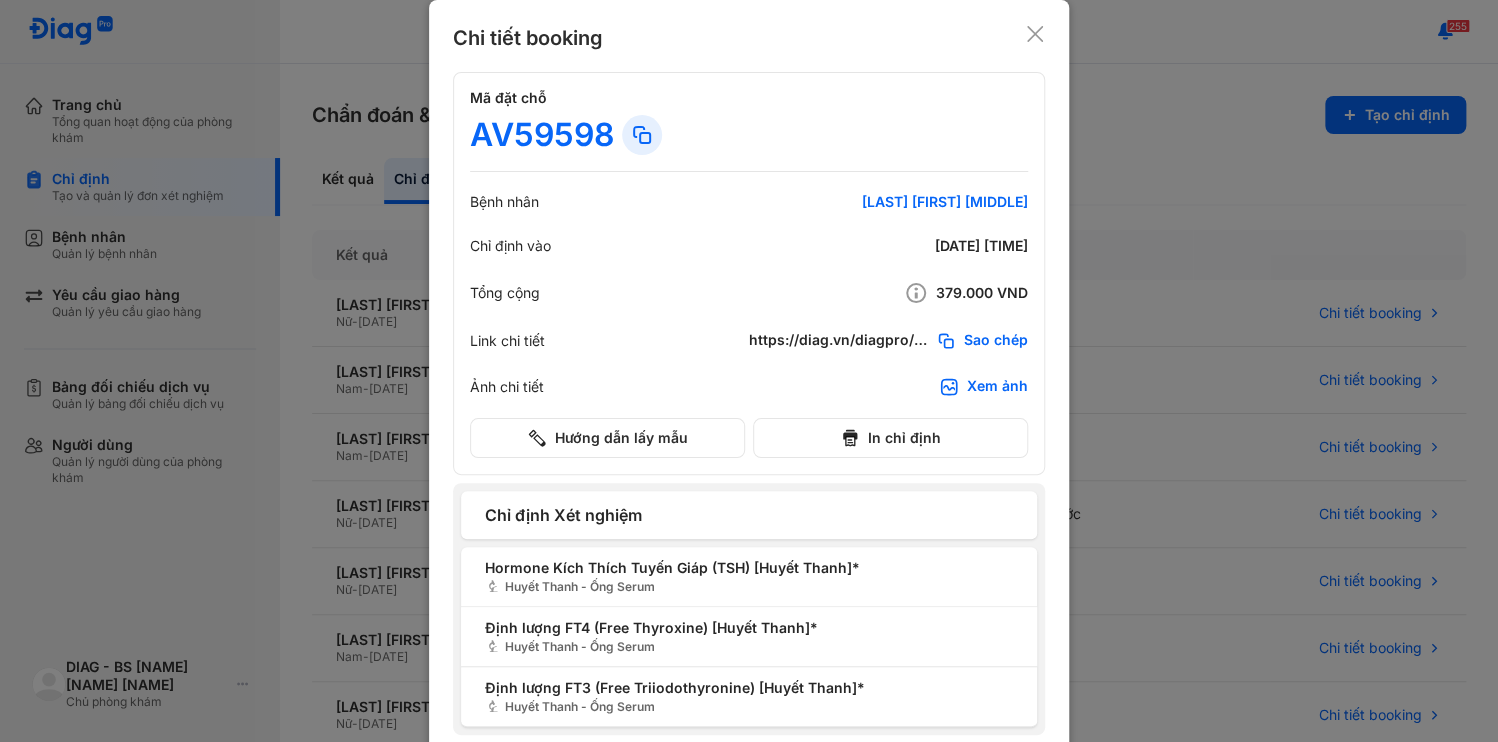 click 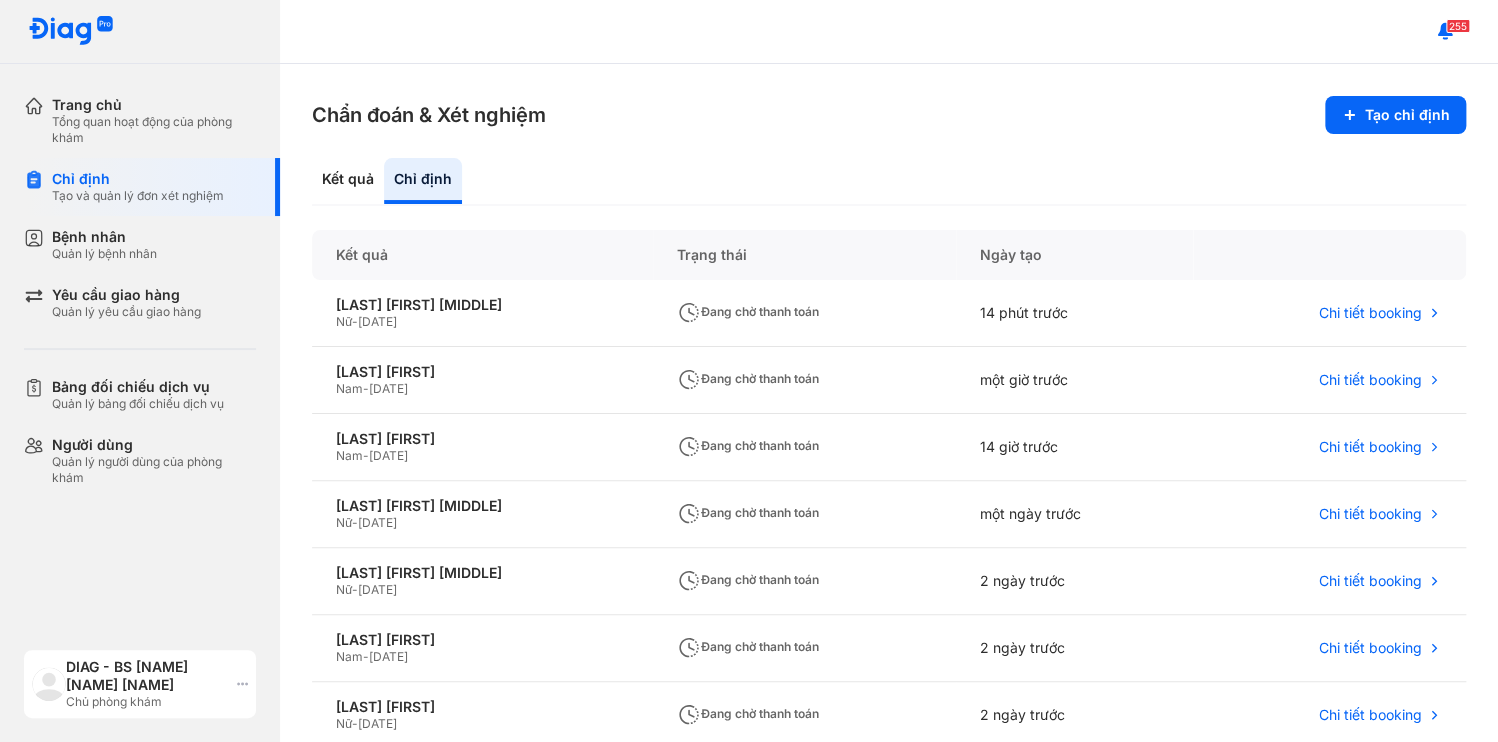 click on "DIAG - BS Huỳnh Trần Phương Nhân Chủ phòng khám" at bounding box center (140, 684) 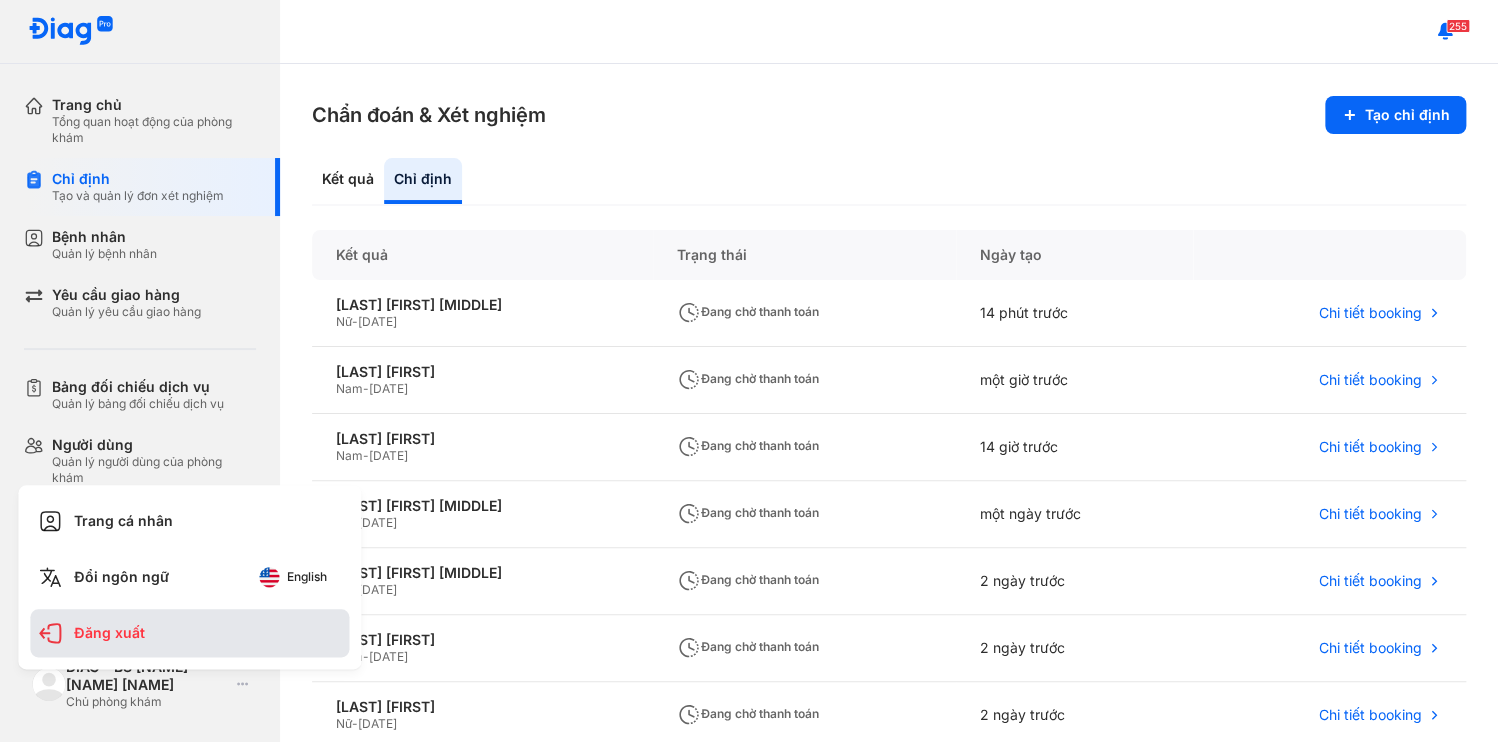 click on "Đăng xuất" 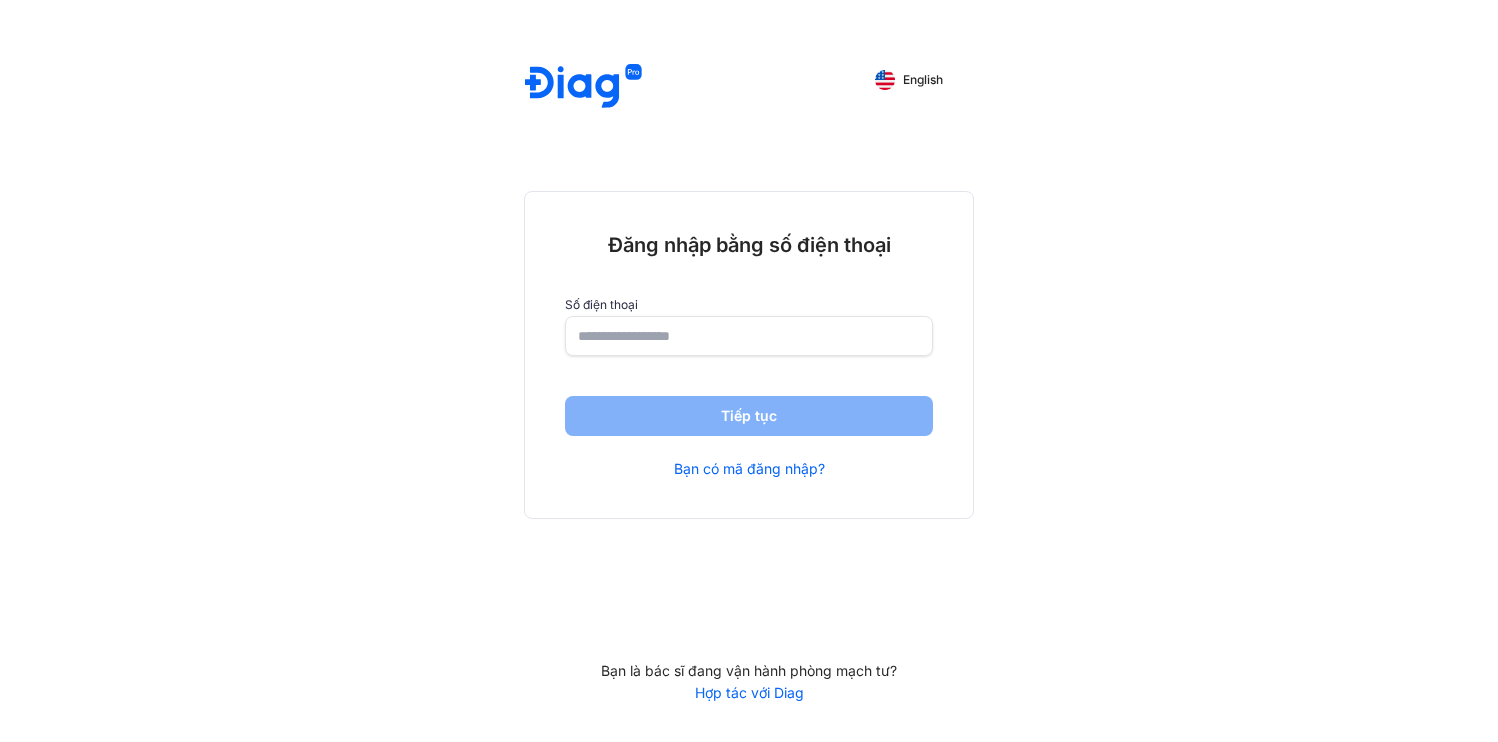scroll, scrollTop: 0, scrollLeft: 0, axis: both 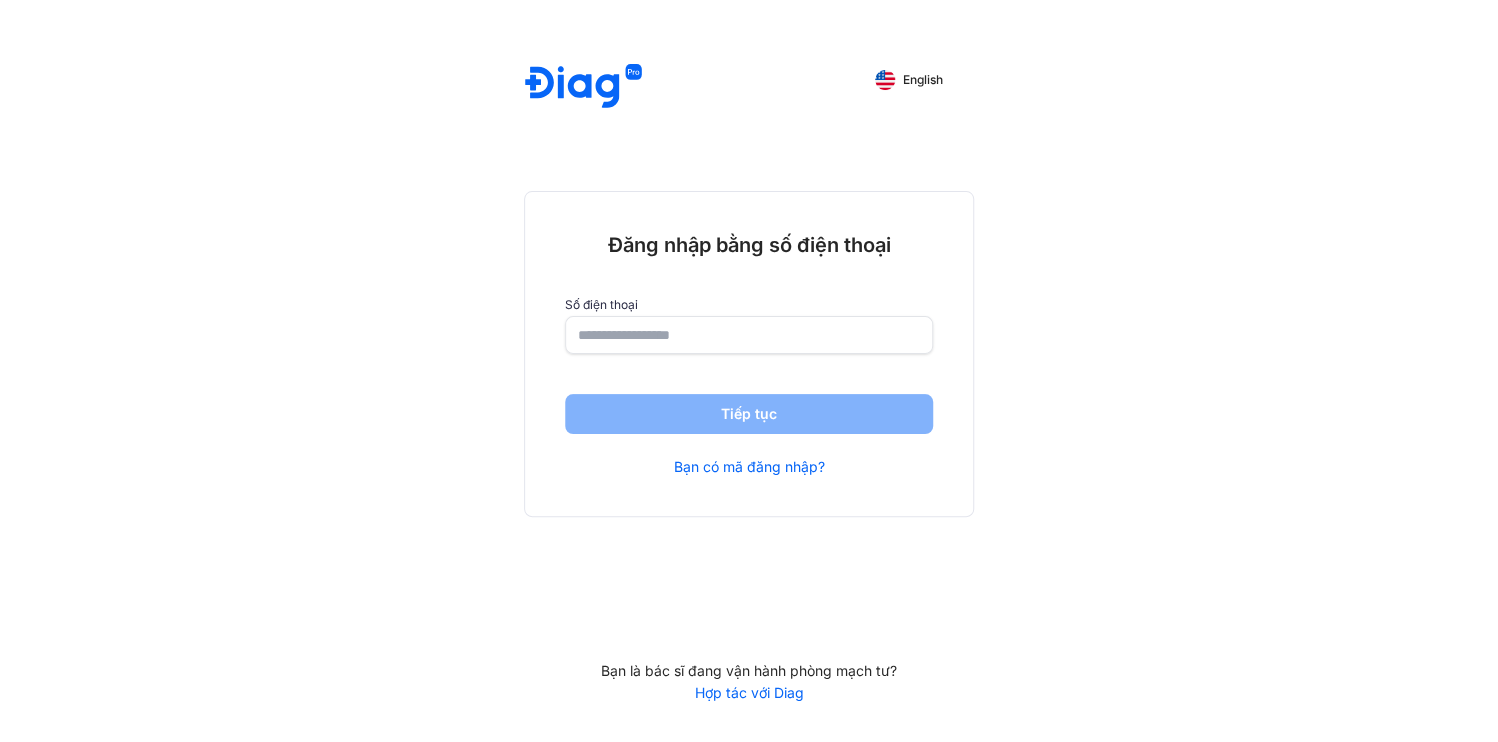 click 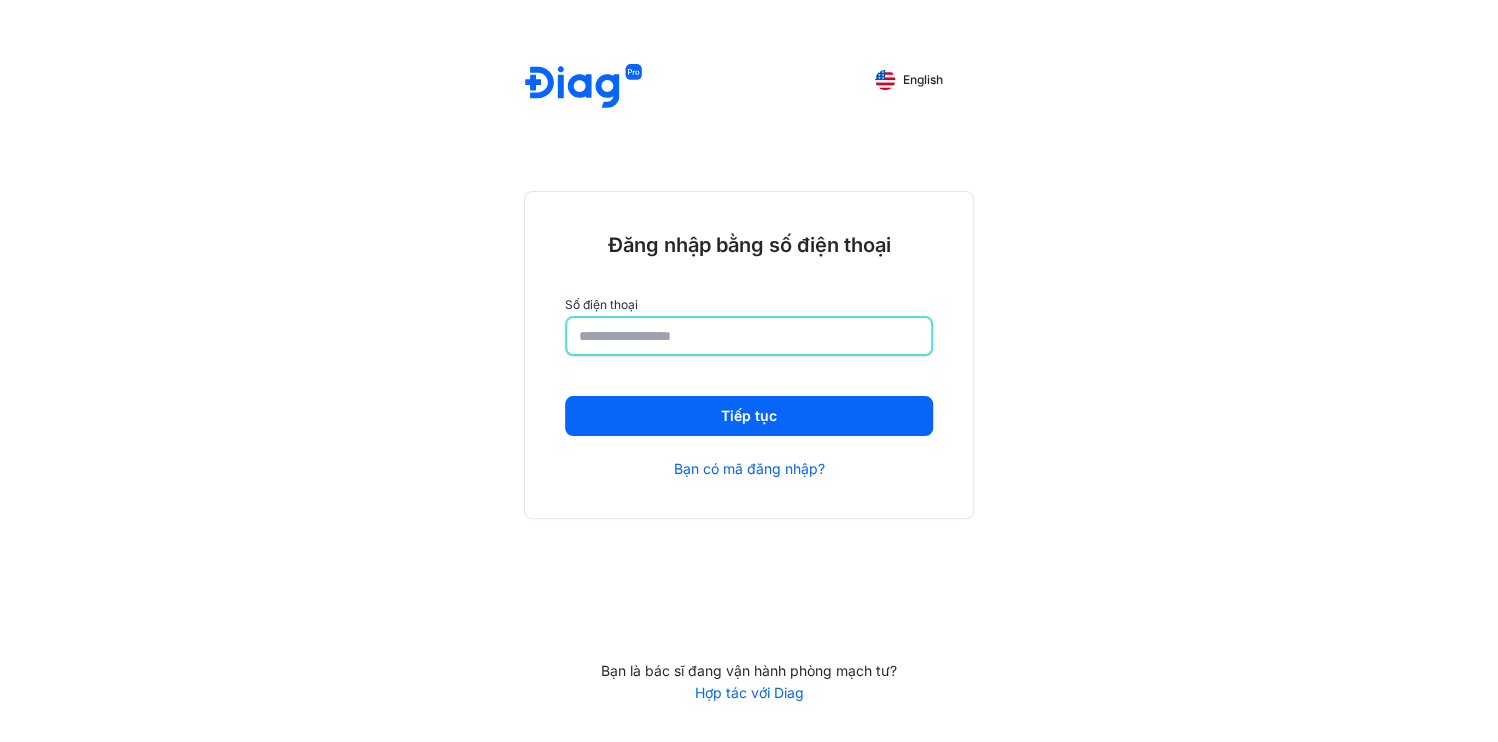 type on "**********" 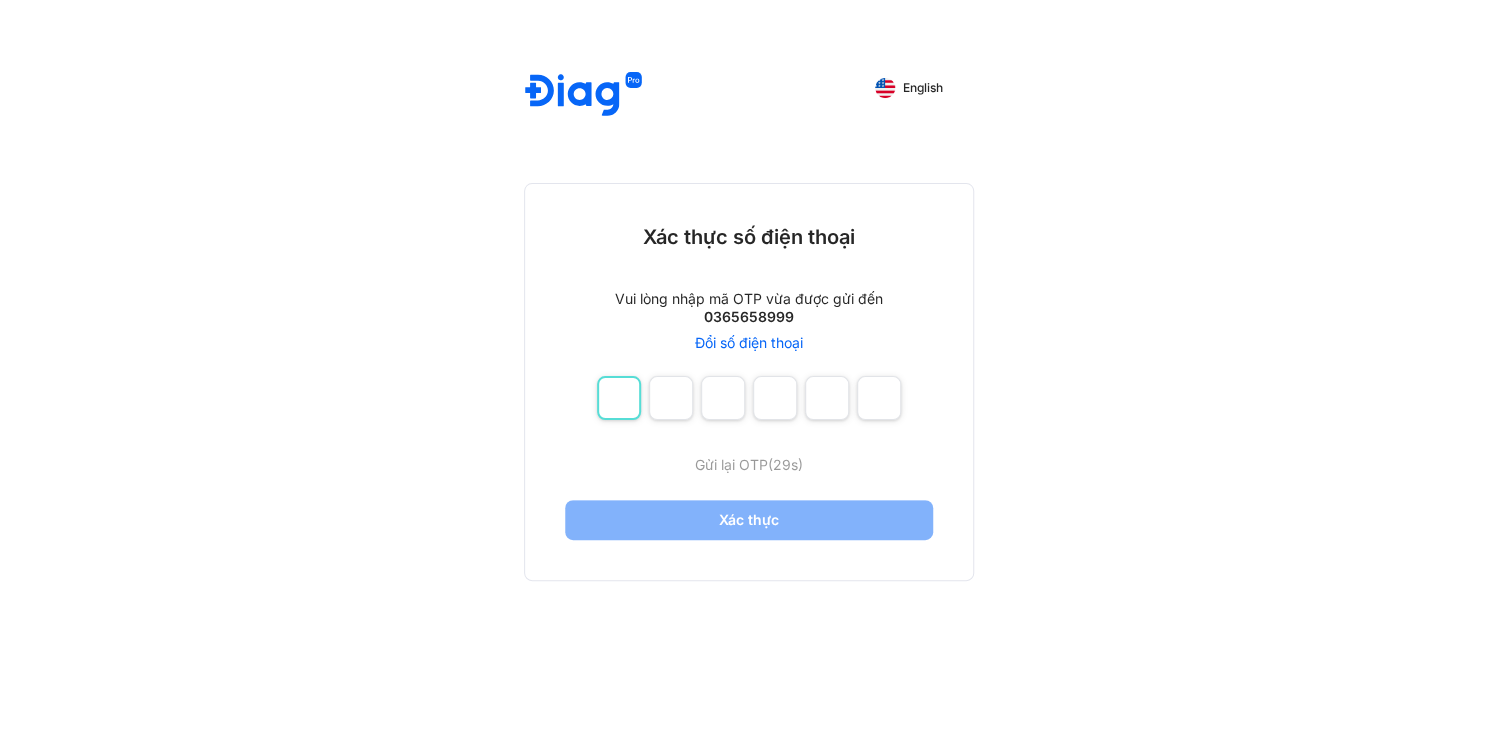 click at bounding box center [619, 398] 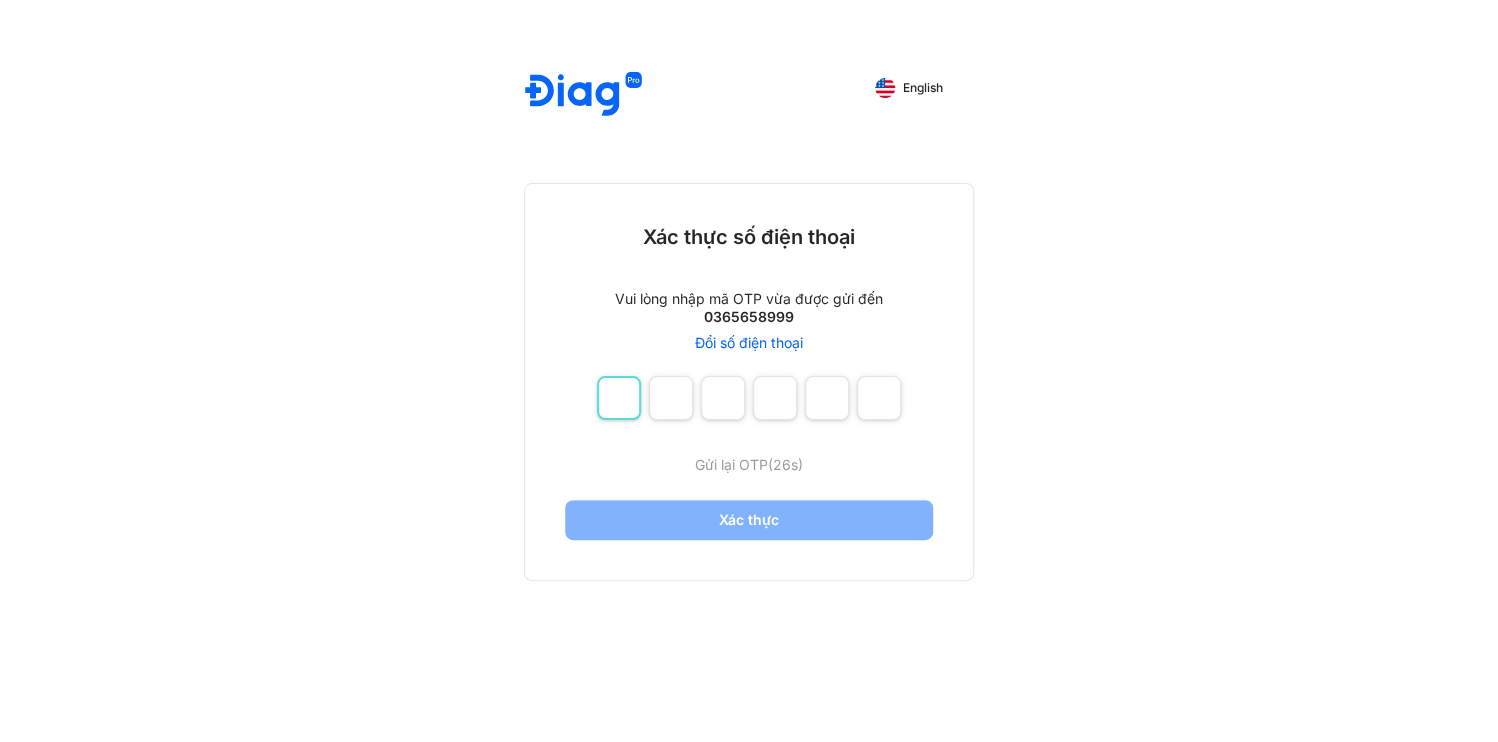type on "*" 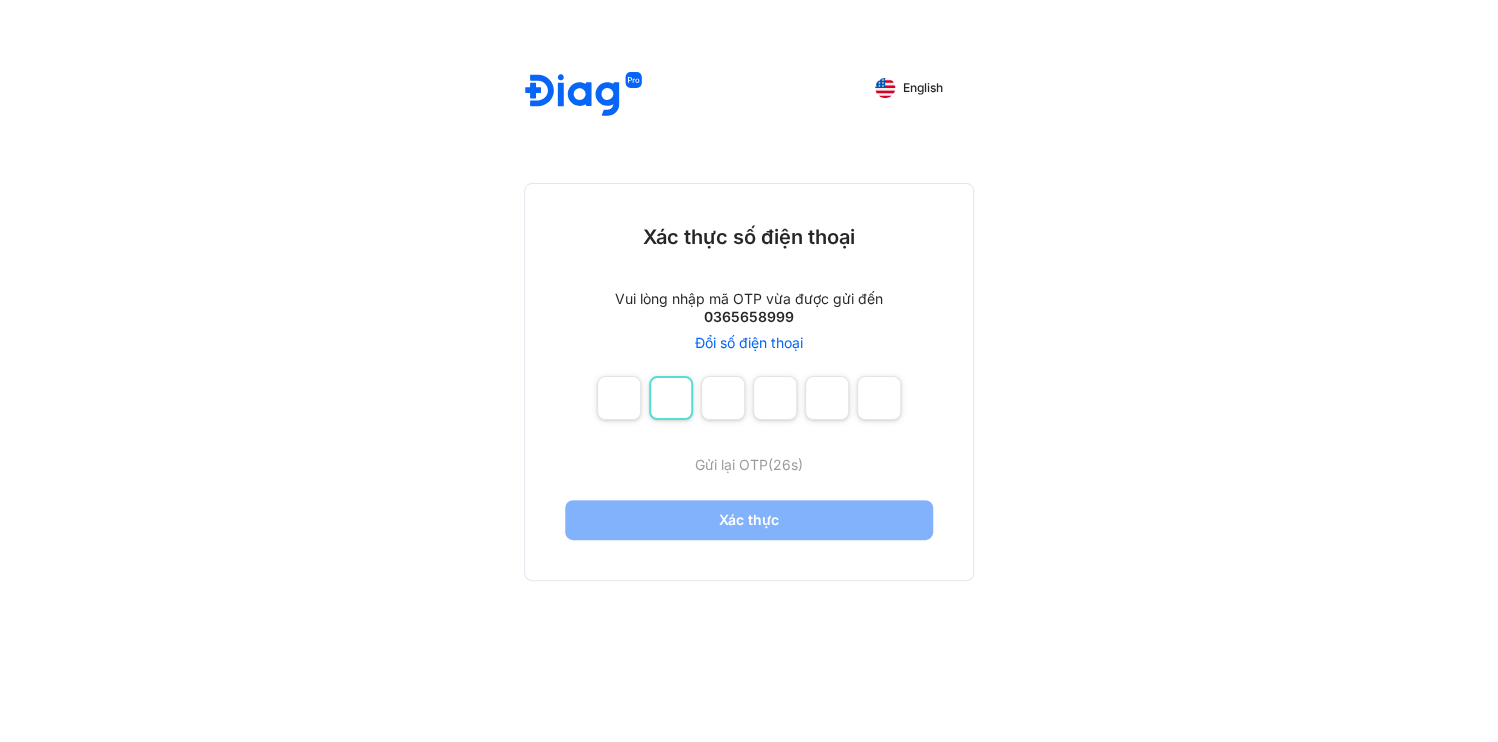 type on "*" 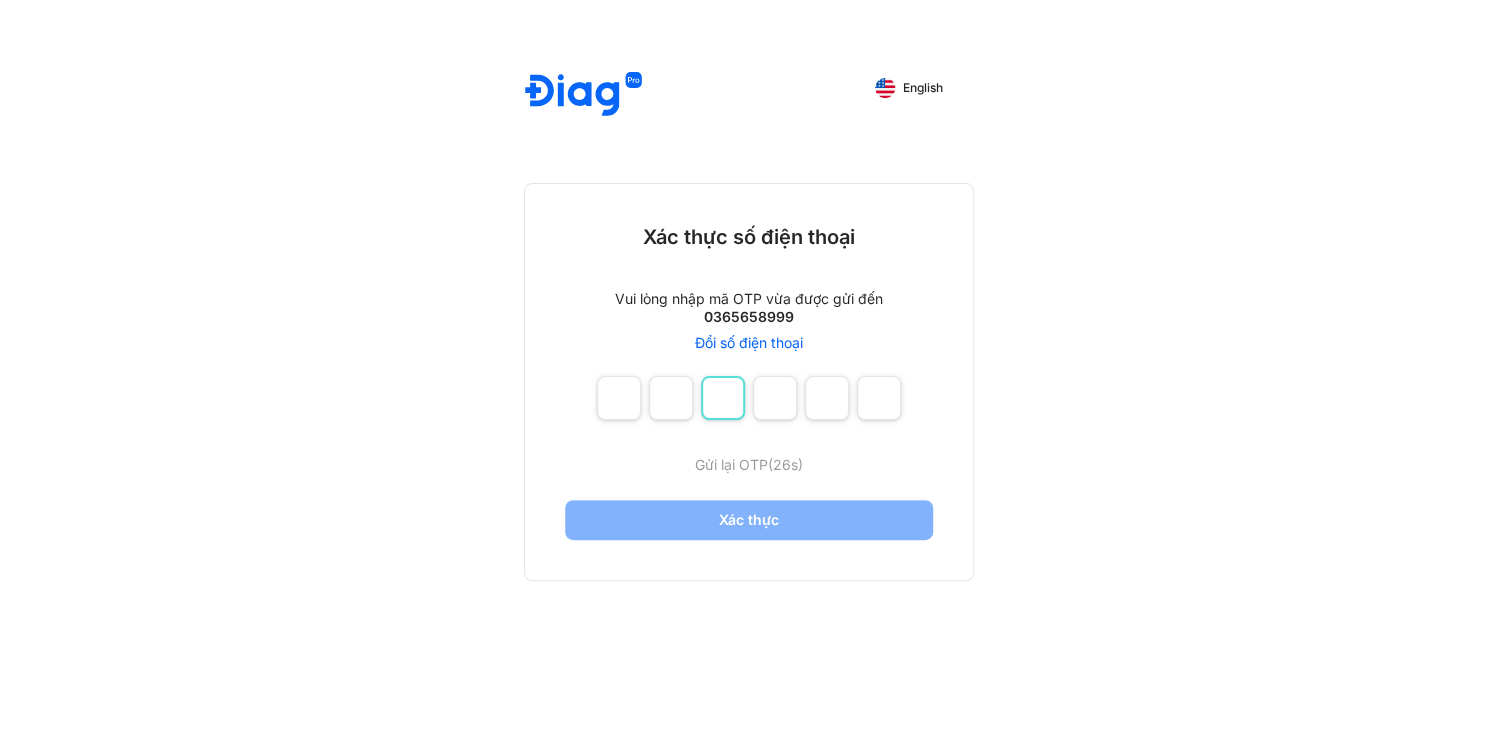 type on "*" 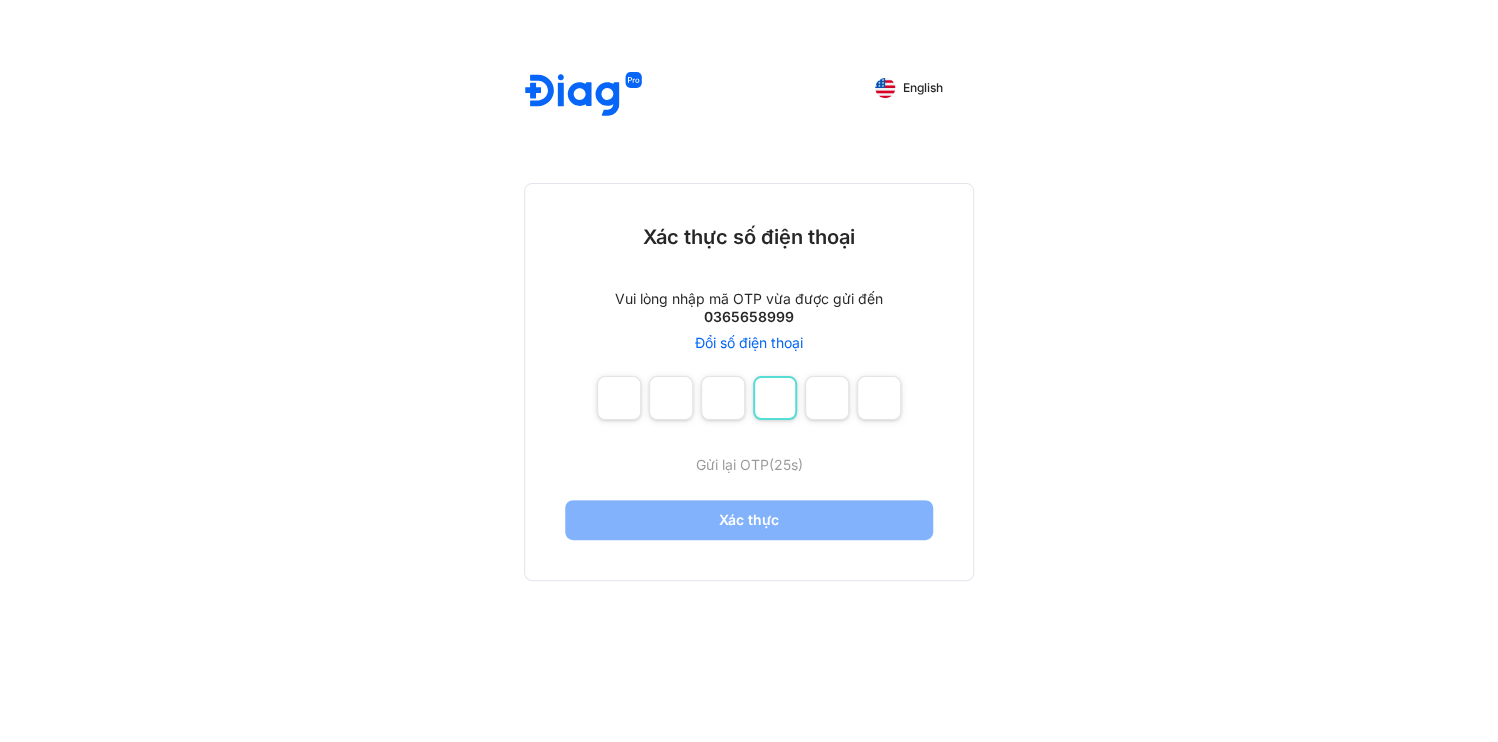 type on "*" 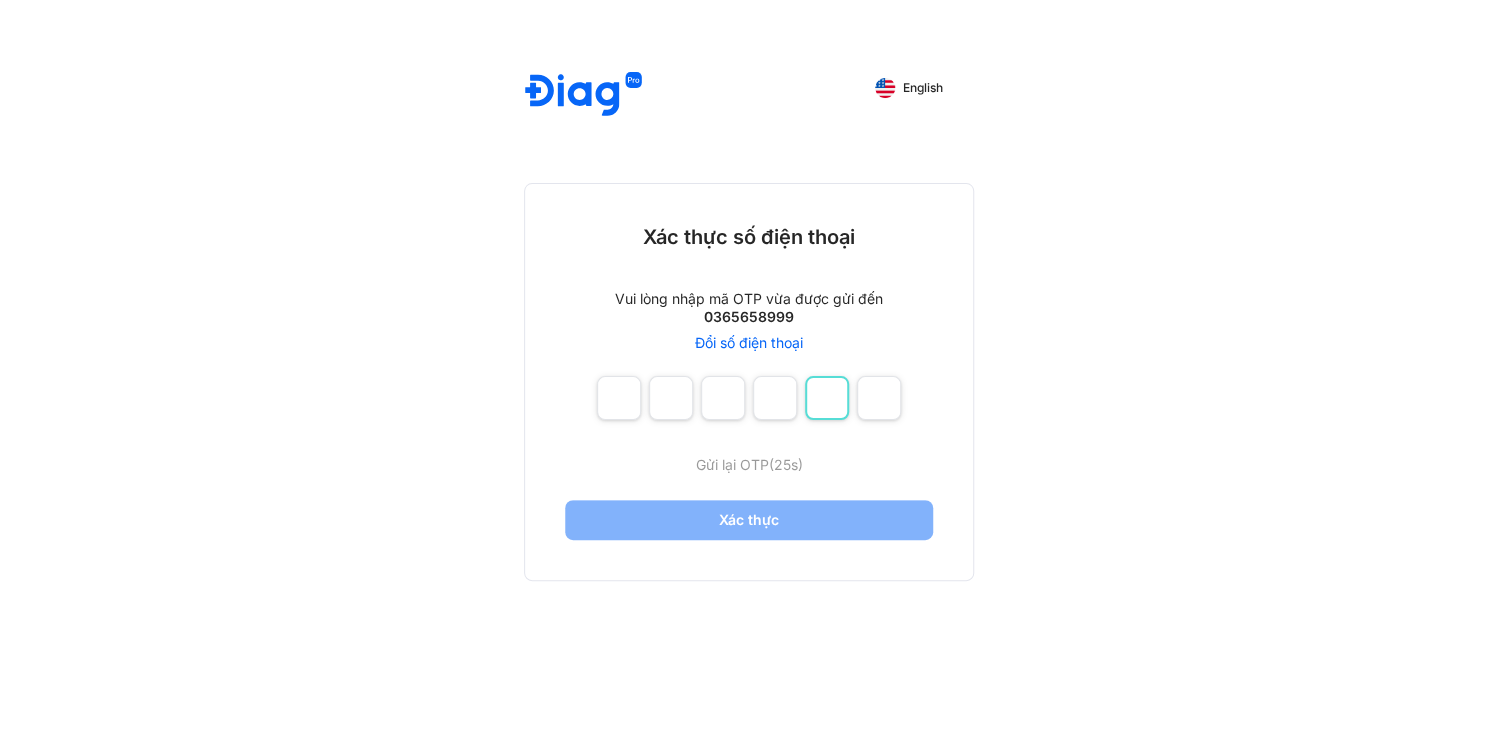 type on "*" 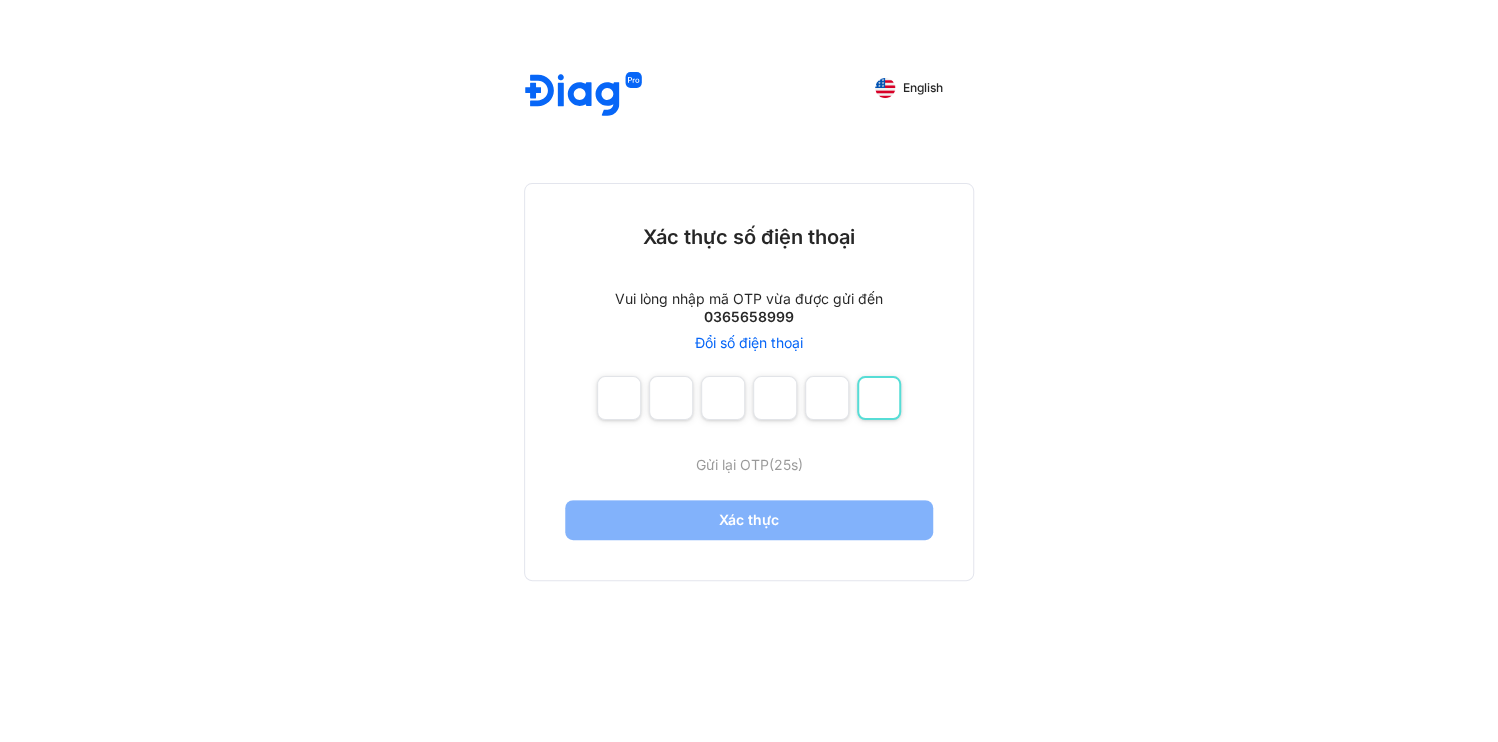 type on "*" 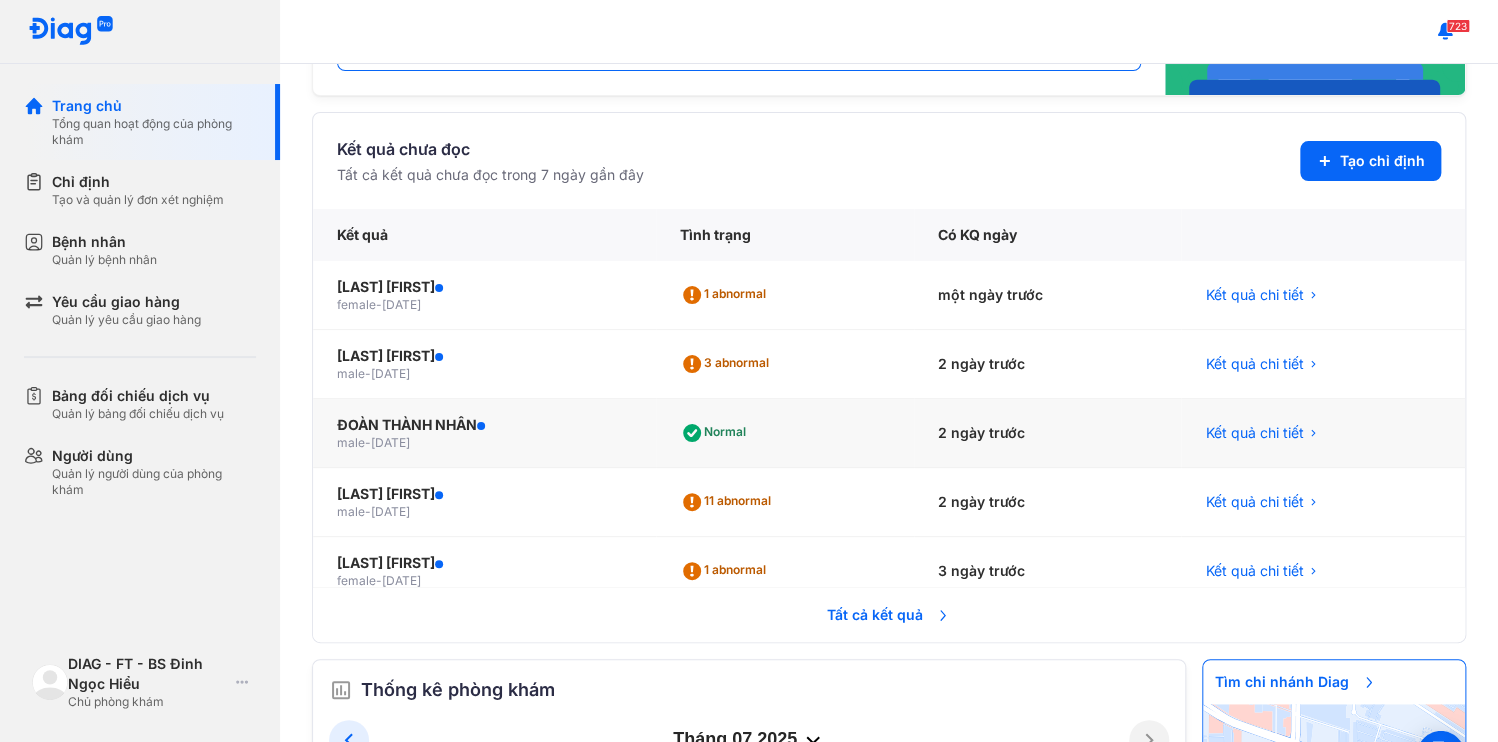 scroll, scrollTop: 400, scrollLeft: 0, axis: vertical 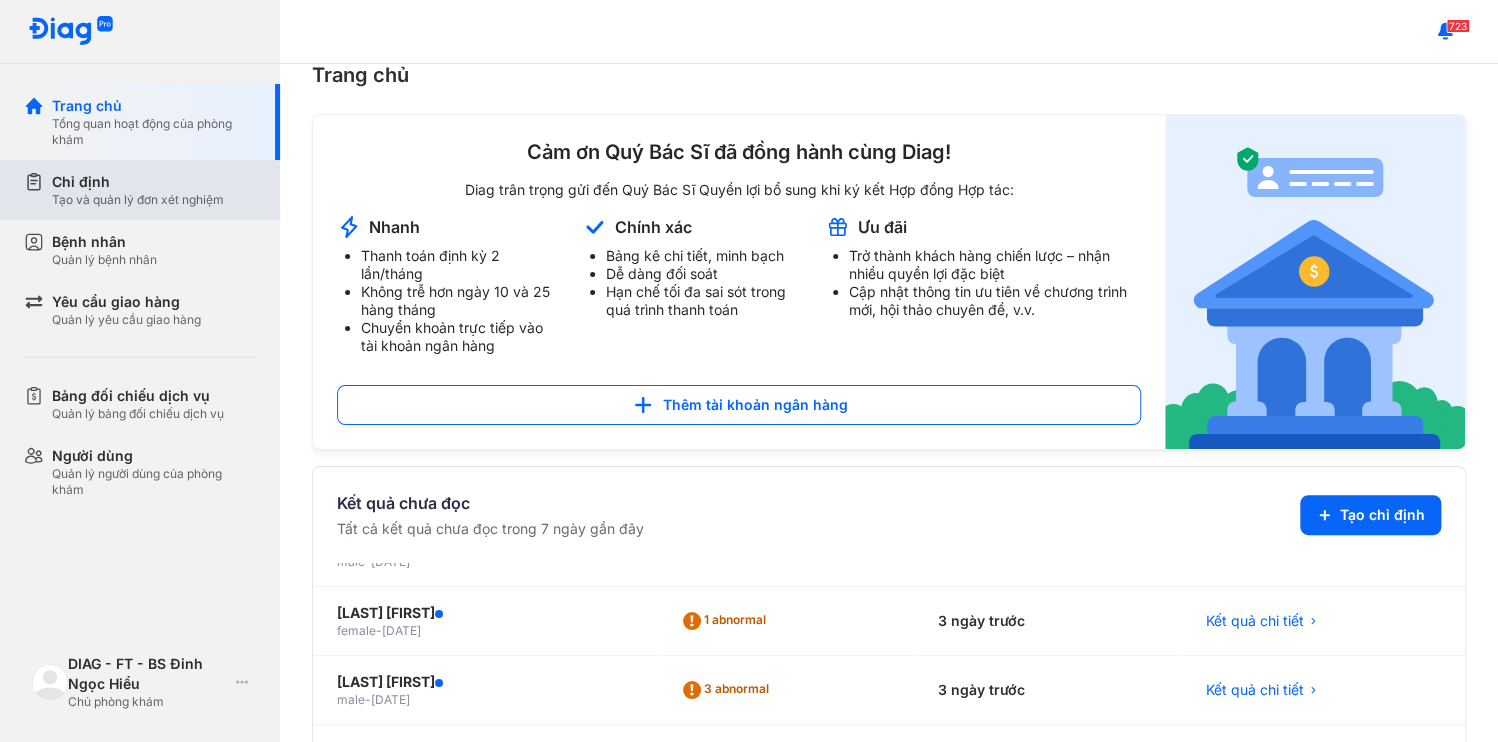 click on "Chỉ định" at bounding box center (138, 182) 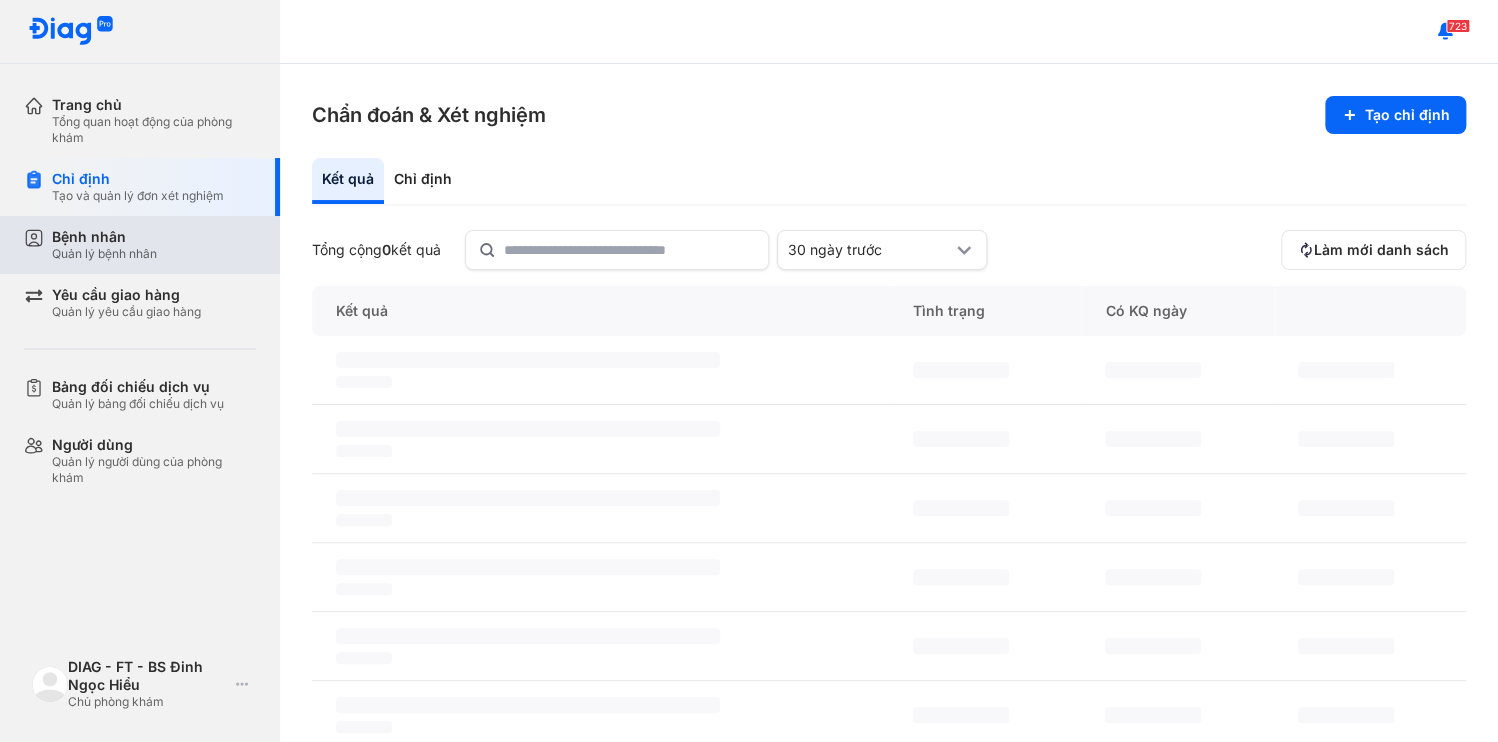 click on "Bệnh nhân Quản lý bệnh nhân" at bounding box center [152, 245] 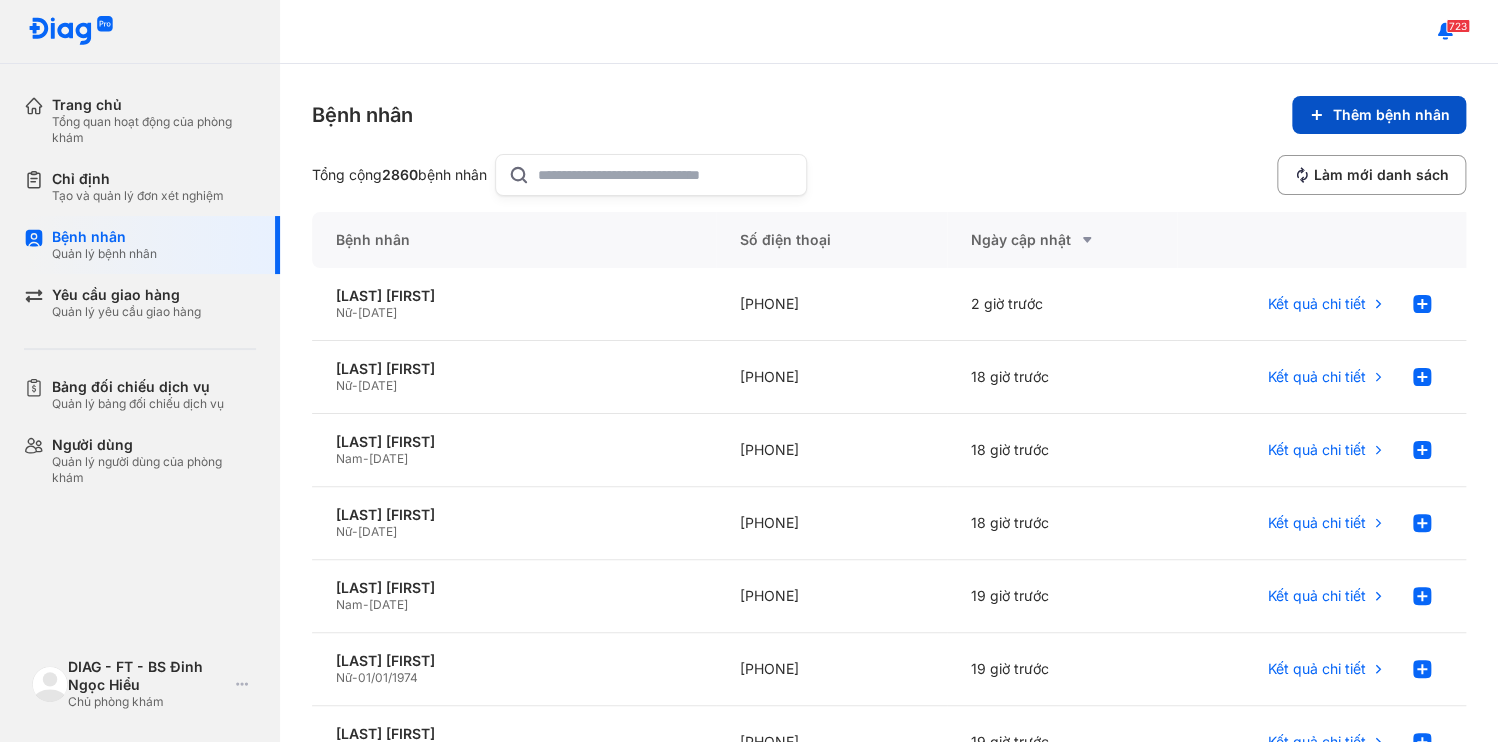 click on "Thêm bệnh nhân" 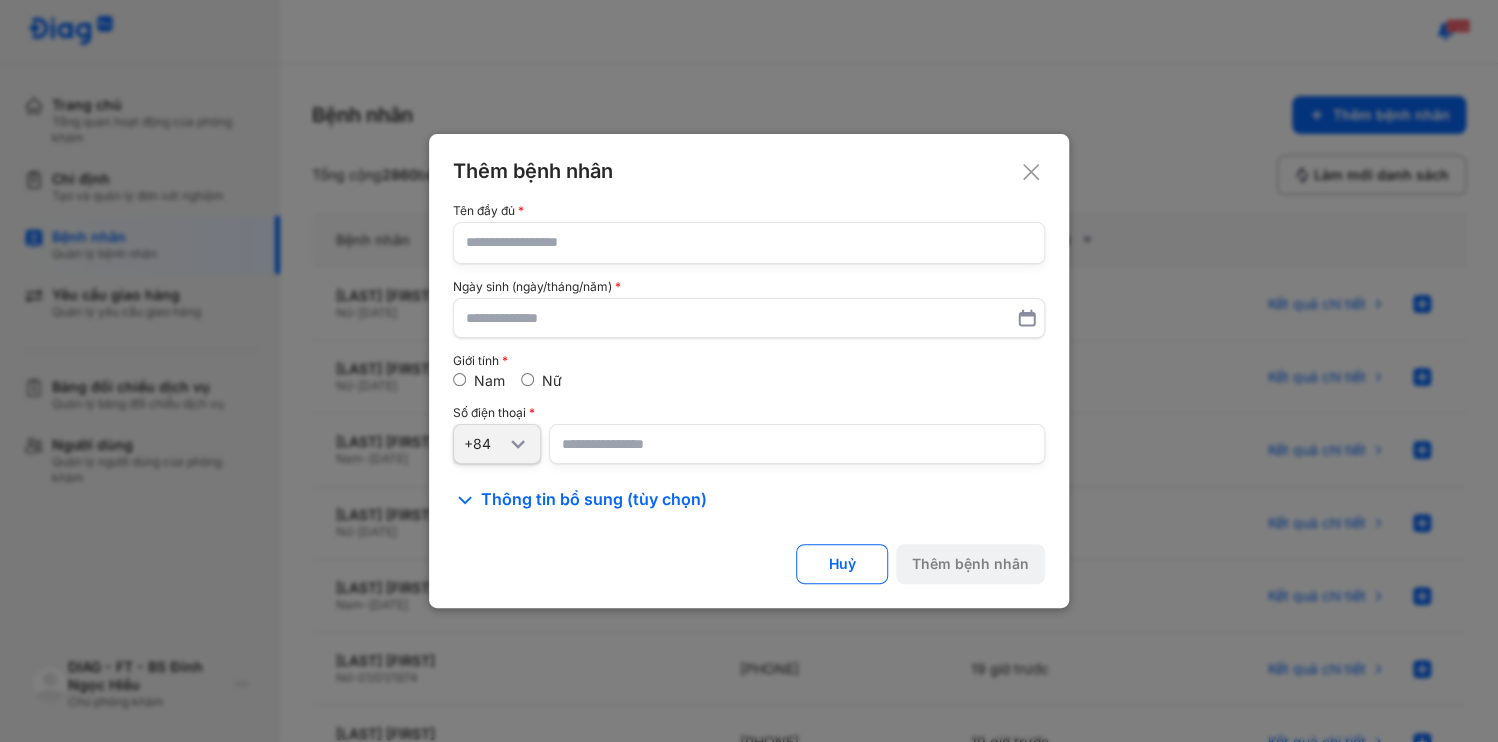 click 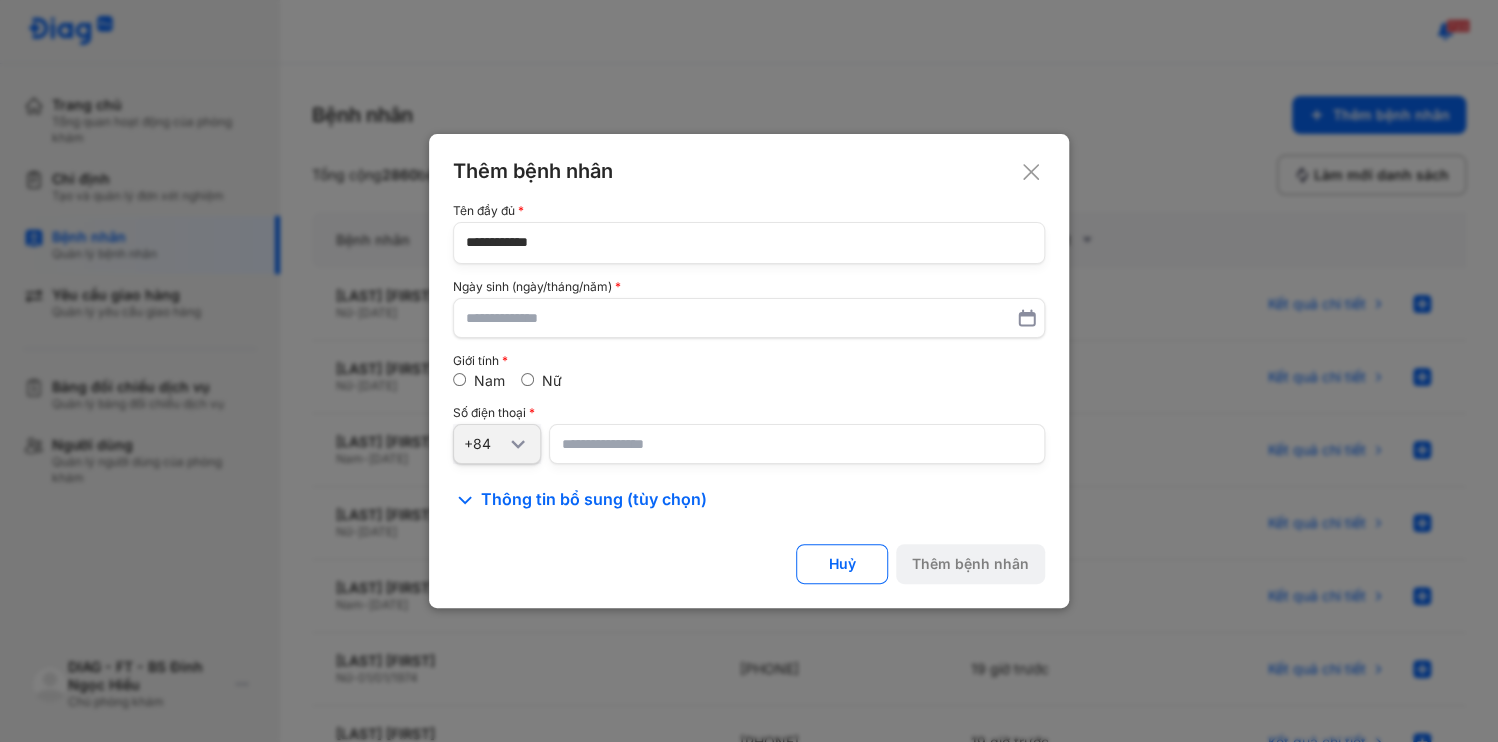 type on "**********" 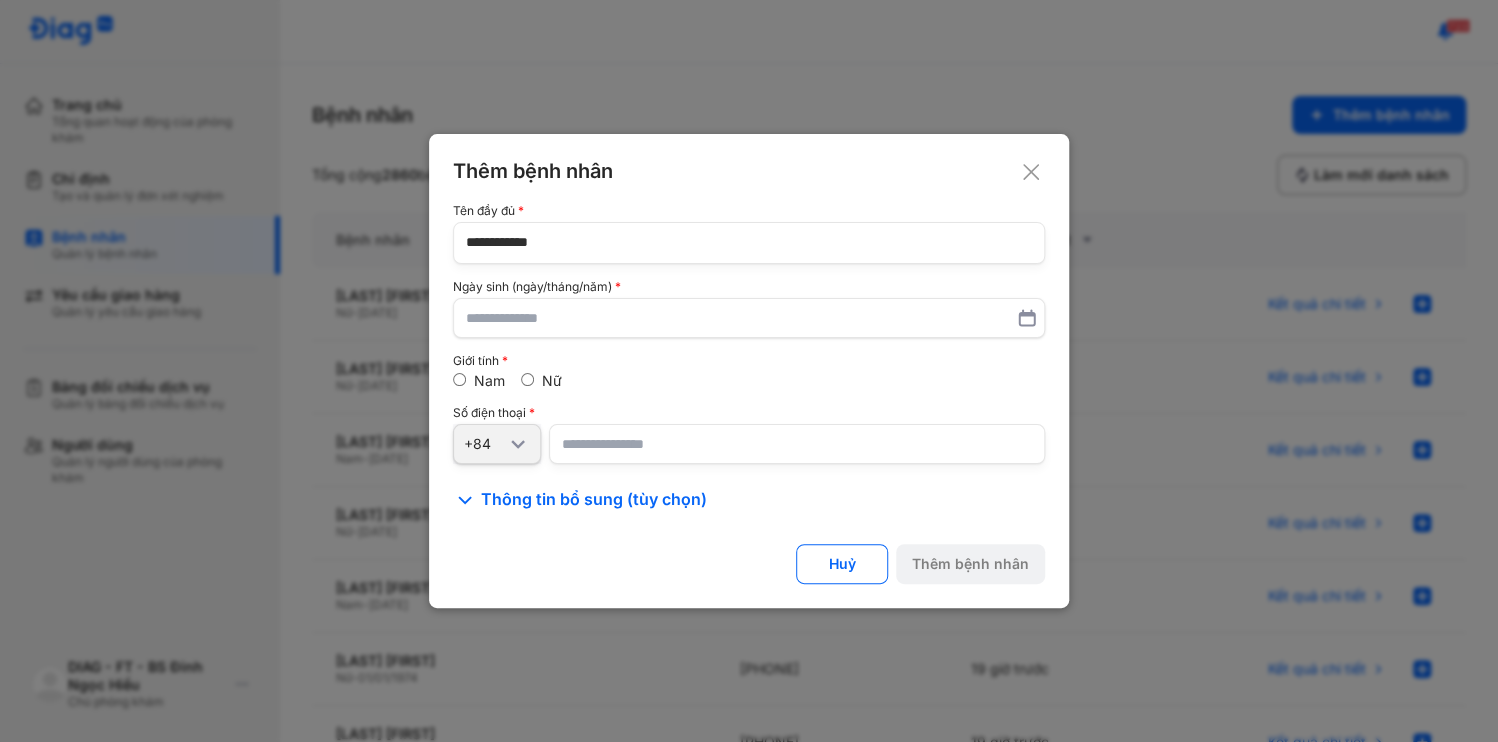 click on "**********" 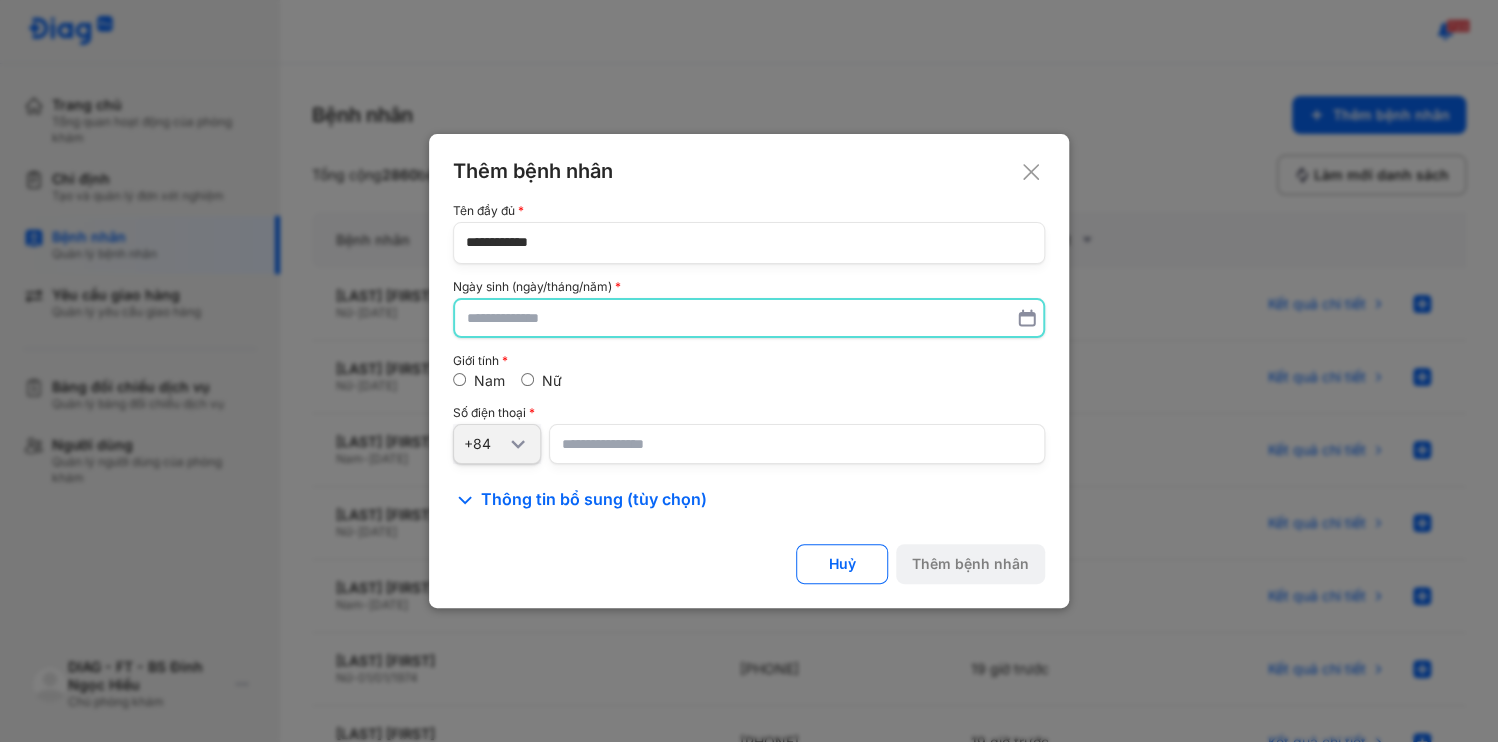 click at bounding box center [749, 318] 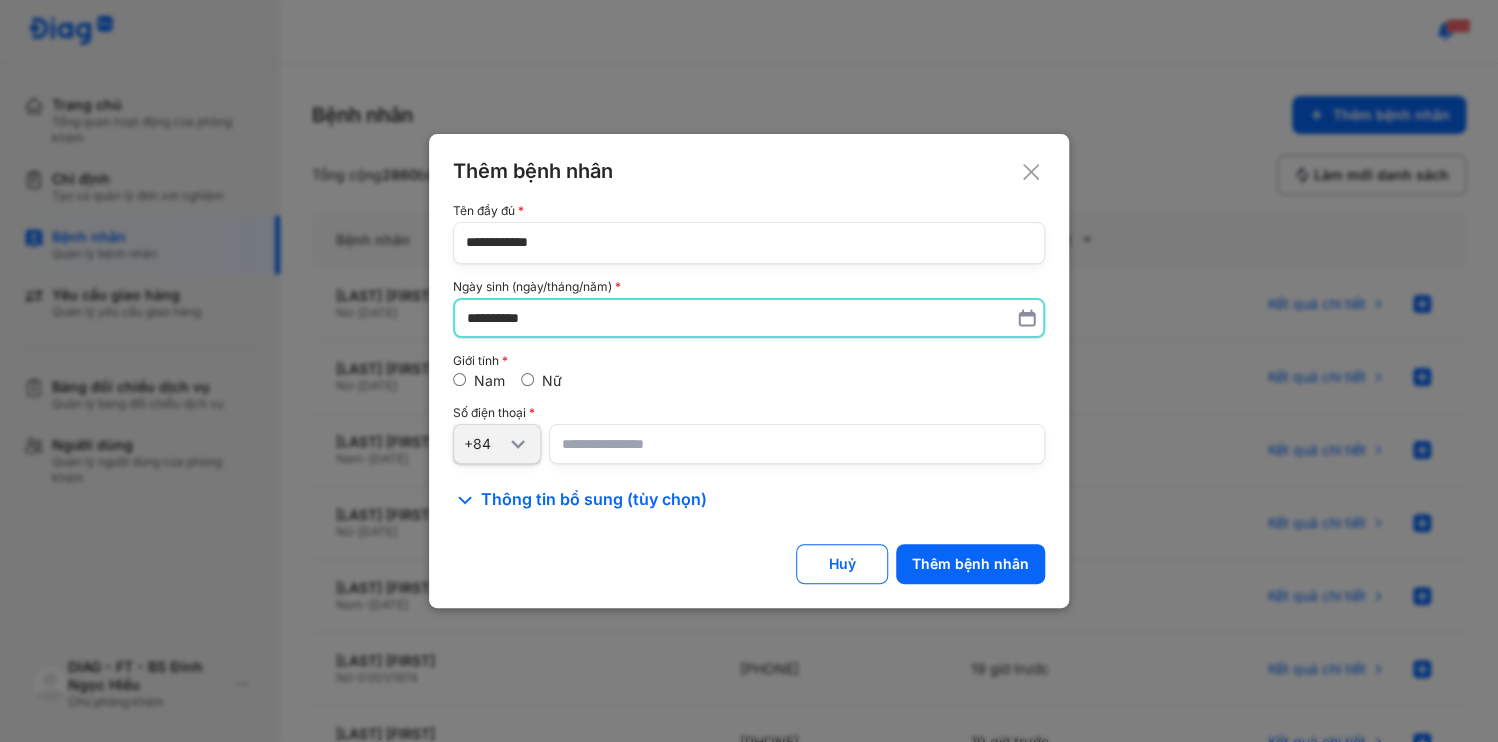 type on "**********" 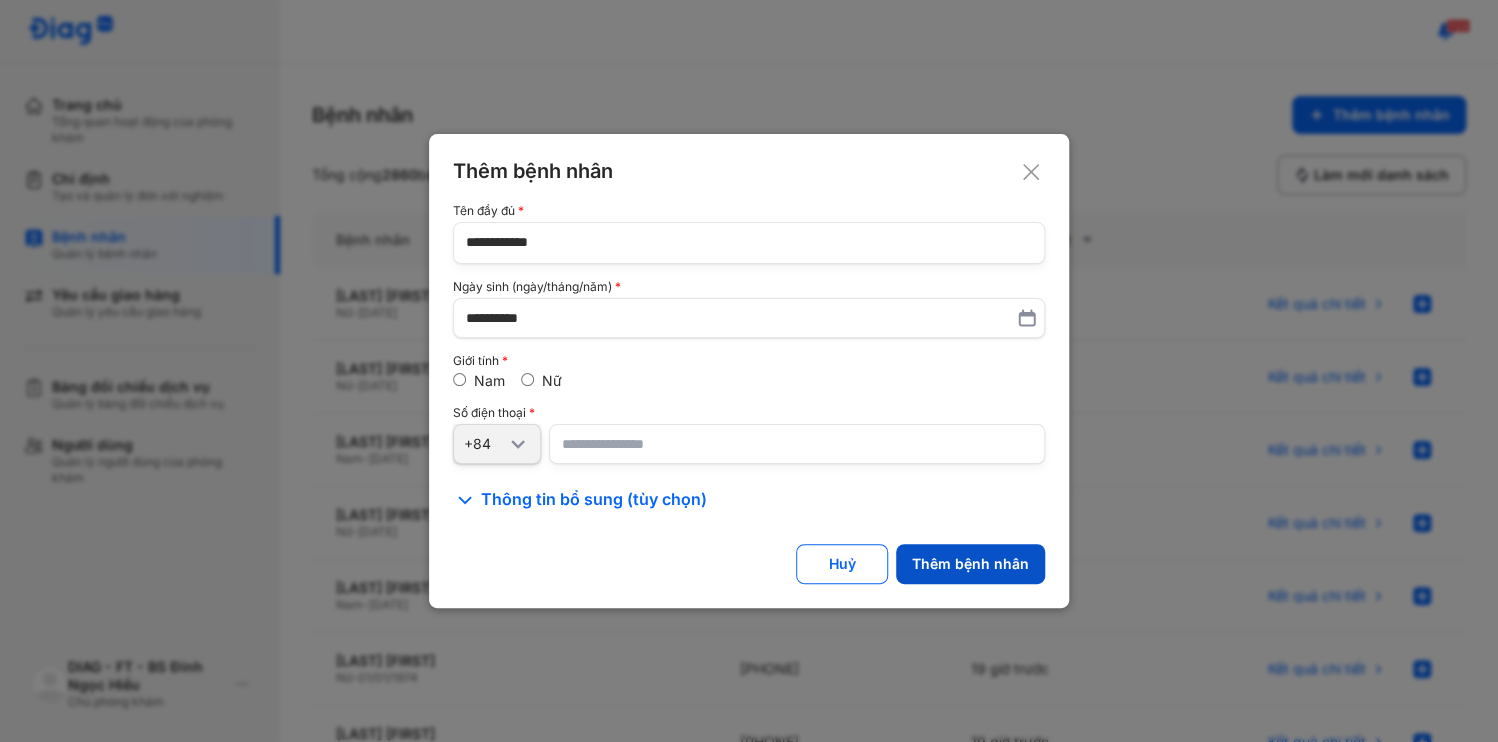 click on "Thêm bệnh nhân" 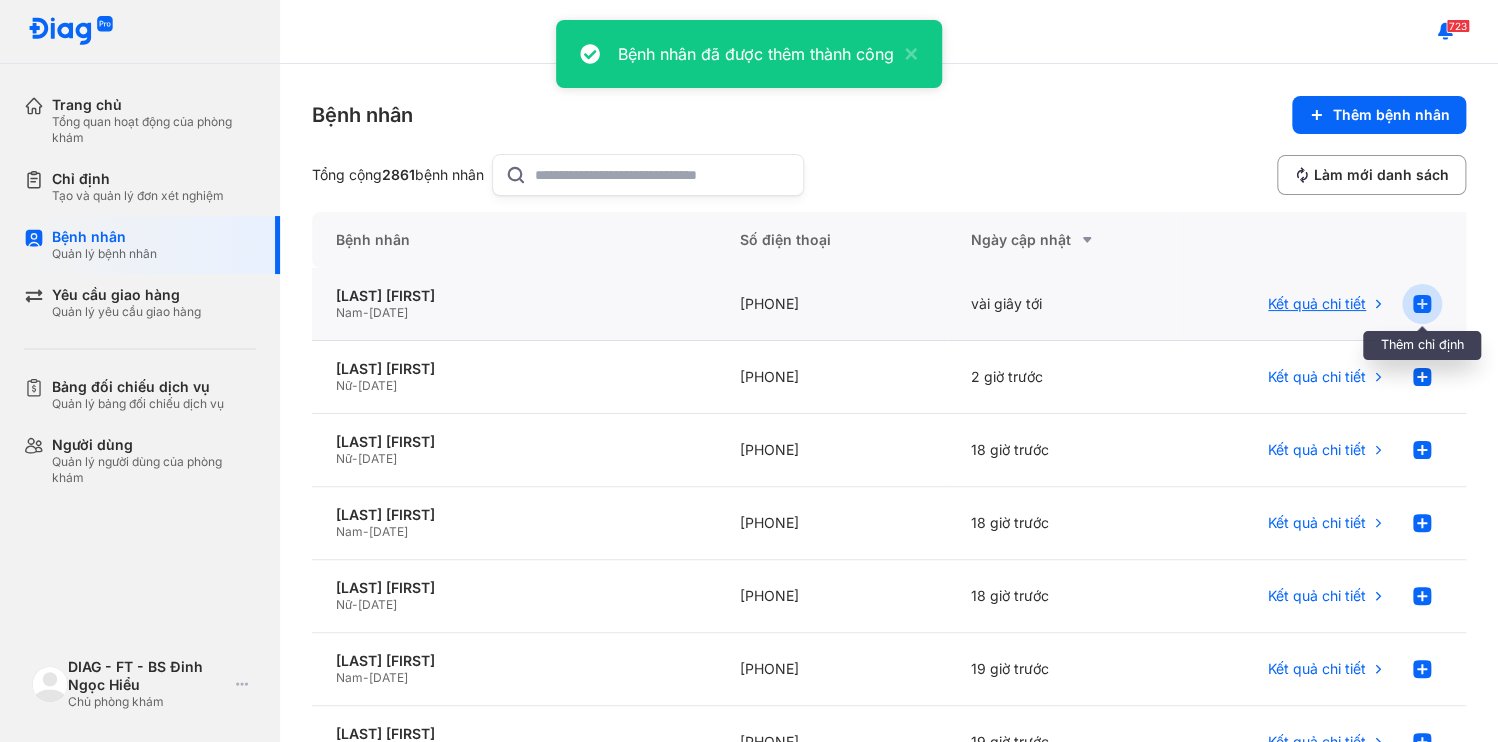 click 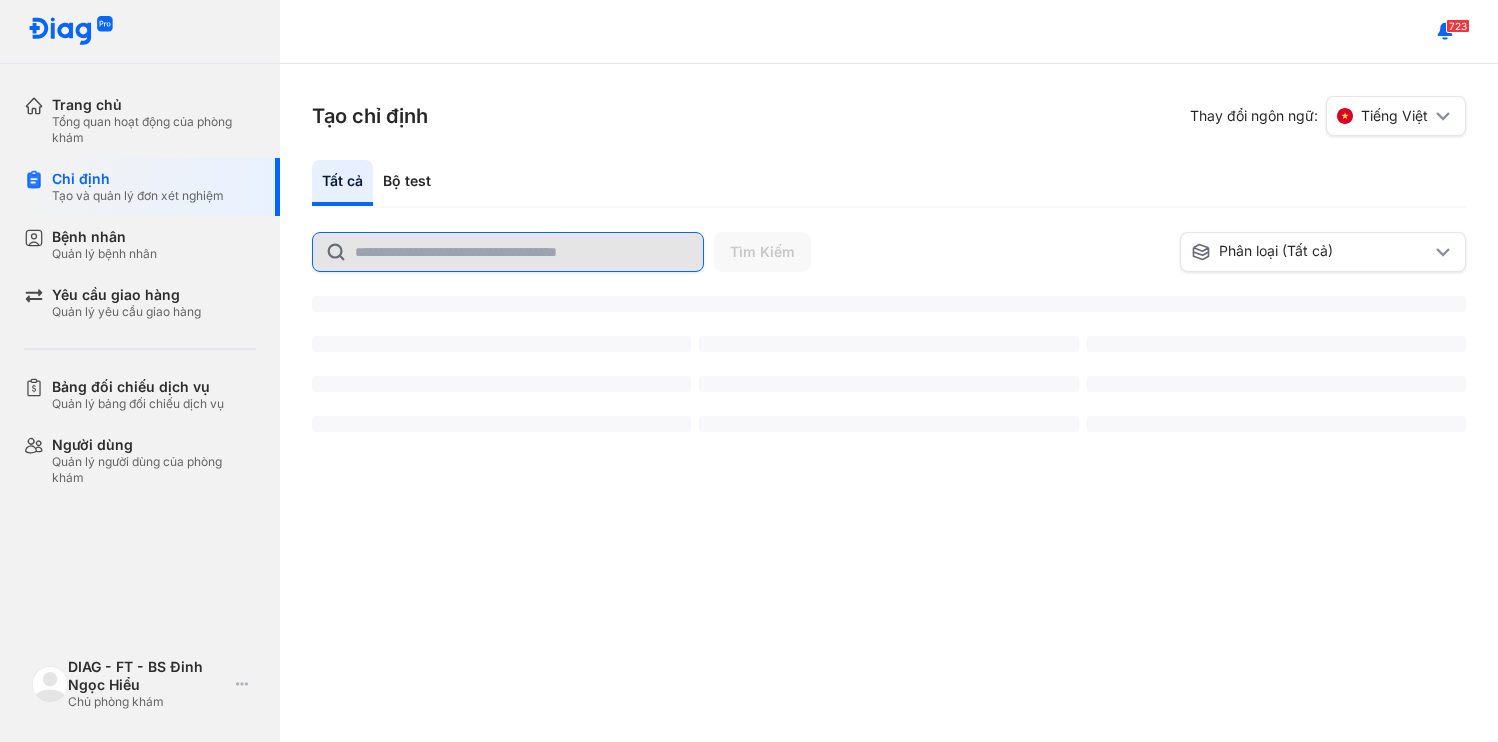 scroll, scrollTop: 0, scrollLeft: 0, axis: both 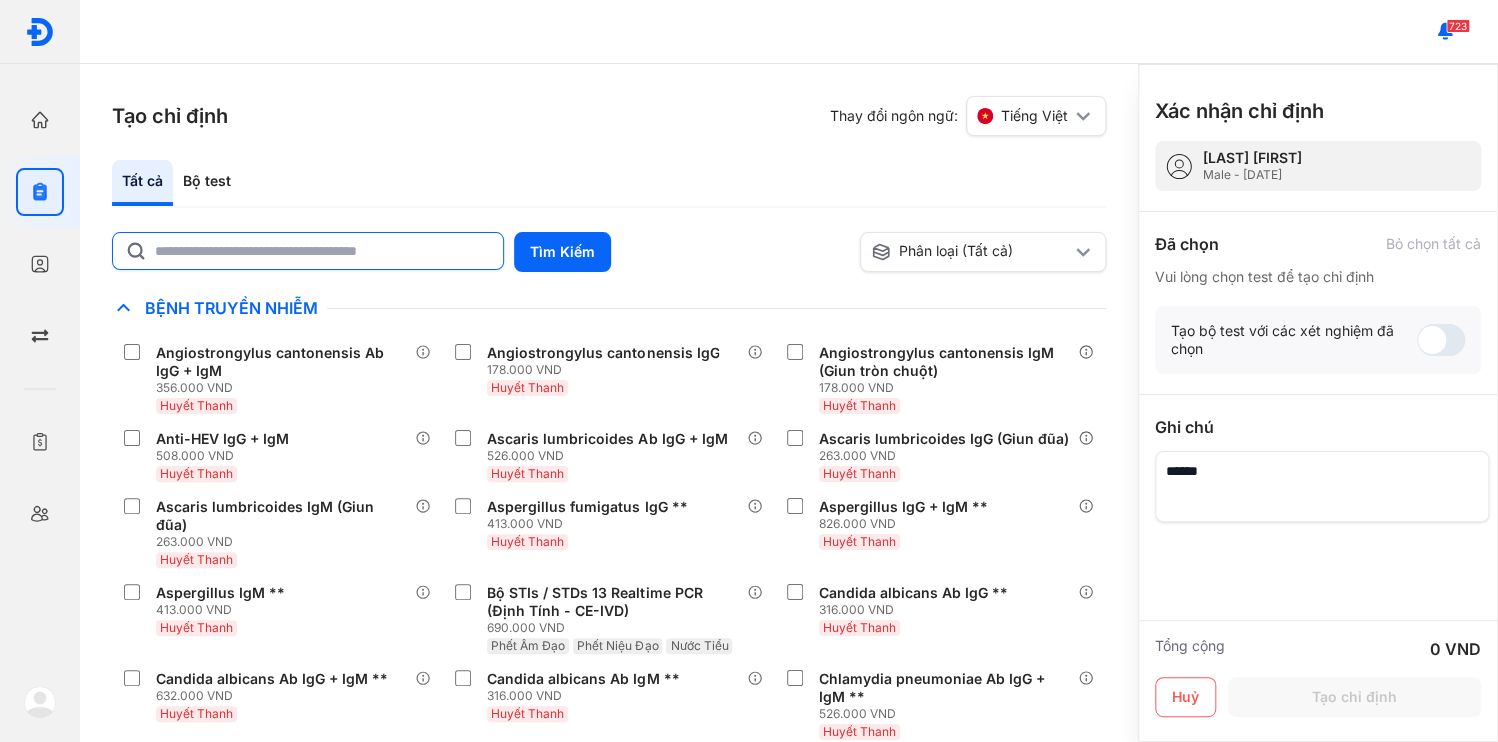 click 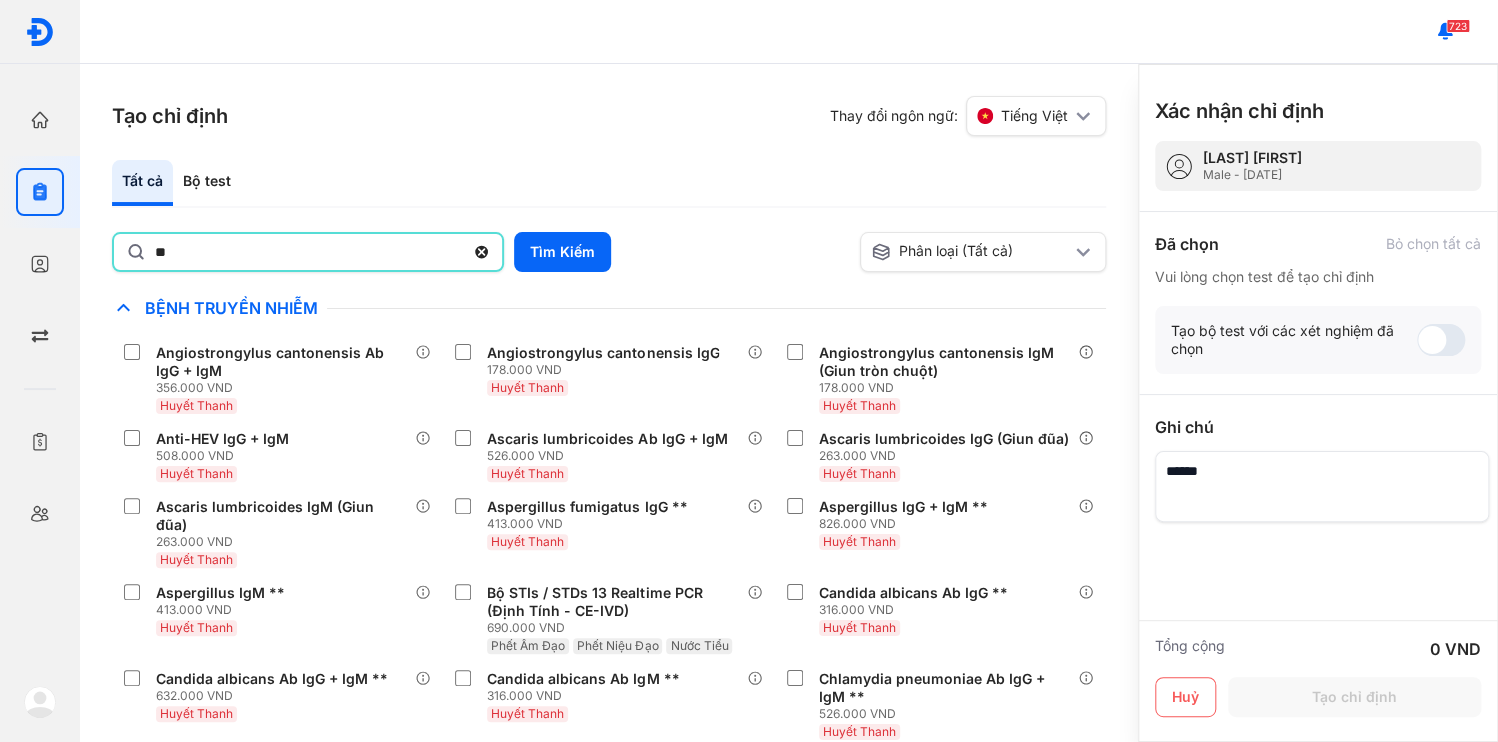 type on "**" 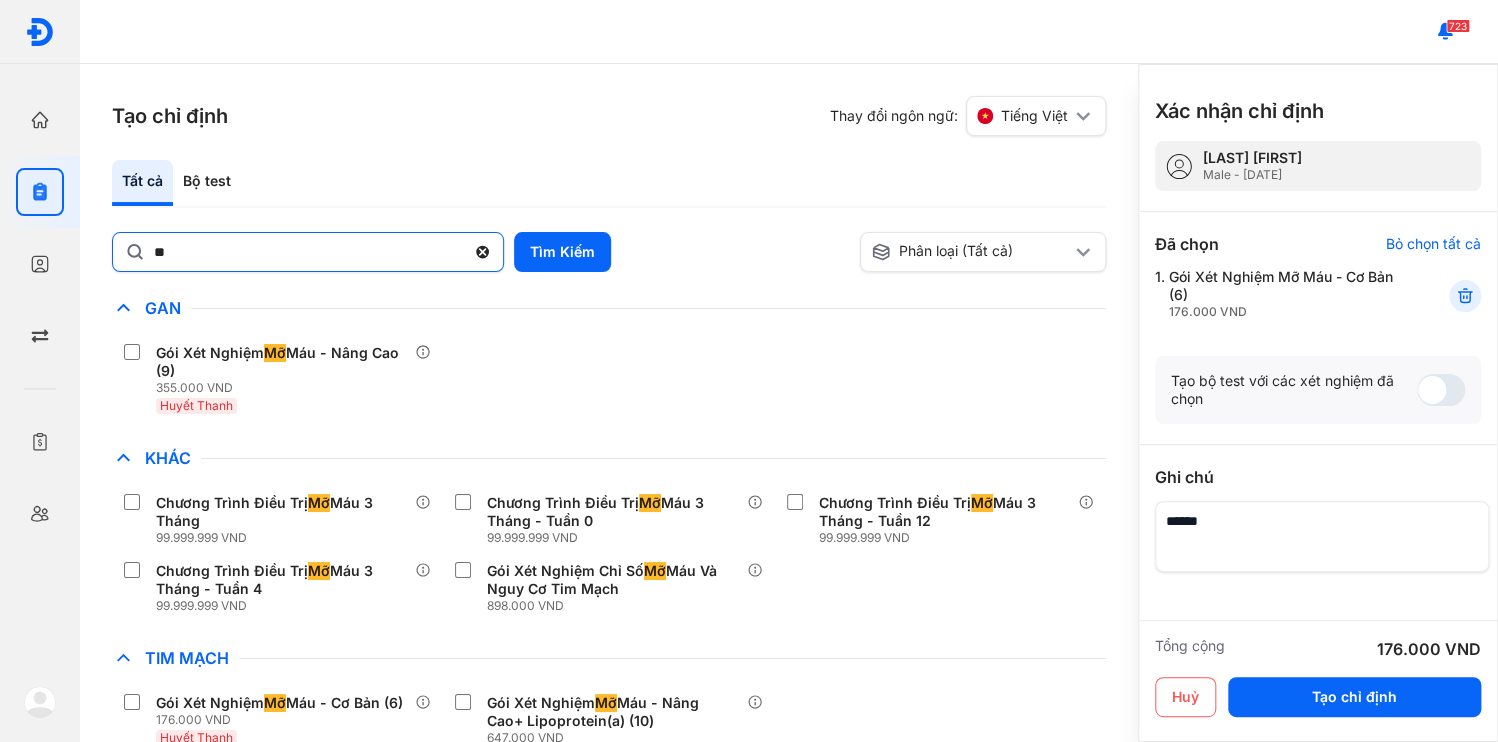 click 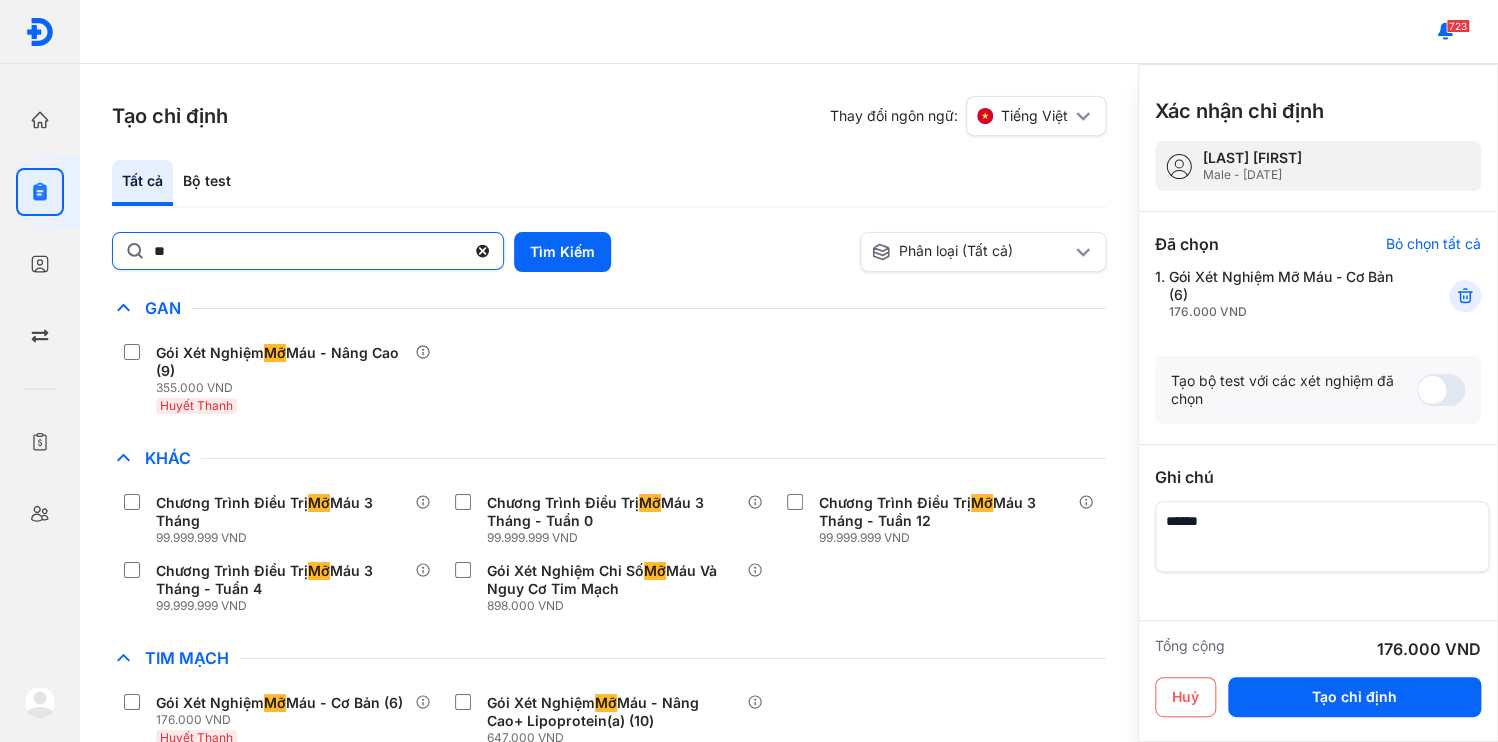 click on "**" 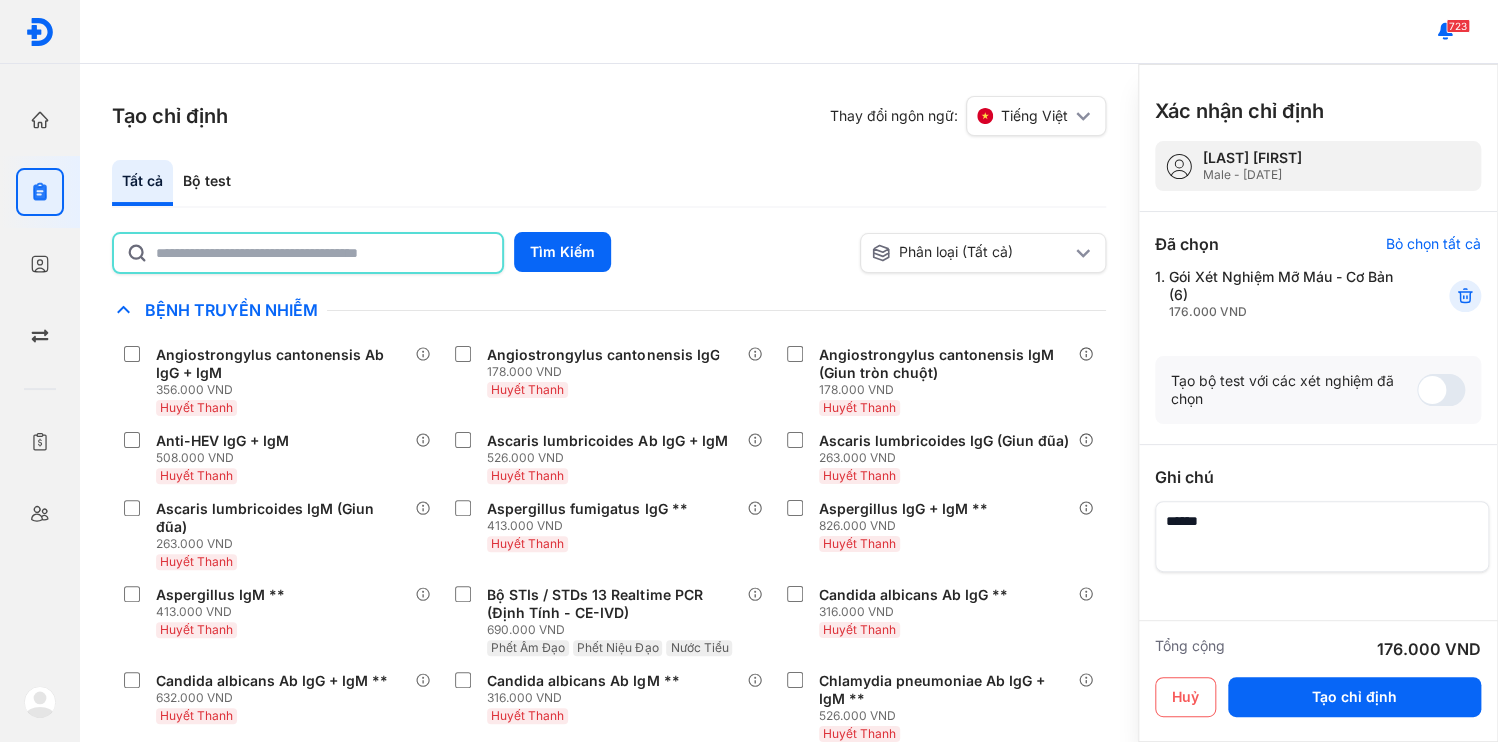 click on "Tìm Kiếm  Phân loại (Tất cả) Lưu làm chế độ xem mặc định Chỉ định nhiều nhất Bệnh Truyền Nhiễm Angiostrongylus cantonensis Ab IgG + IgM 356.000 VND Huyết Thanh Angiostrongylus cantonensis IgG 178.000 VND Huyết Thanh Angiostrongylus cantonensis IgM (Giun tròn chuột) 178.000 VND Huyết Thanh Anti-HEV IgG + IgM 508.000 VND Huyết Thanh Ascaris lumbricoides Ab IgG + IgM 526.000 VND Huyết Thanh Ascaris lumbricoides IgG (Giun đũa) 263.000 VND Huyết Thanh Ascaris lumbricoides IgM (Giun đũa) 263.000 VND Huyết Thanh Aspergillus fumigatus IgG ** 413.000 VND Huyết Thanh Aspergillus IgG + IgM ** 826.000 VND Huyết Thanh Aspergillus IgM ** 413.000 VND Huyết Thanh Bộ STIs / STDs 13 Realtime PCR (Định Tính - CE-IVD) 690.000 VND Phết Âm Đạo Phết Niệu Đạo Nước Tiểu Candida albicans Ab IgG ** 316.000 VND Huyết Thanh Candida albicans Ab IgG + IgM ** 632.000 VND Huyết Thanh Candida albicans Ab IgM ** 316.000 VND Huyết Thanh 526.000 VND" 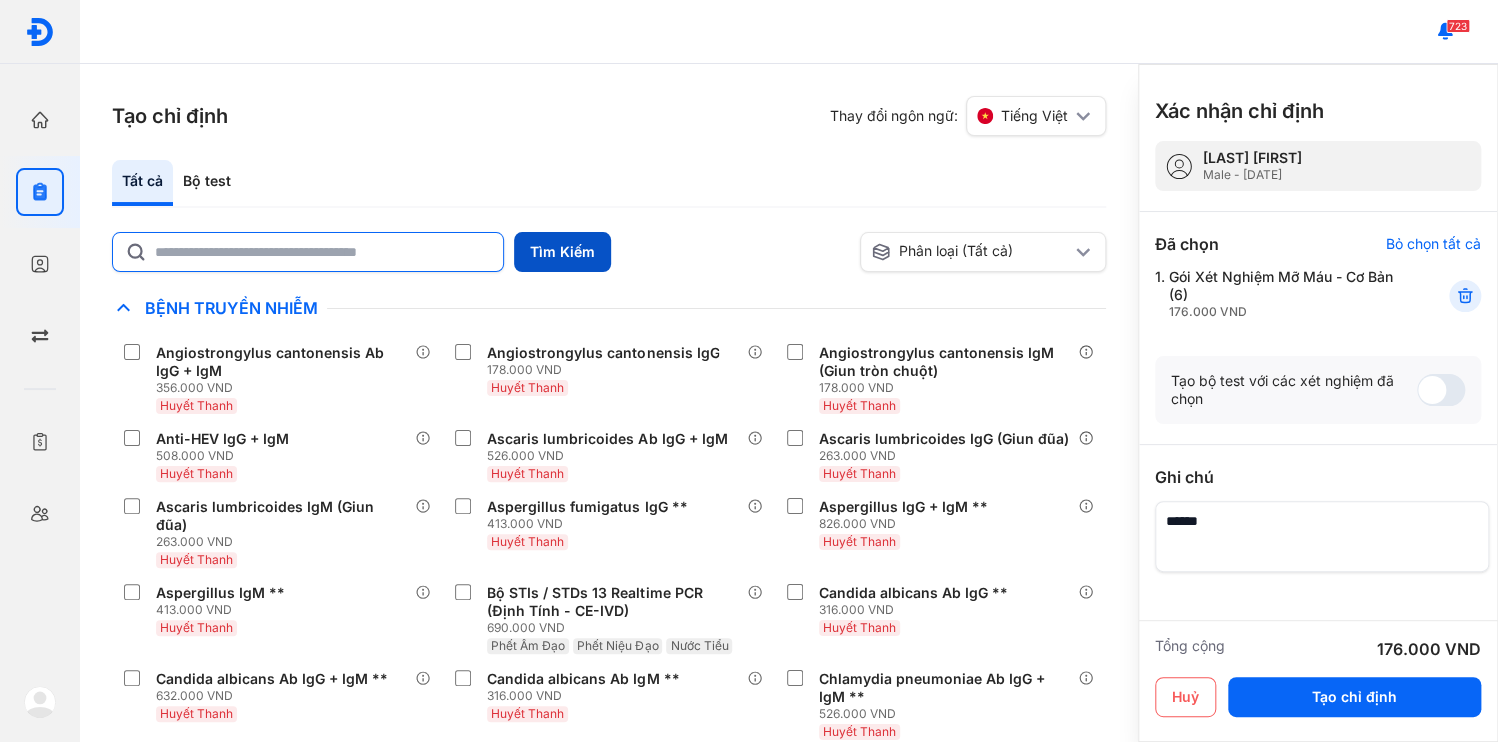 click on "Tìm Kiếm" at bounding box center (562, 252) 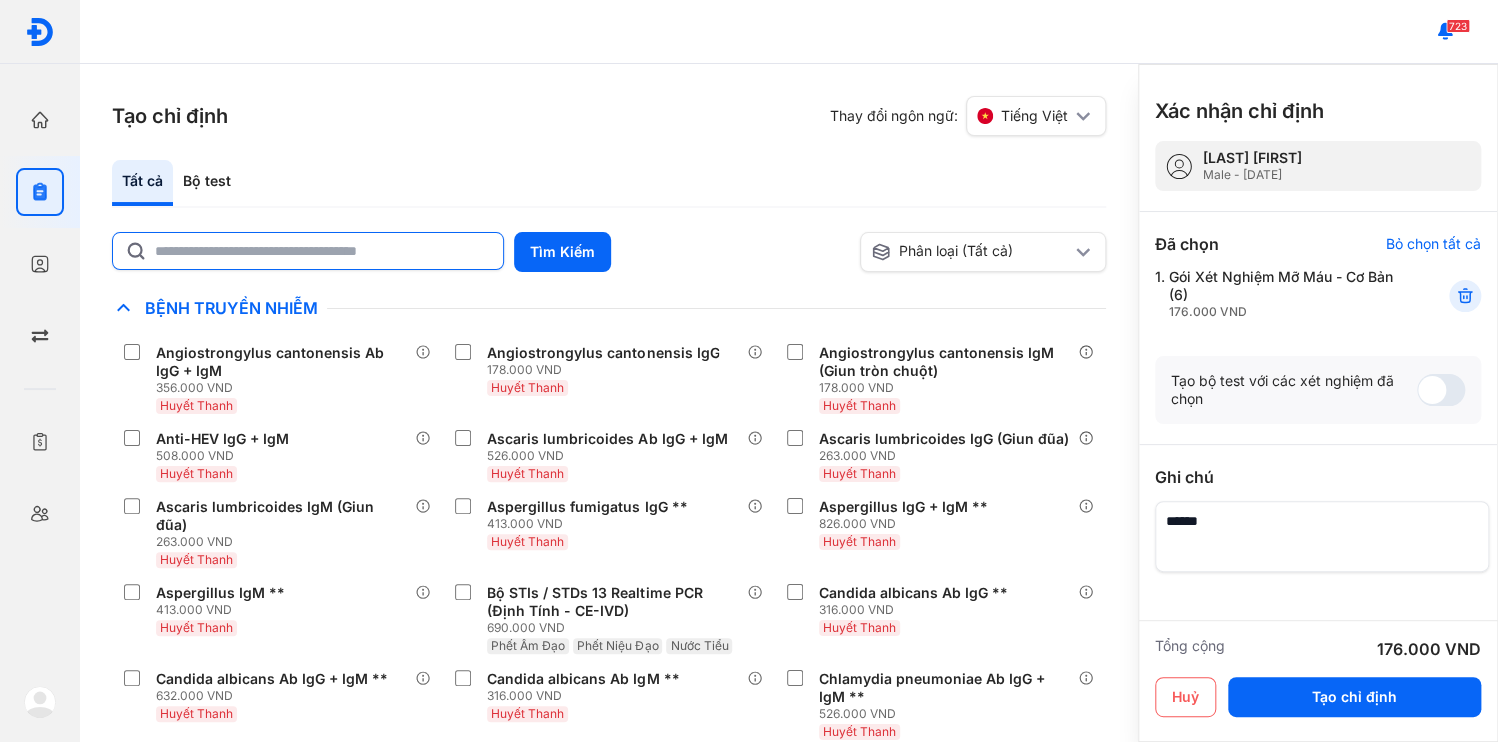 click 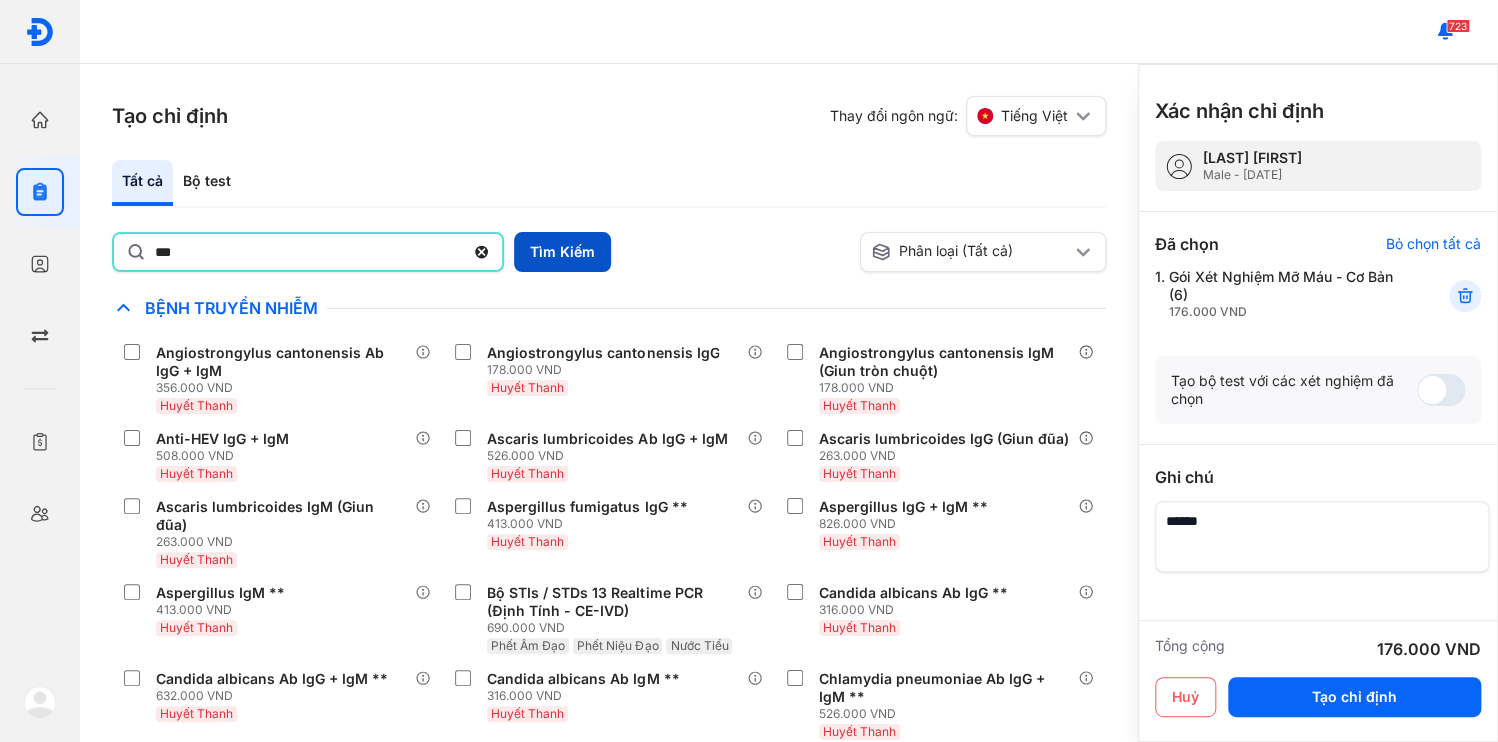 type on "***" 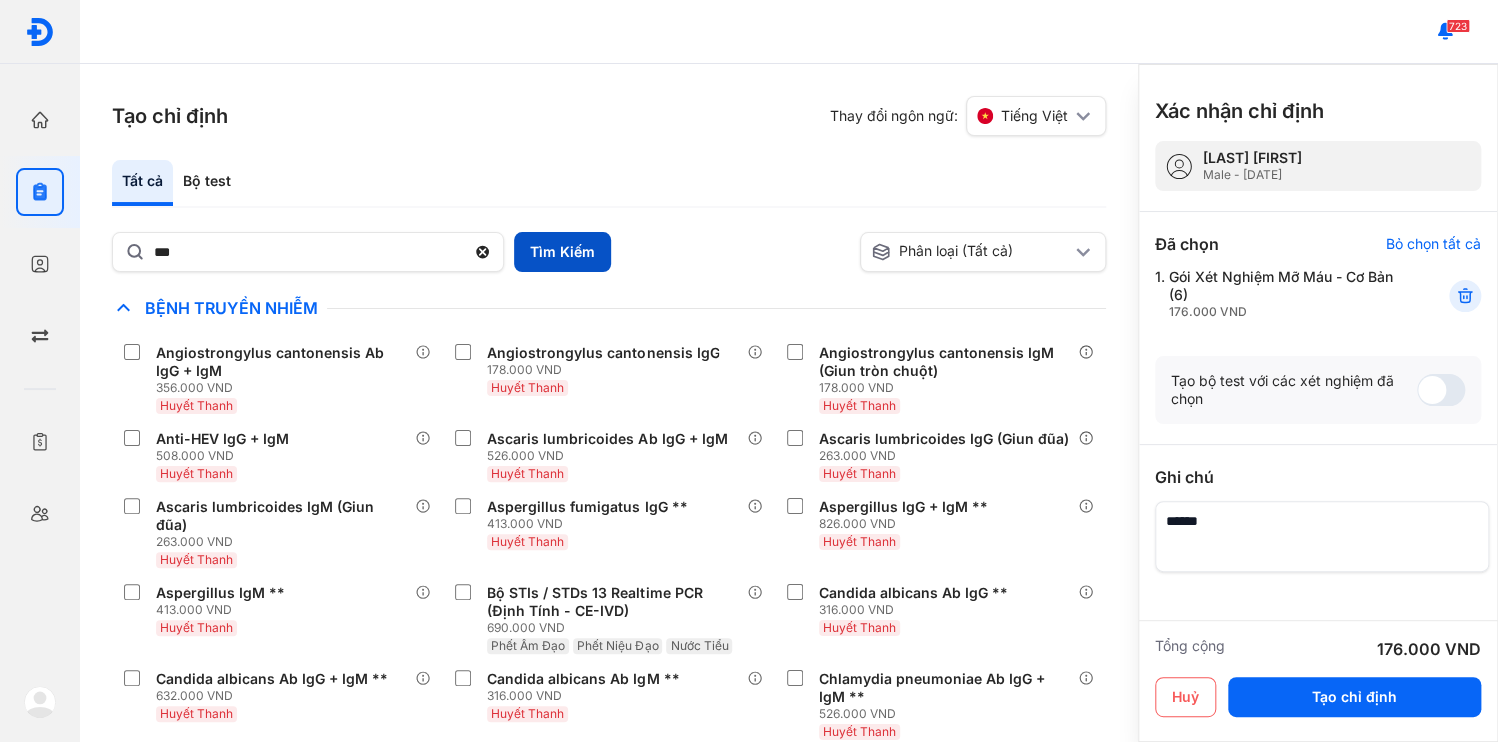 click on "Tìm Kiếm" at bounding box center [562, 252] 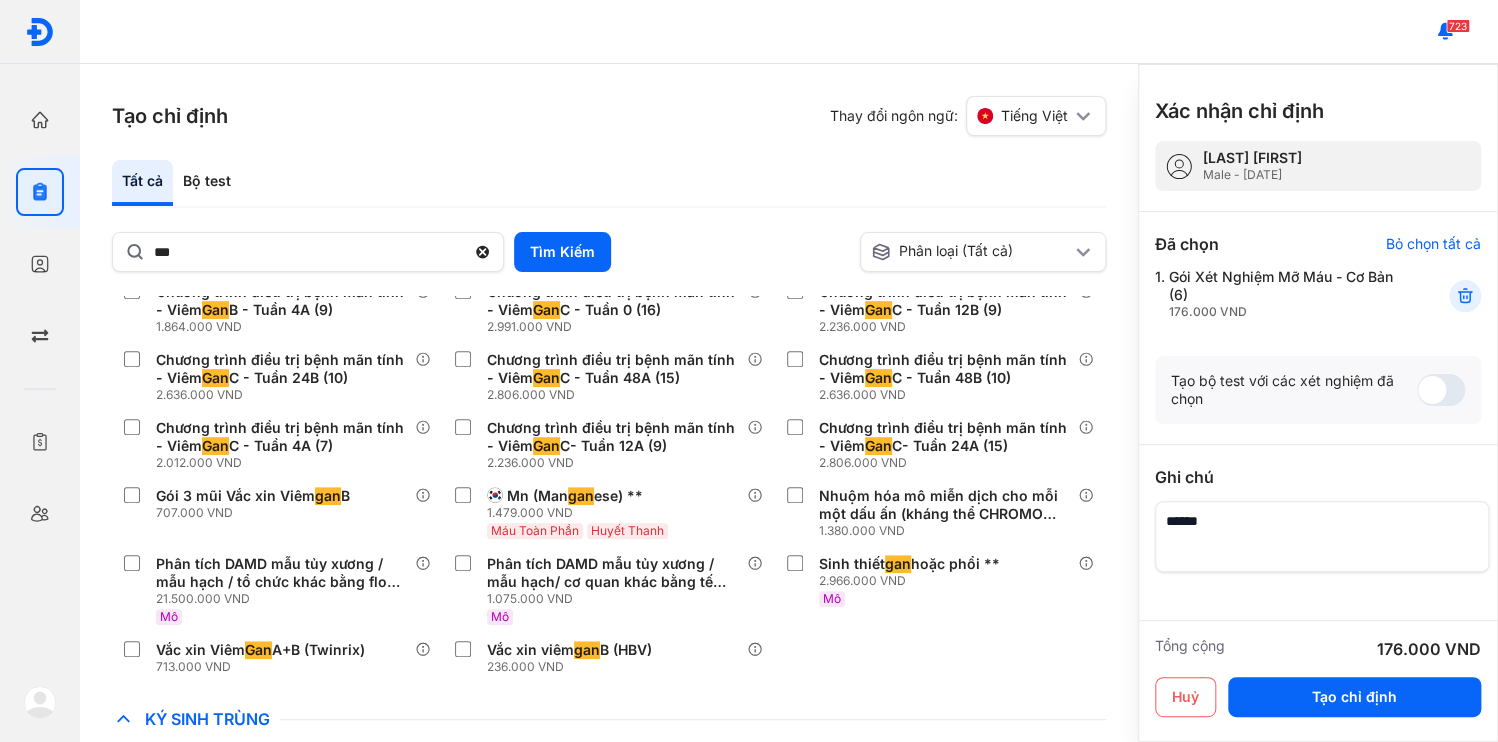 scroll, scrollTop: 625, scrollLeft: 0, axis: vertical 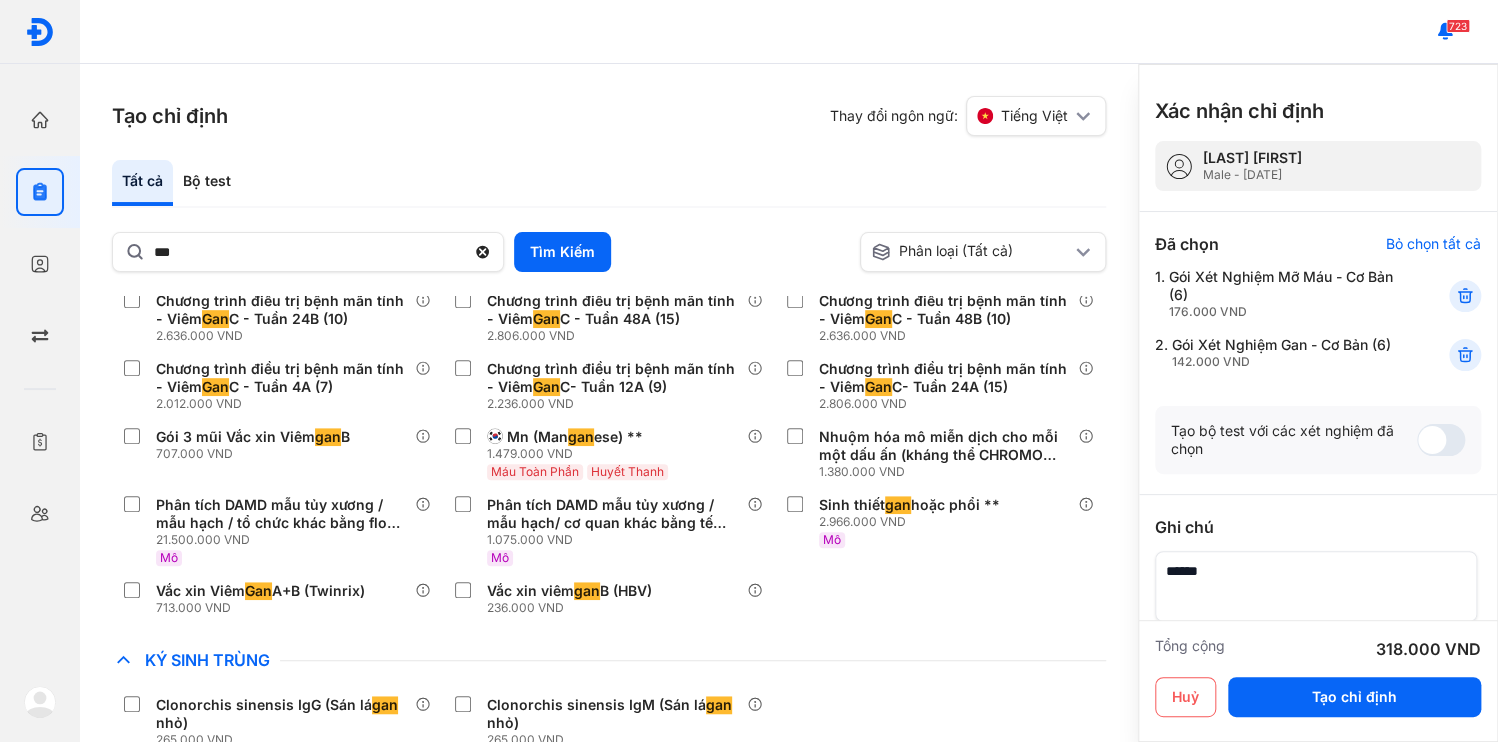 click at bounding box center [1316, 586] 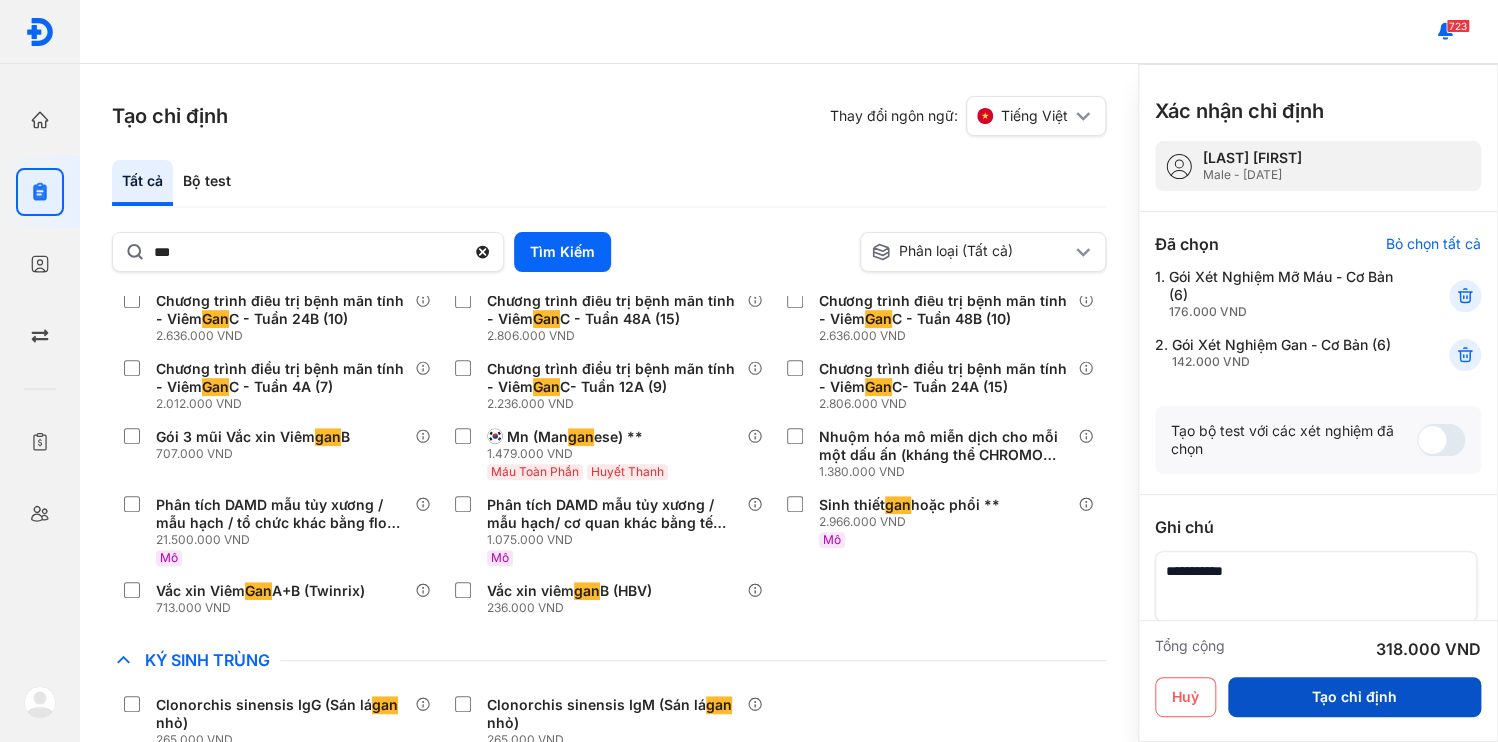 type on "**********" 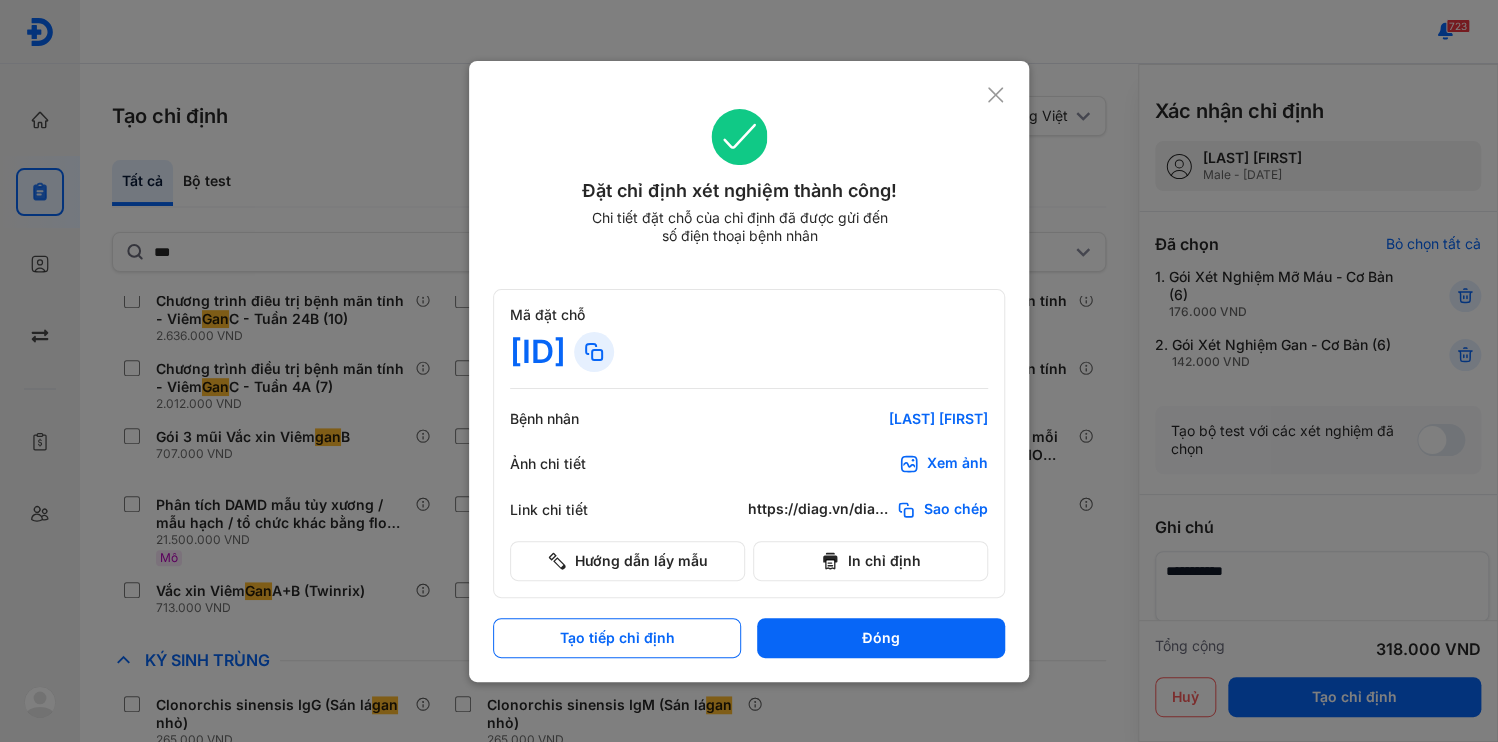 click on "Sao chép" 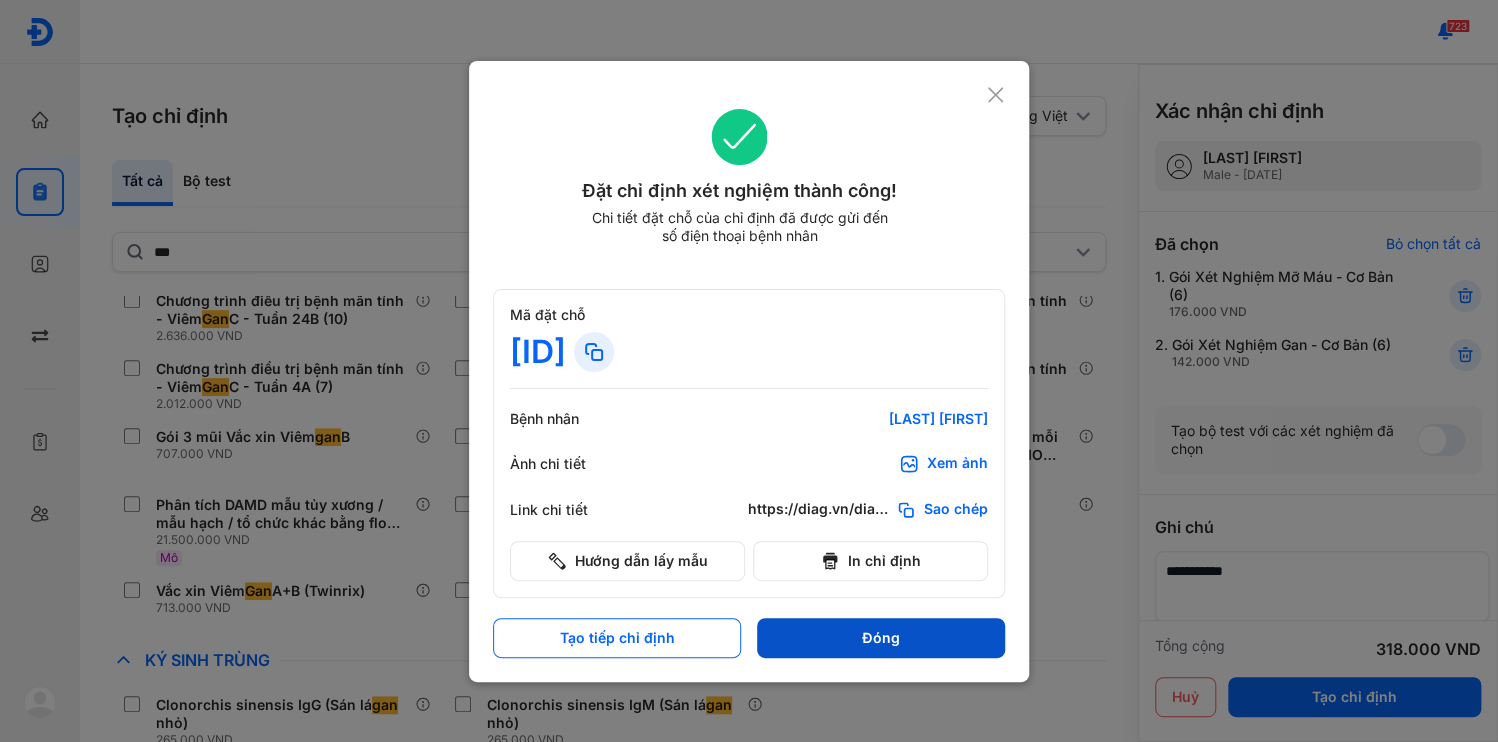click on "Đóng" at bounding box center (881, 638) 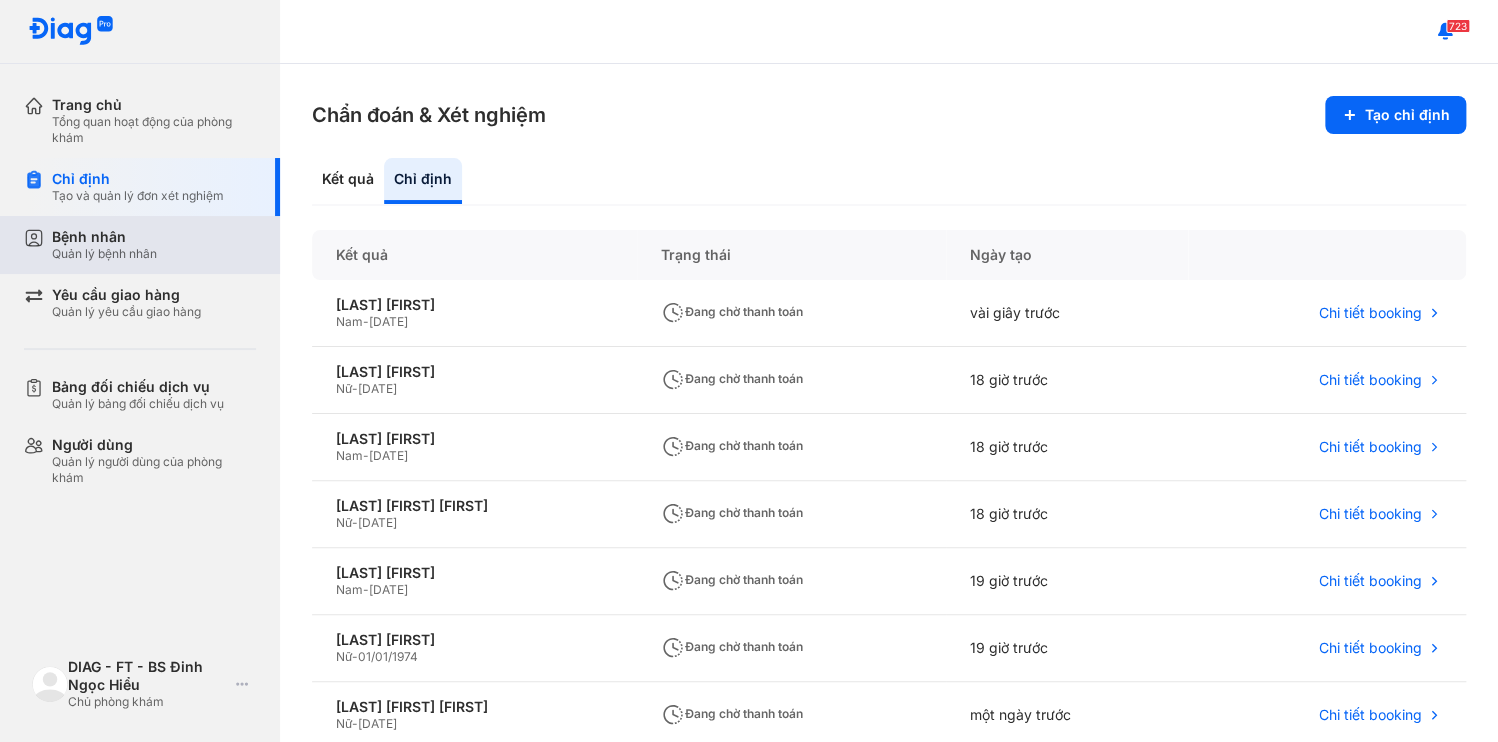 click on "Bệnh nhân" at bounding box center [104, 237] 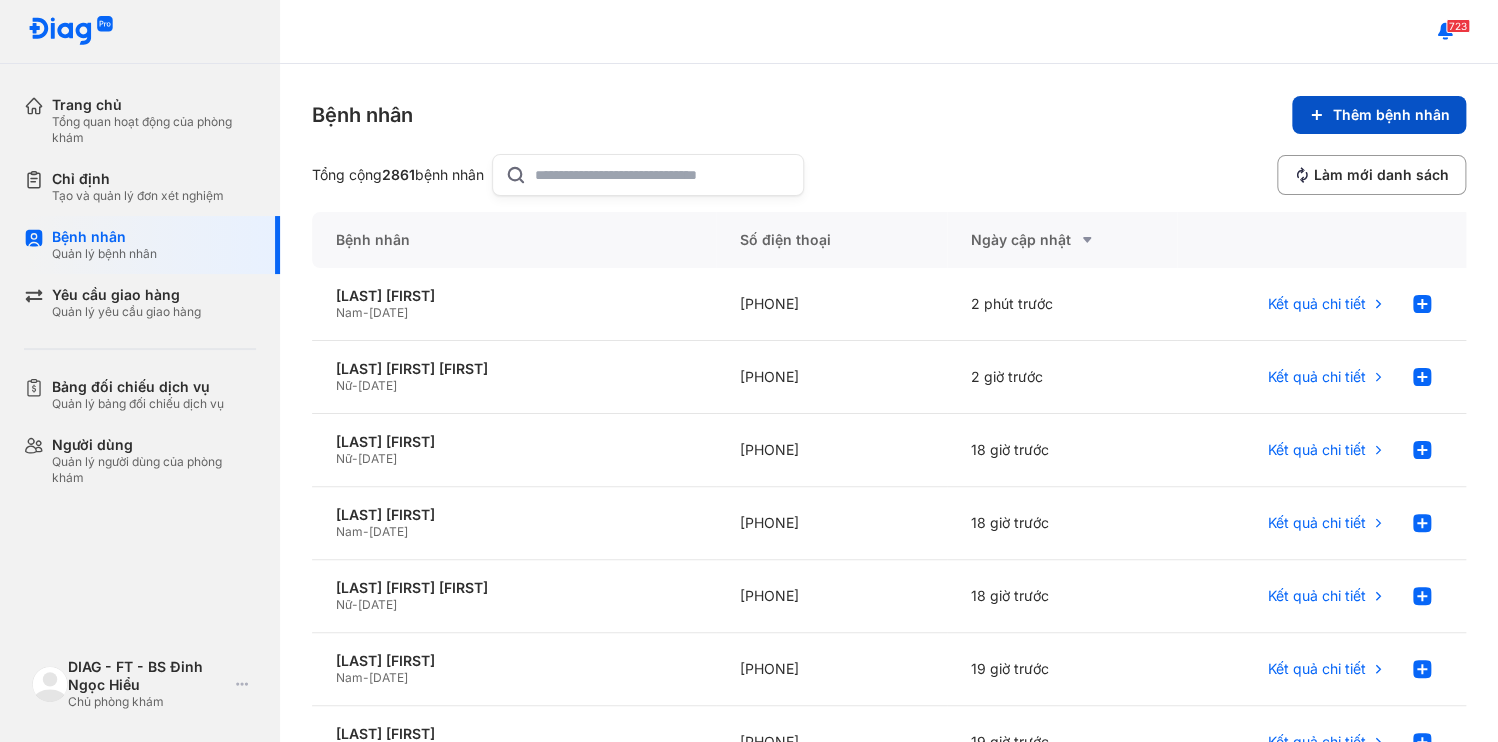 click on "Thêm bệnh nhân" 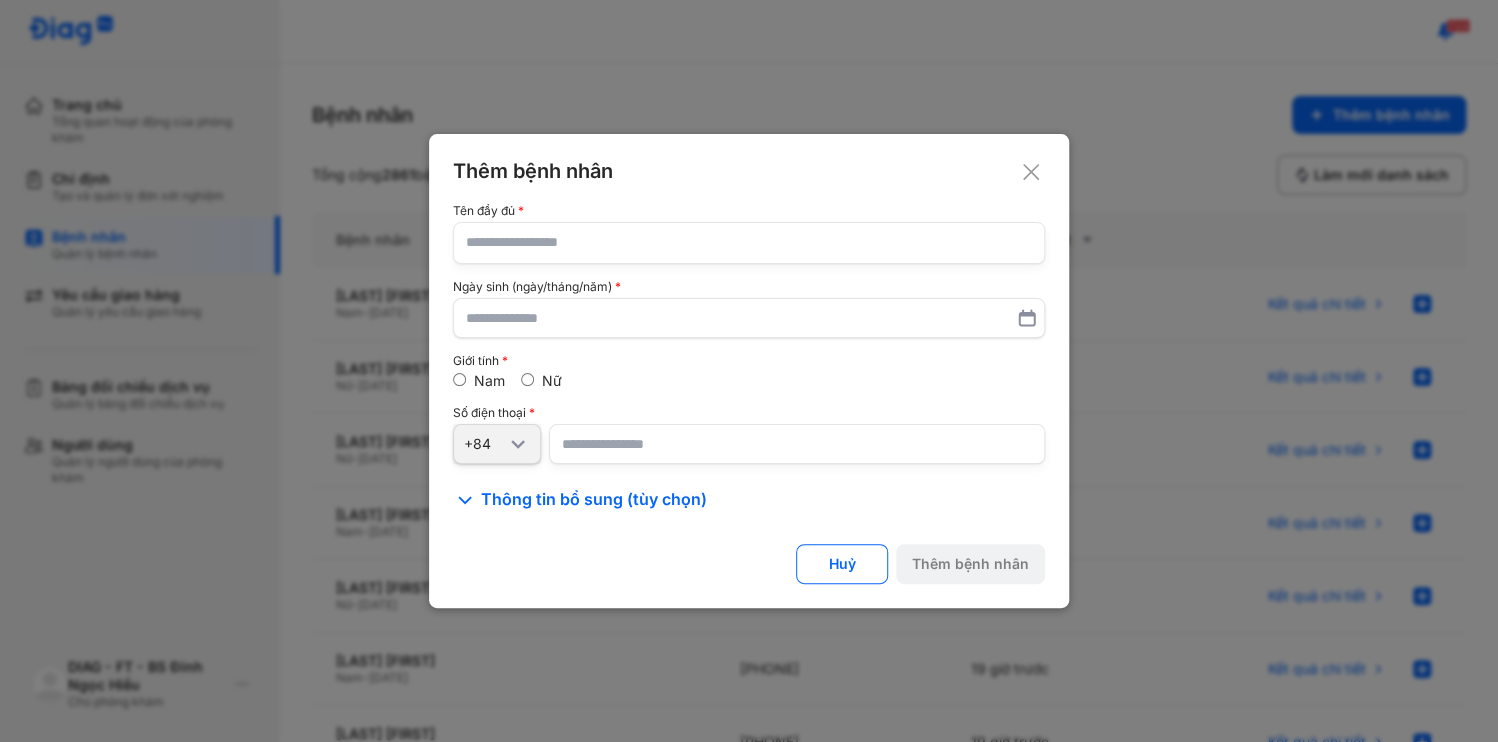 click 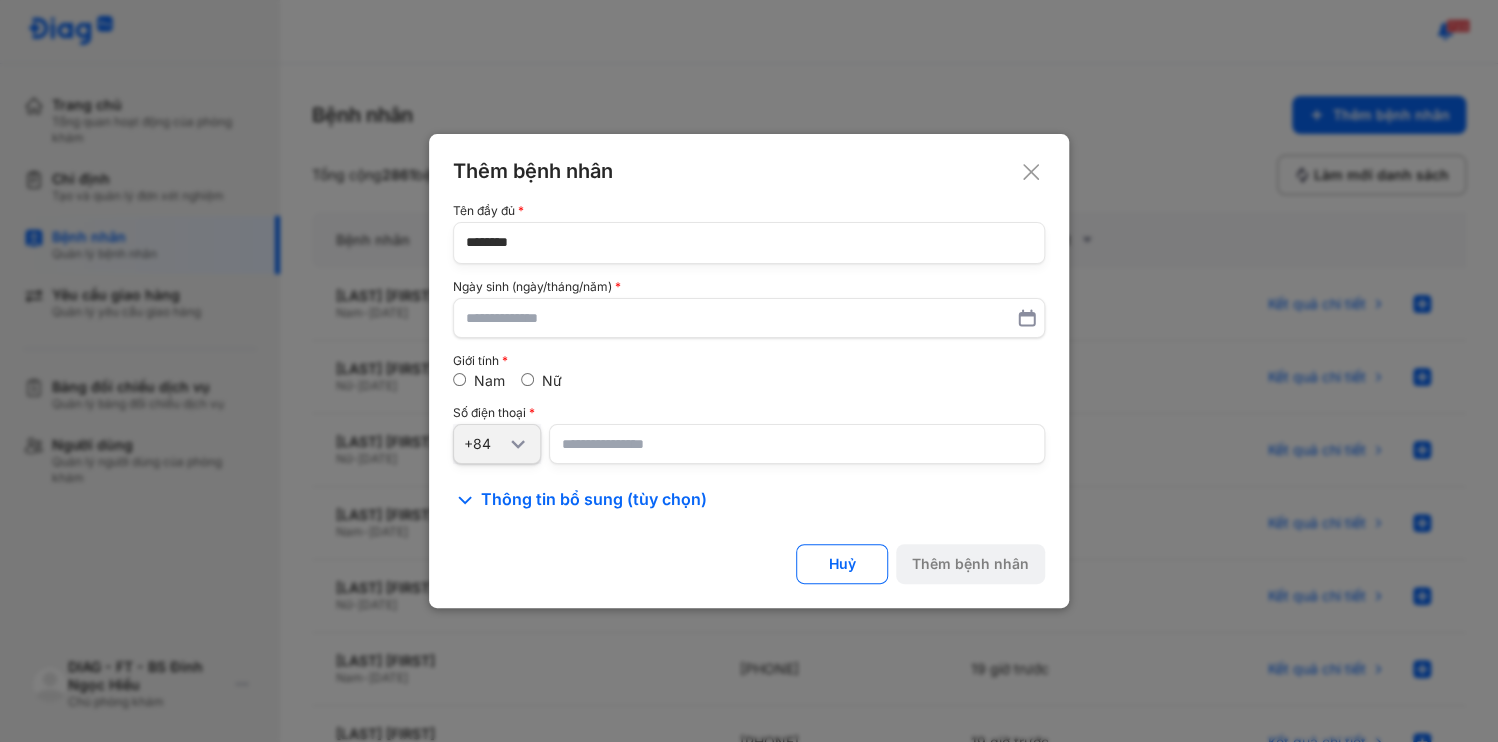 type on "********" 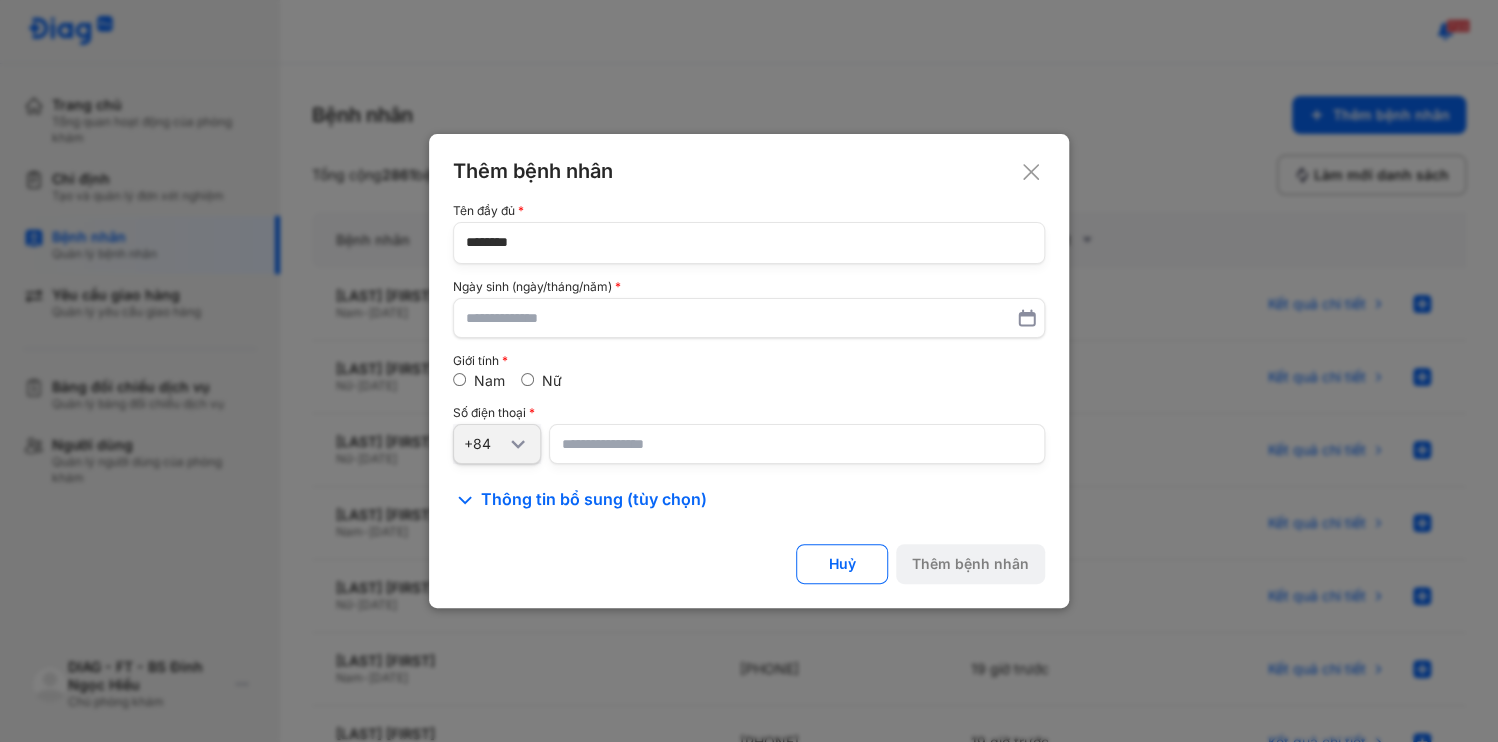 click at bounding box center [797, 444] 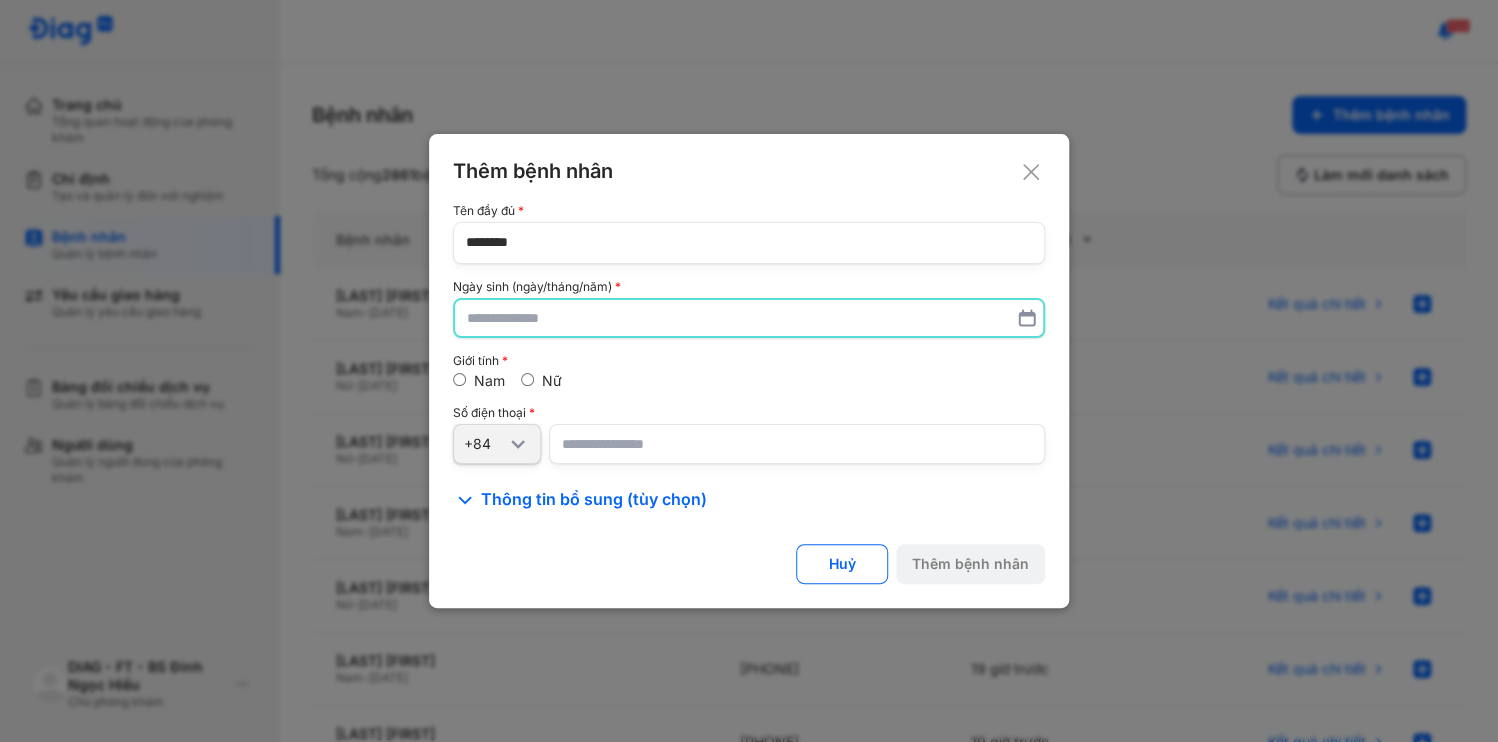 click at bounding box center (749, 318) 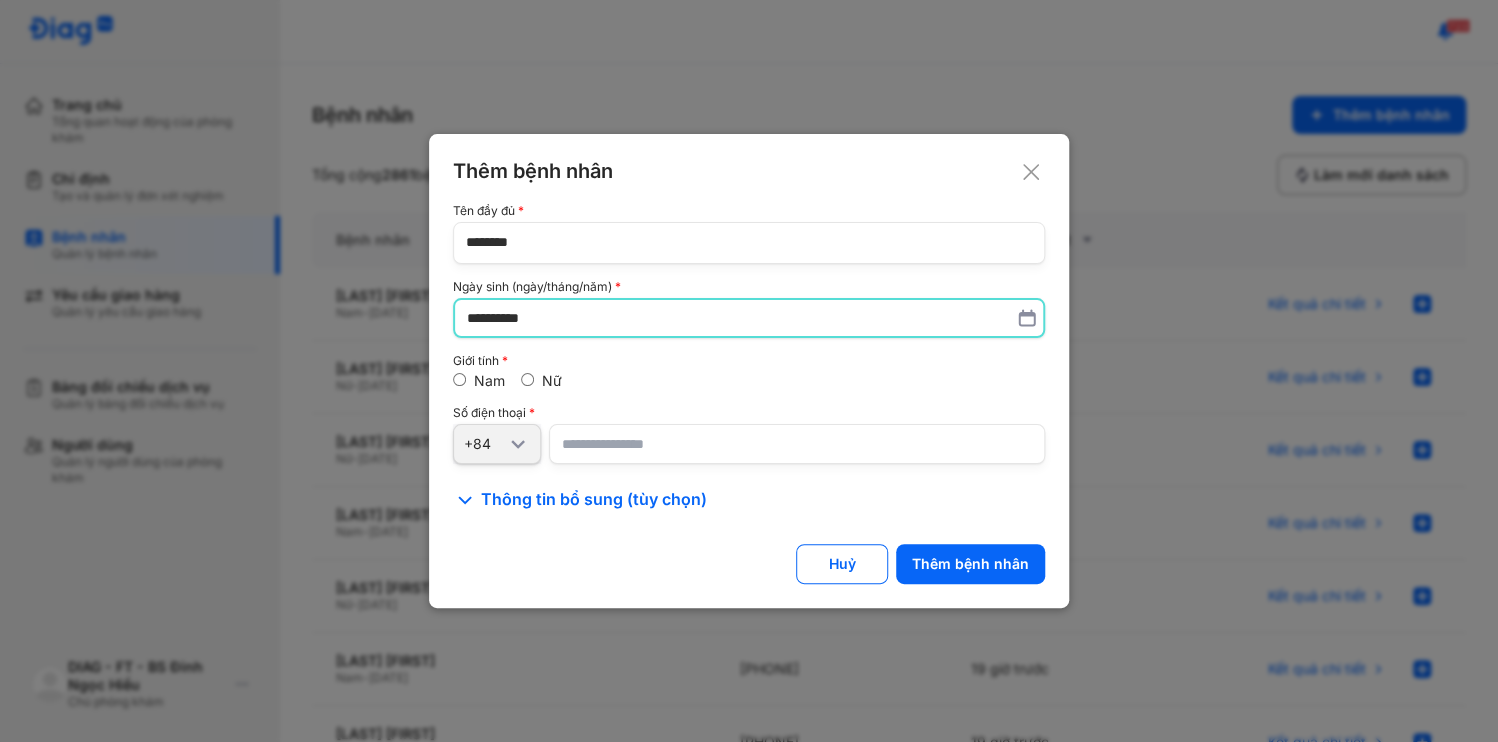 drag, startPoint x: 532, startPoint y: 334, endPoint x: 291, endPoint y: 332, distance: 241.0083 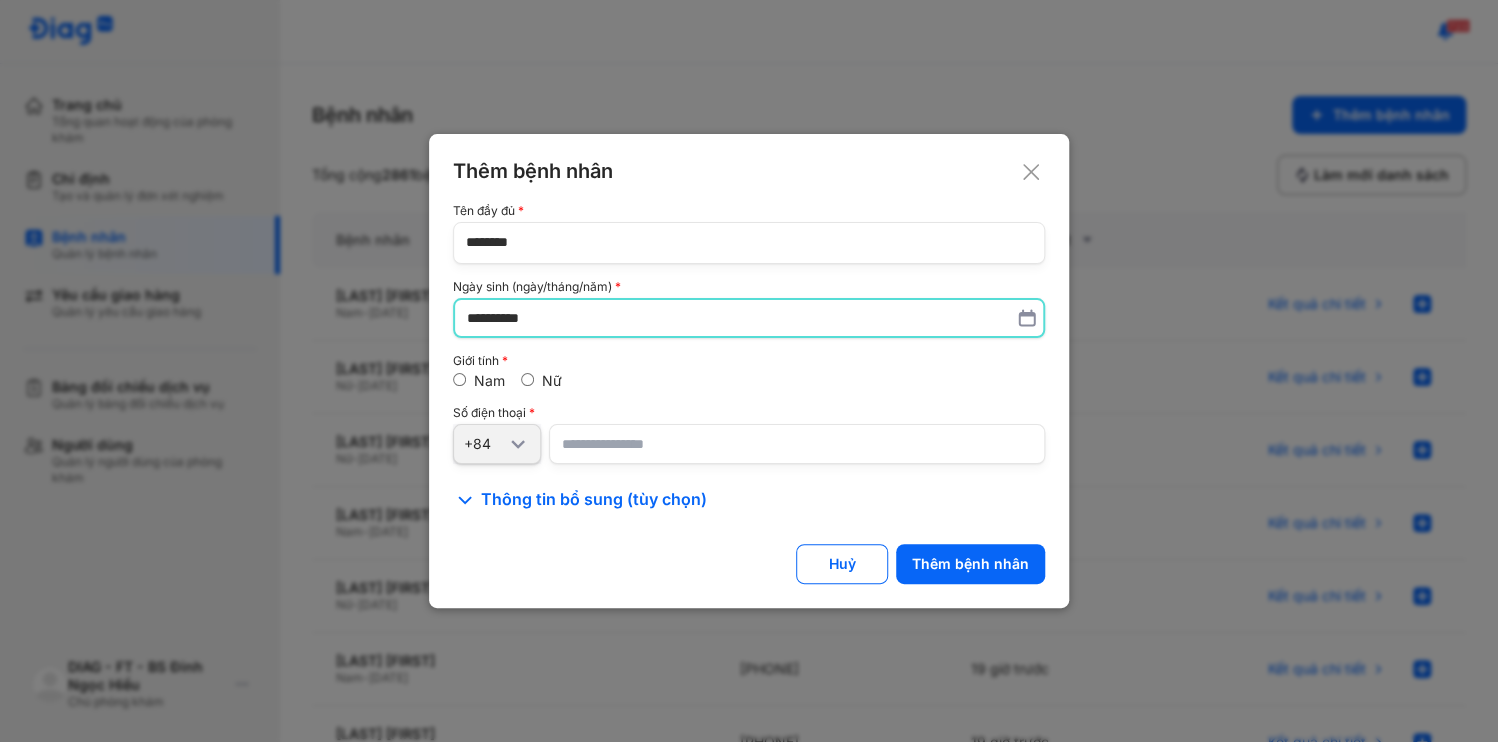 type on "**********" 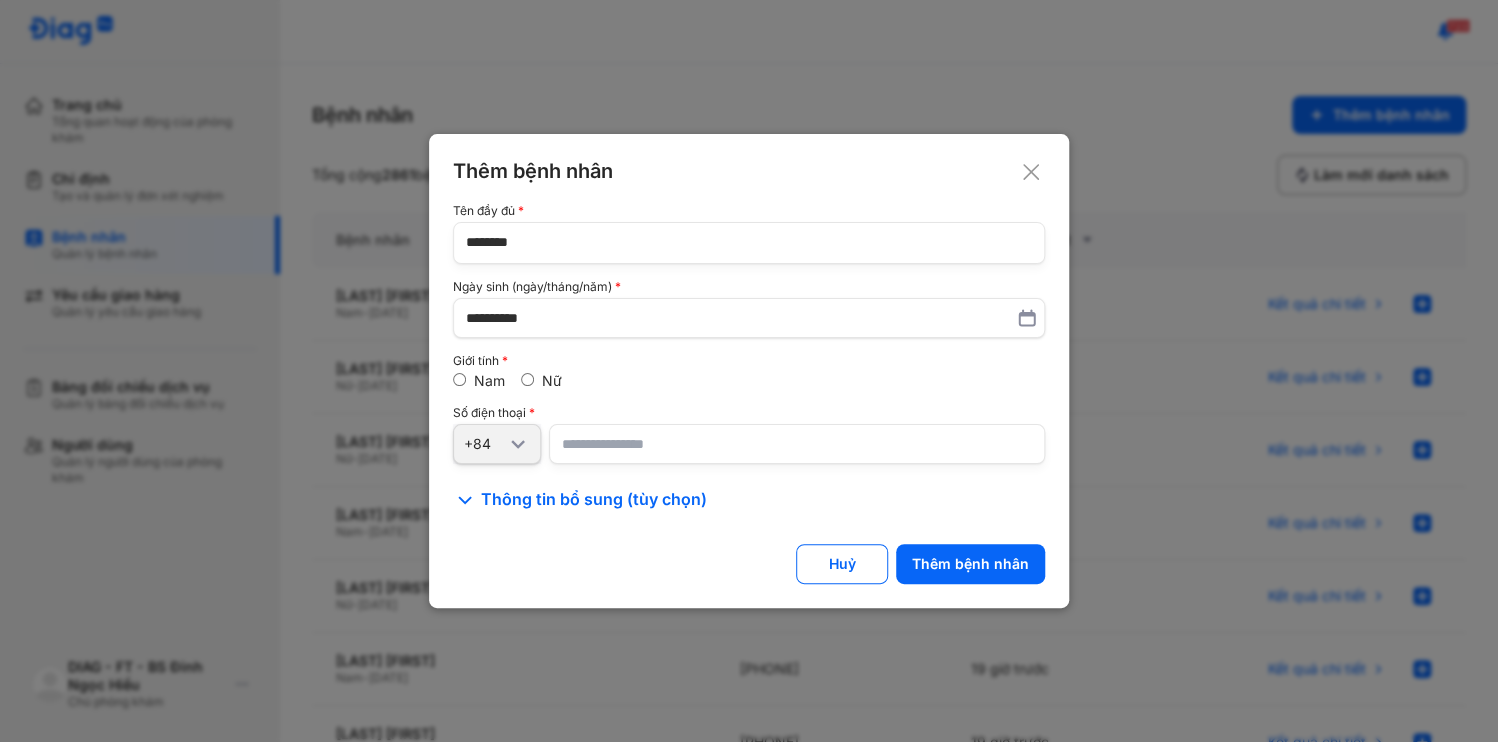 drag, startPoint x: 380, startPoint y: 442, endPoint x: 337, endPoint y: 443, distance: 43.011627 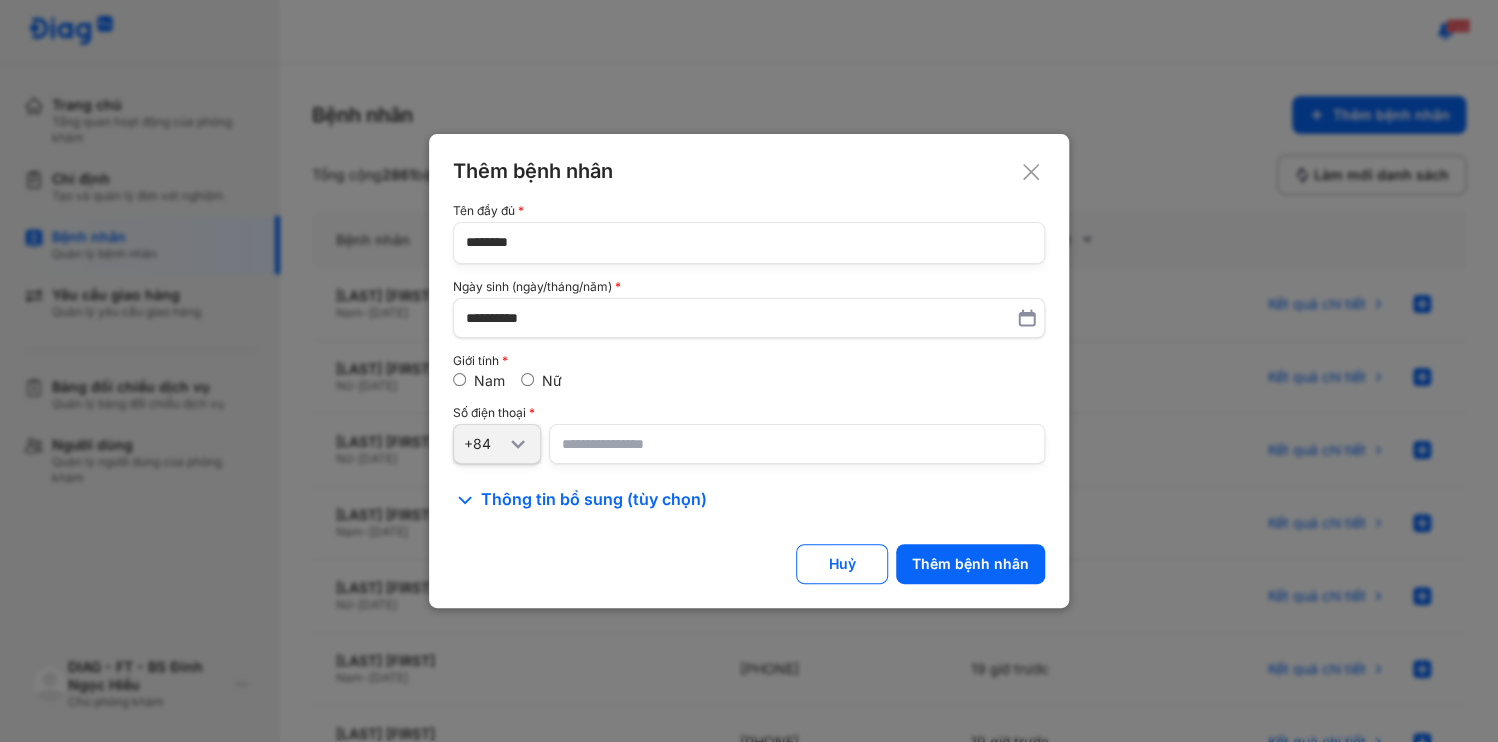 click on "**********" at bounding box center [749, 371] 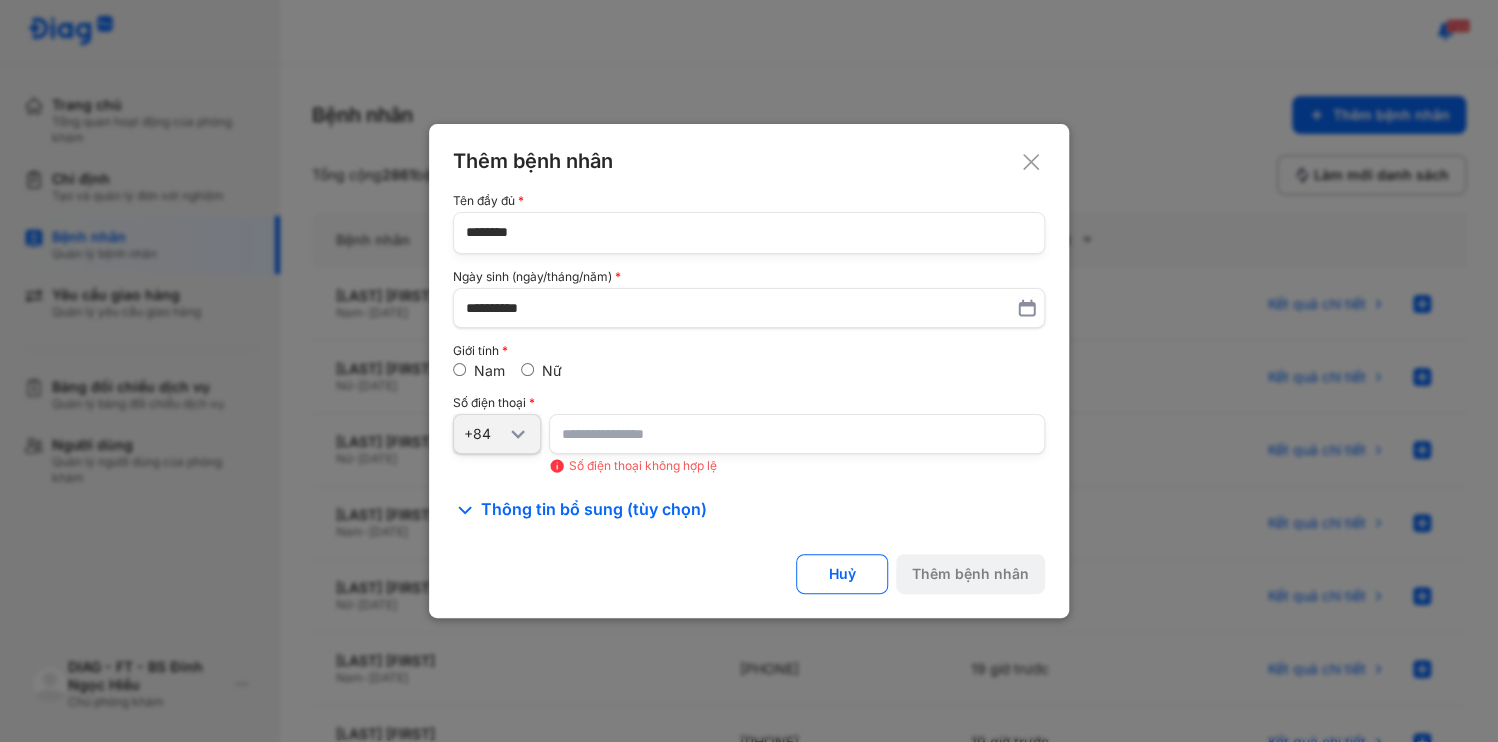 click on "**********" at bounding box center (797, 434) 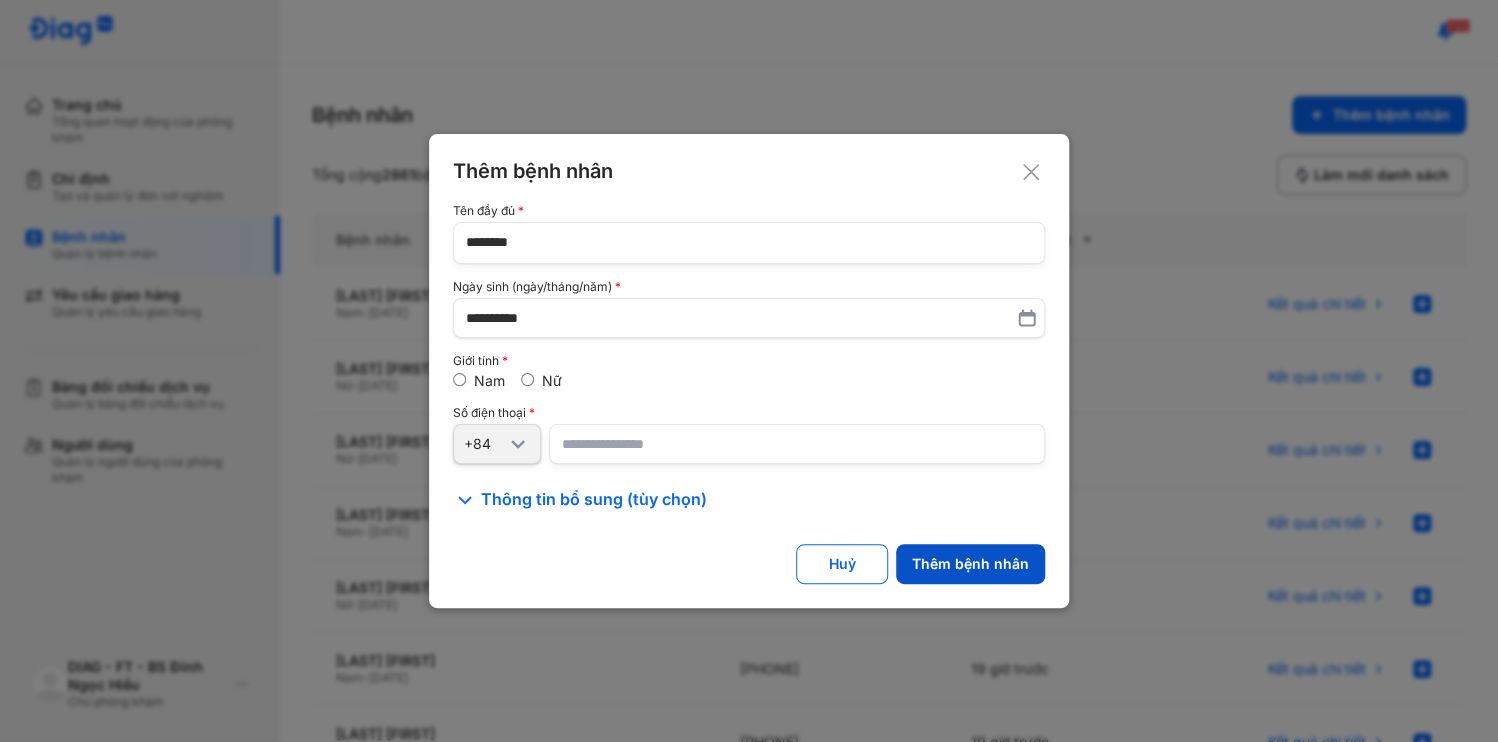type on "**********" 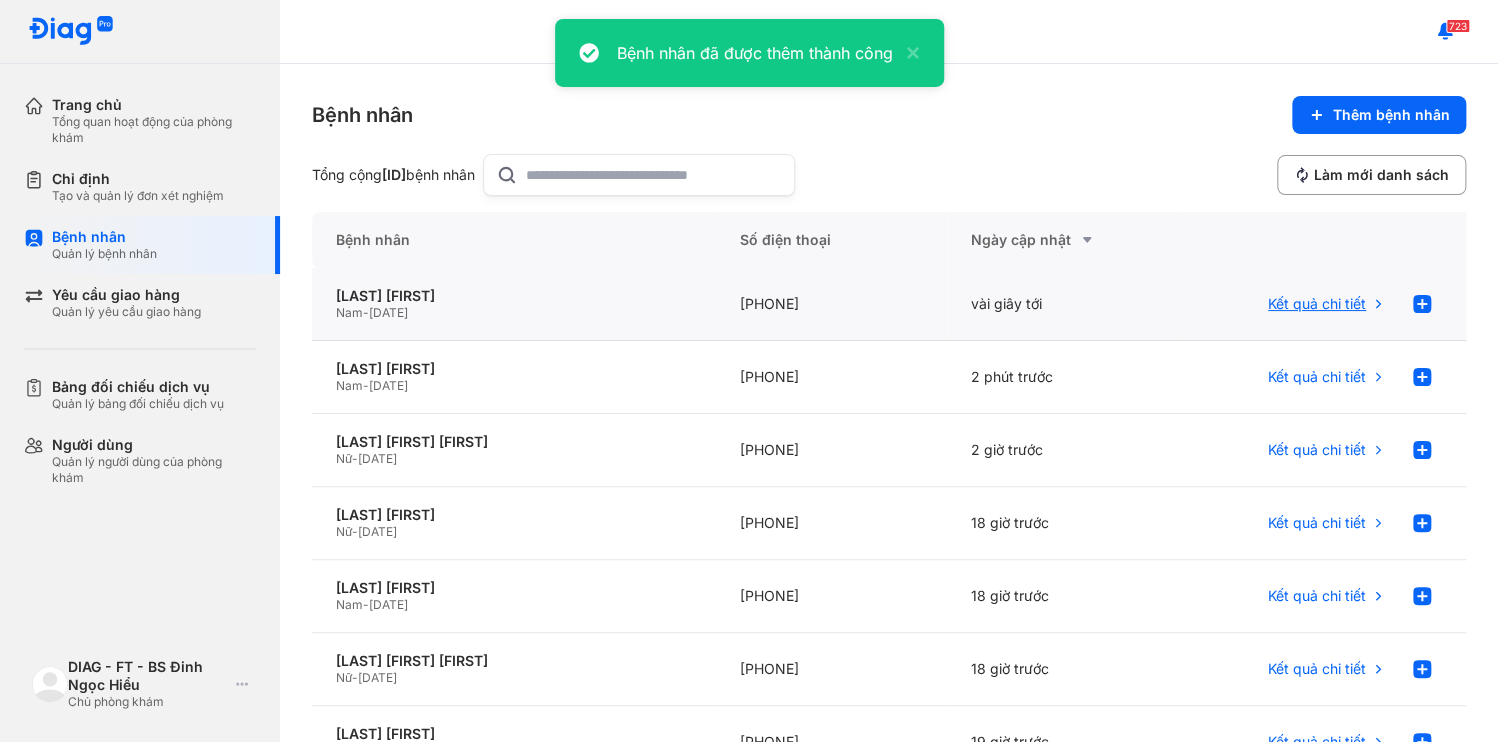 click on "Kết quả chi tiết" at bounding box center (1317, 304) 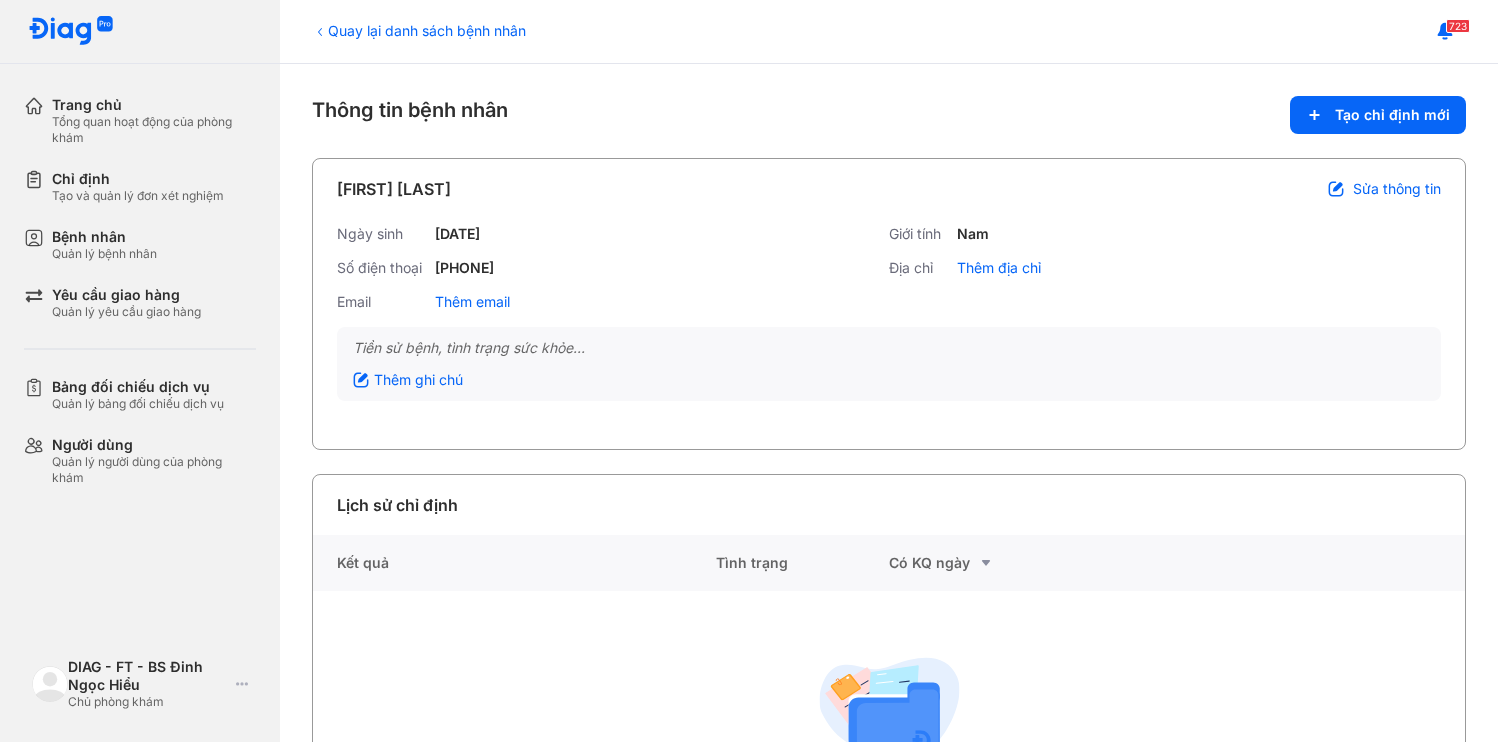 scroll, scrollTop: 0, scrollLeft: 0, axis: both 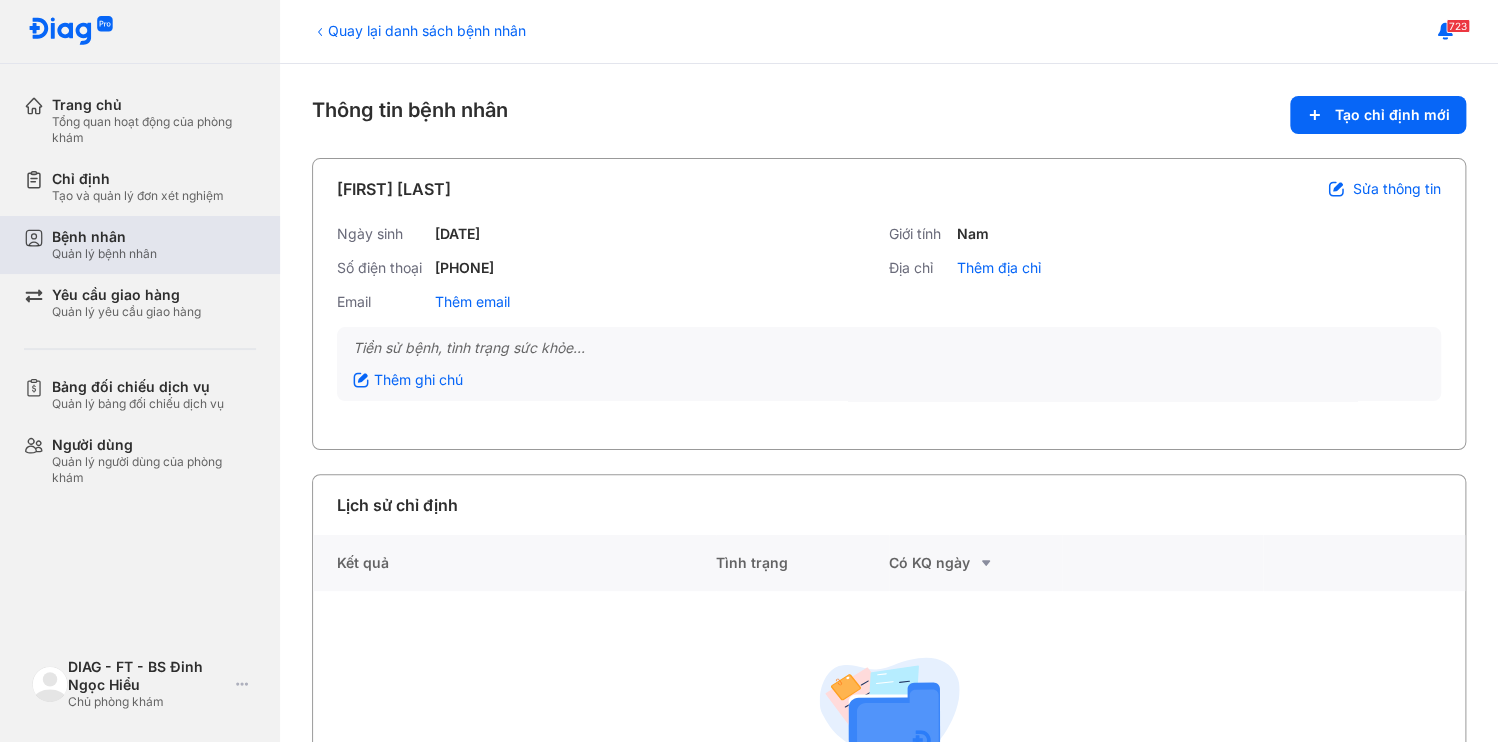 click on "Bệnh nhân Quản lý bệnh nhân" at bounding box center (154, 245) 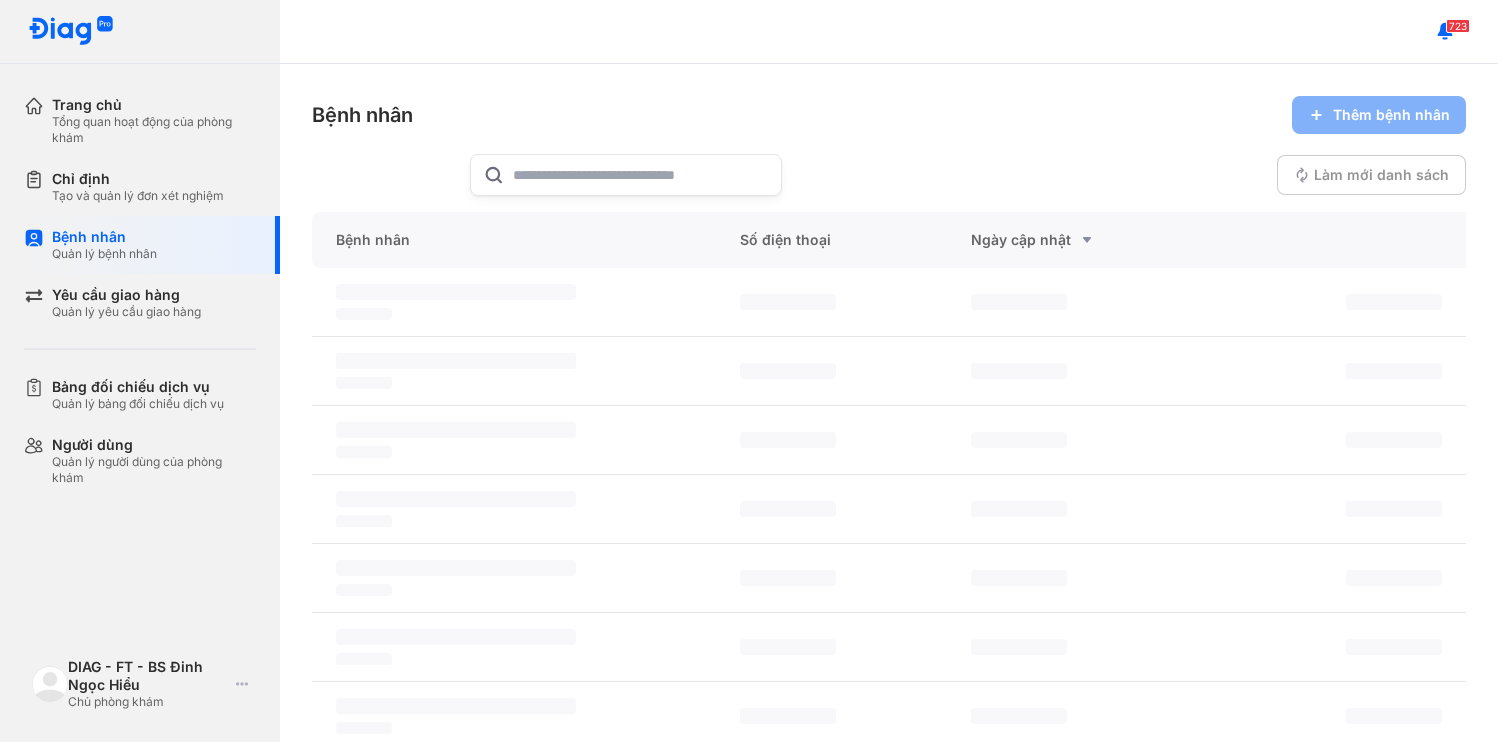scroll, scrollTop: 0, scrollLeft: 0, axis: both 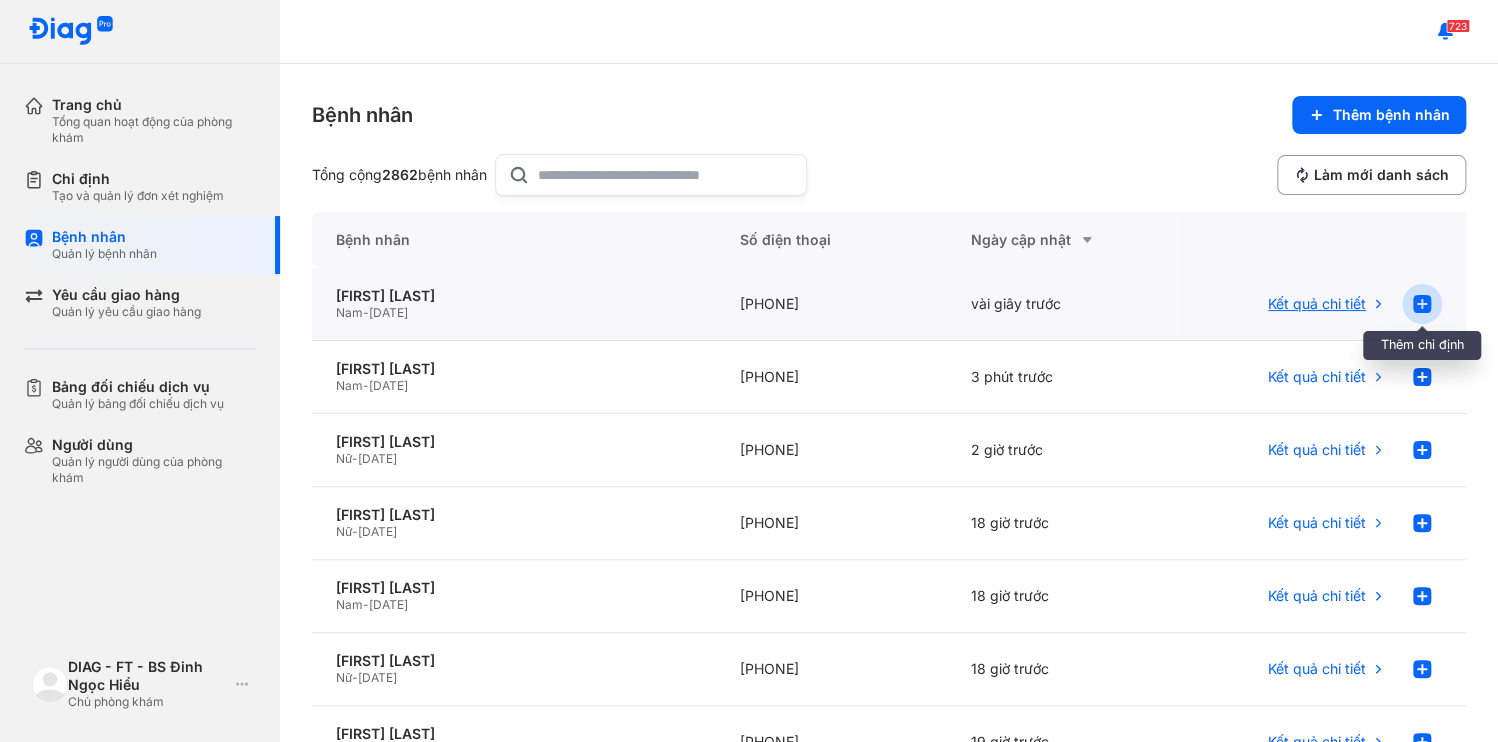 click 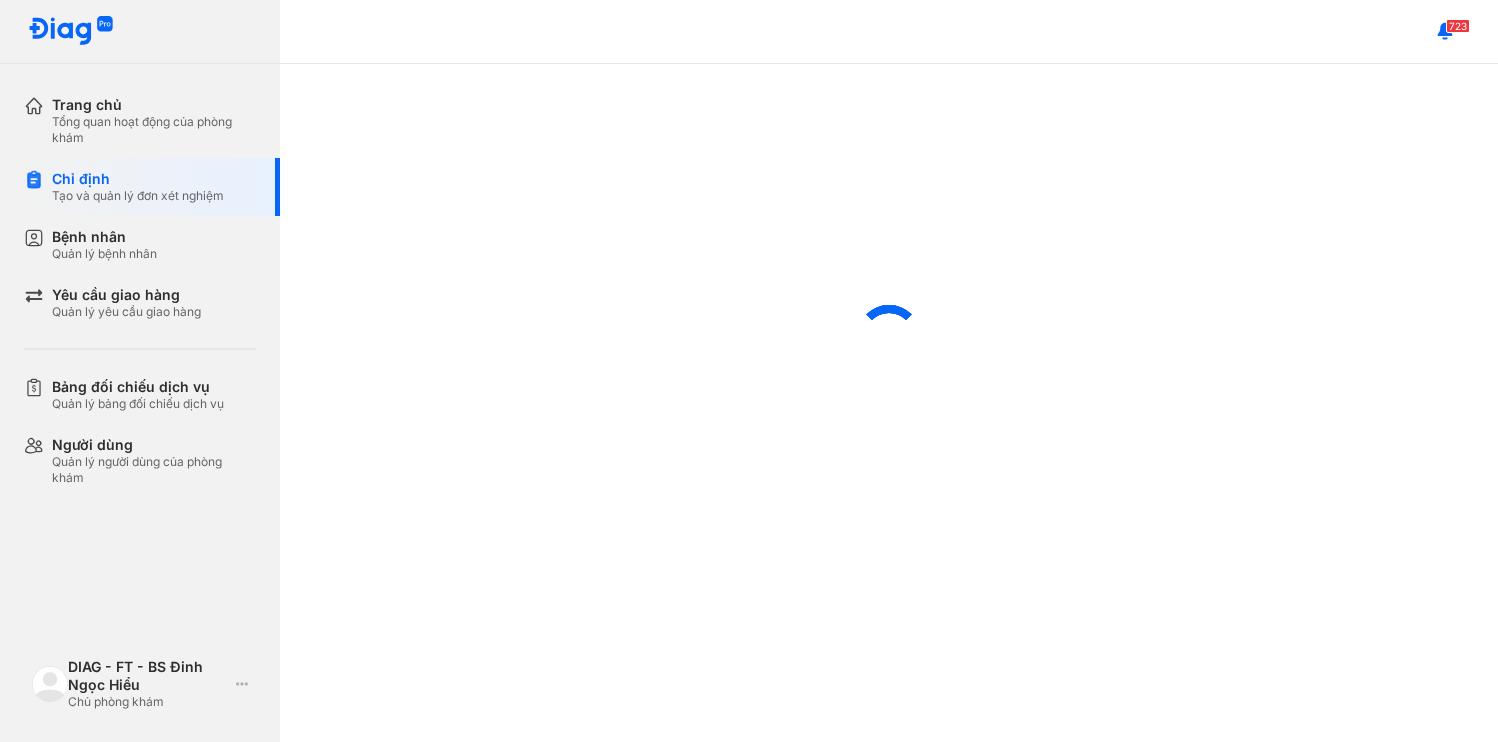 scroll, scrollTop: 0, scrollLeft: 0, axis: both 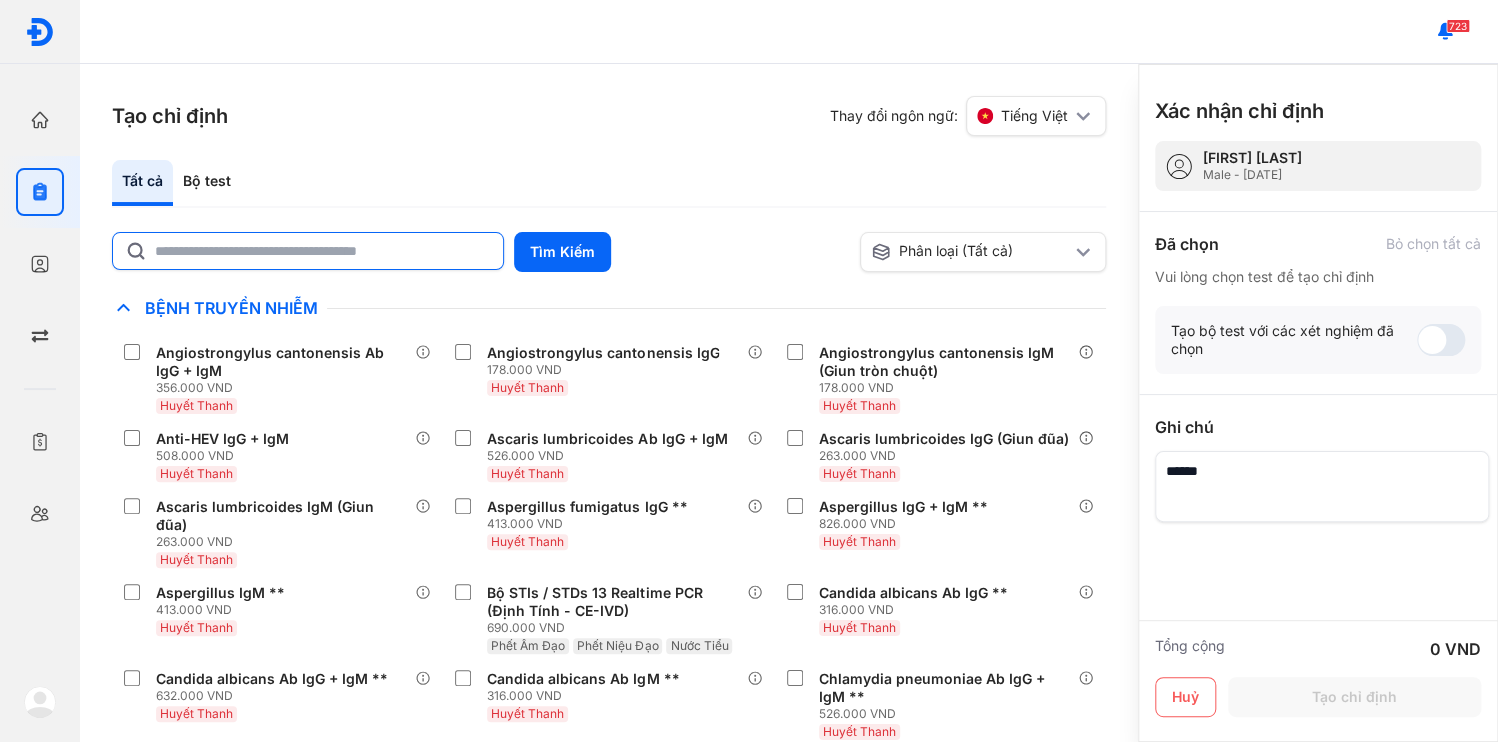 click 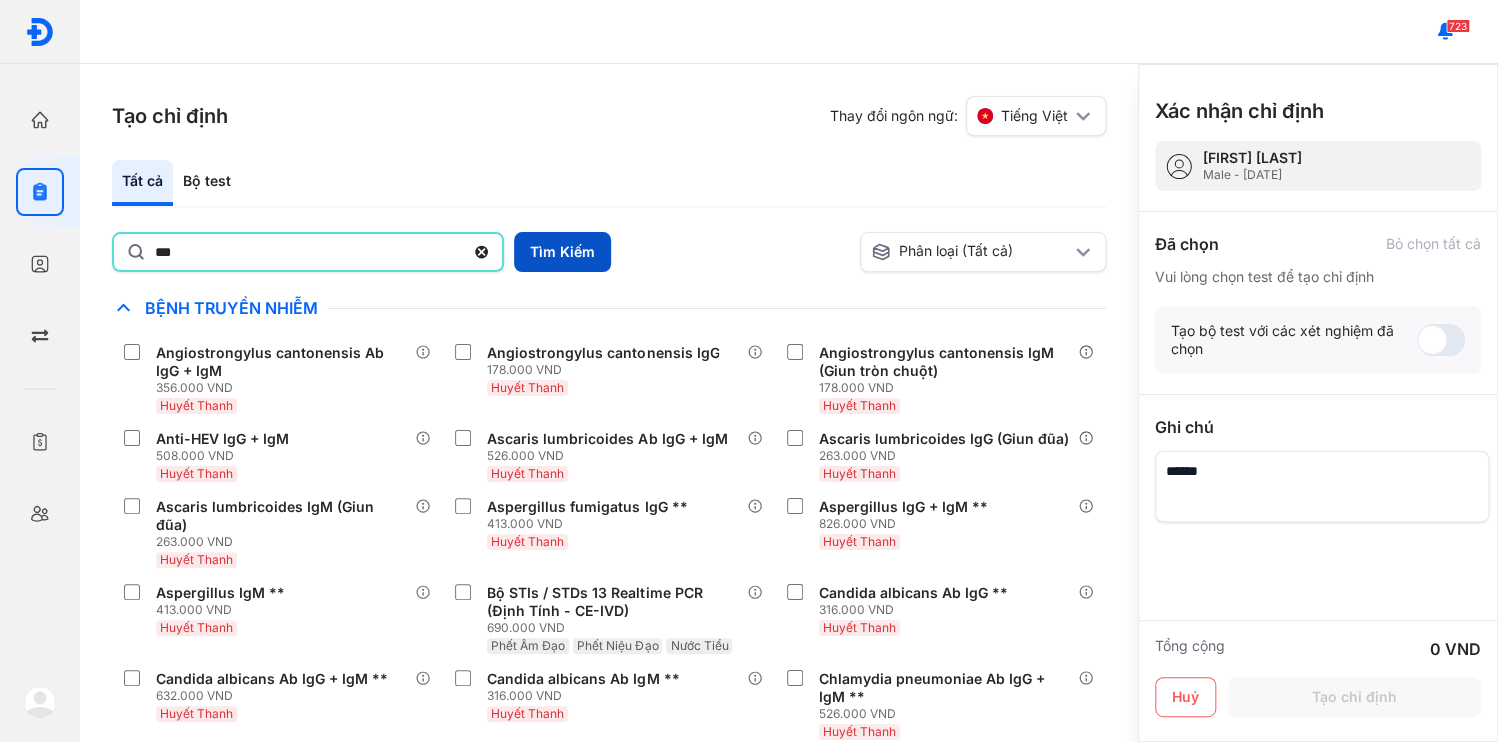 type on "***" 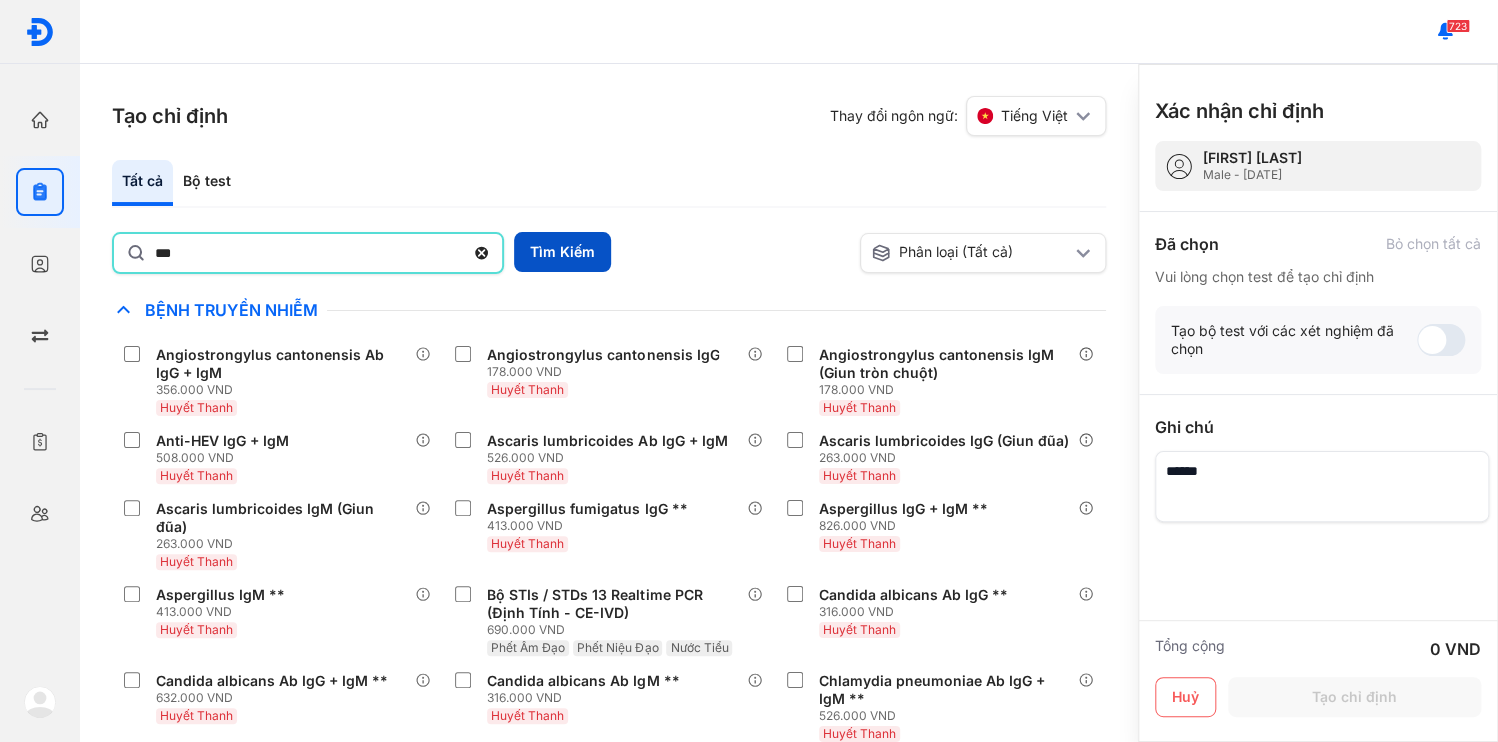 click on "Tìm Kiếm" at bounding box center (562, 252) 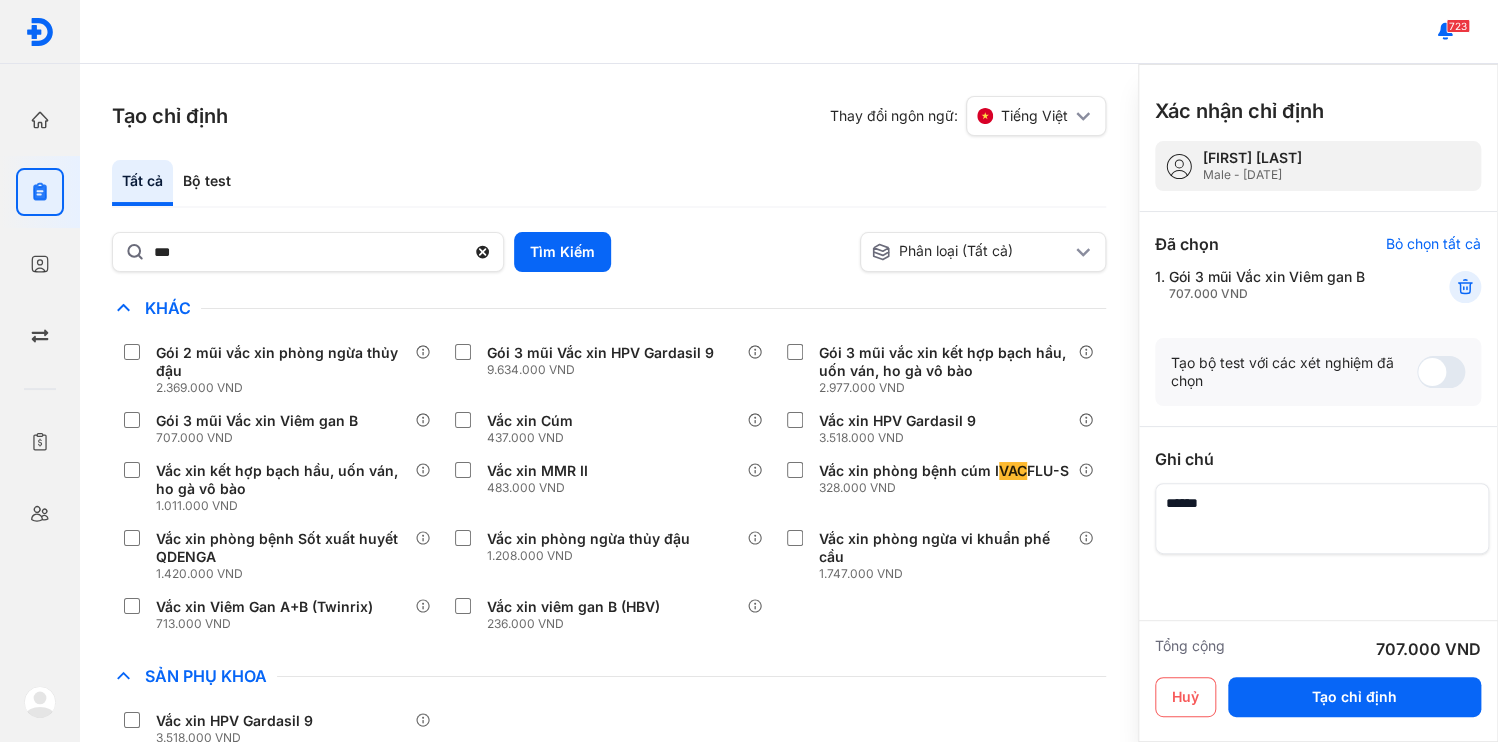 click at bounding box center (1322, 518) 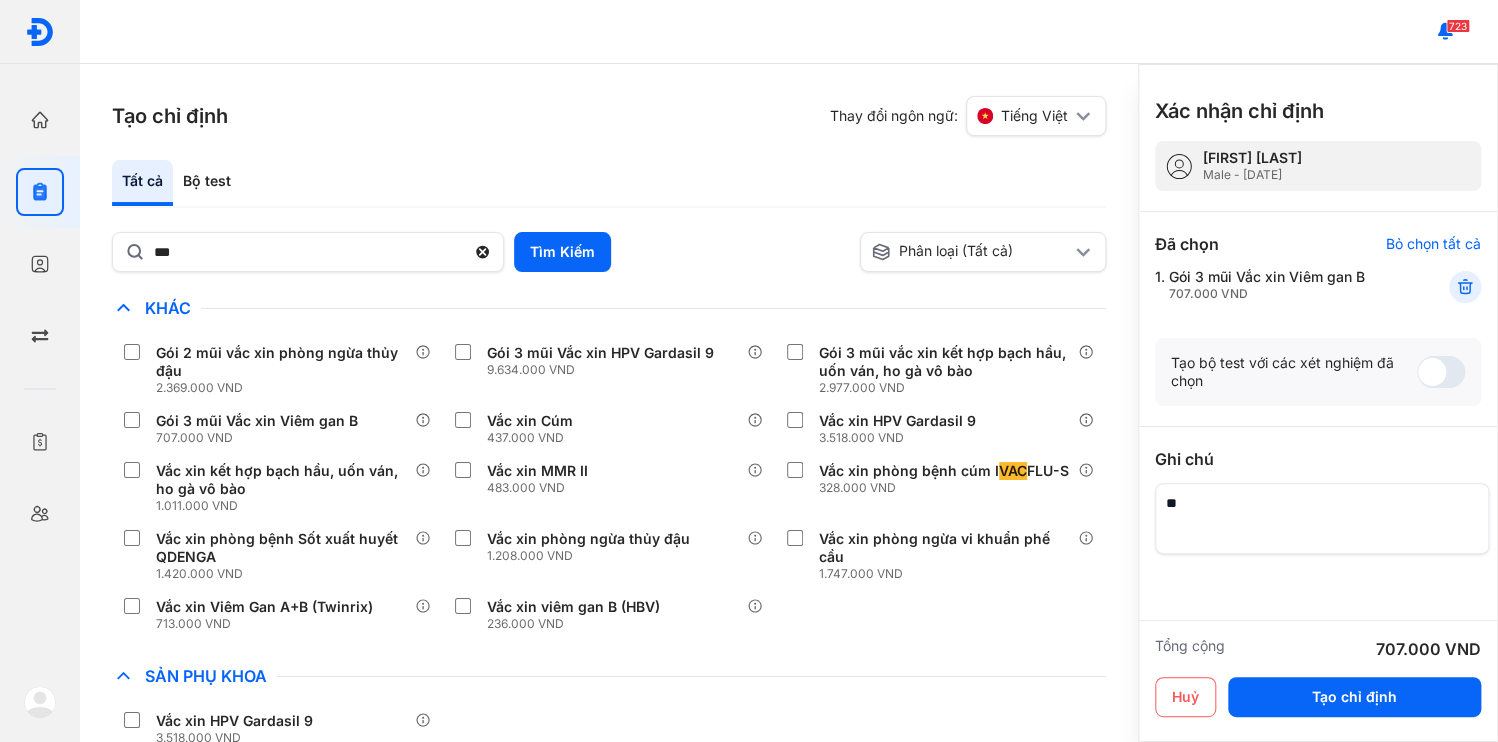 type on "*" 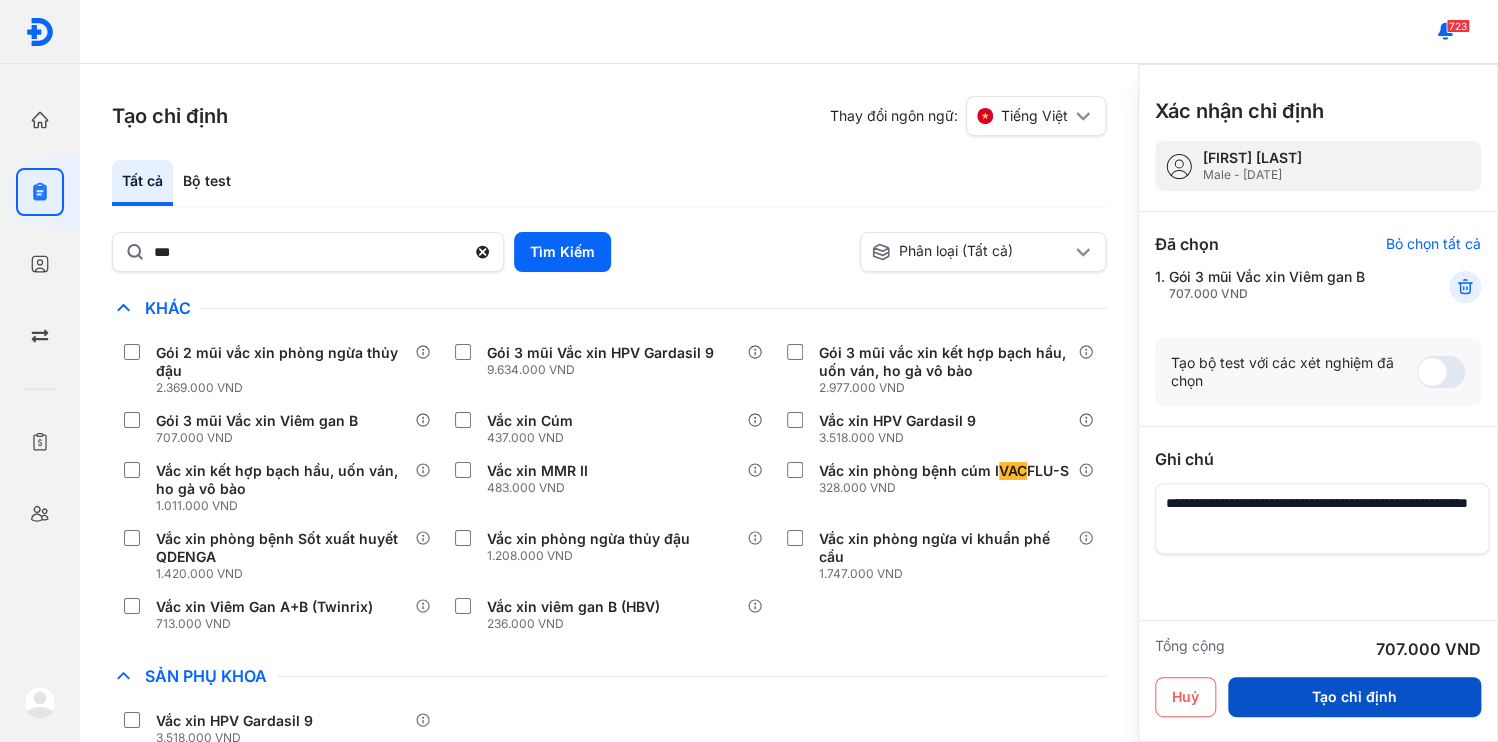 type on "**********" 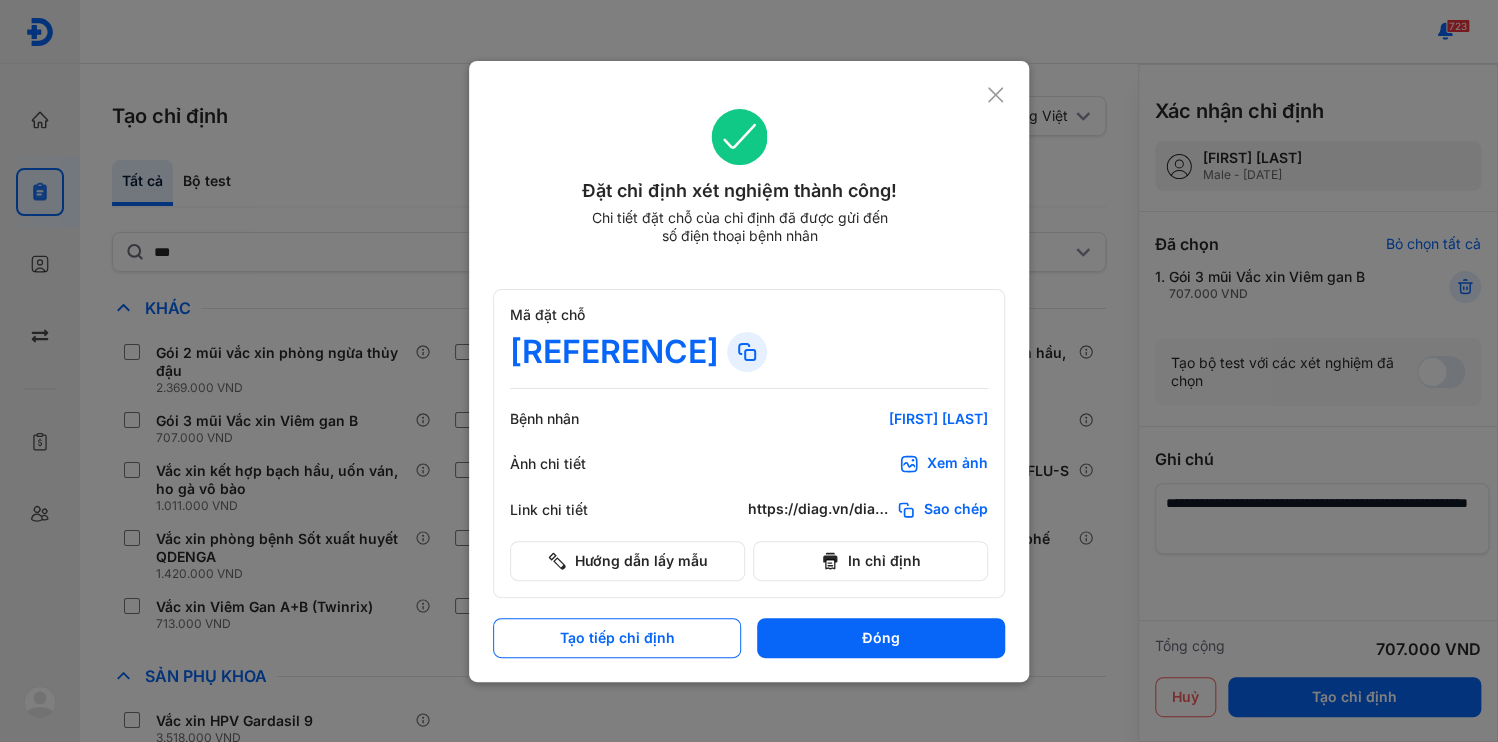 click on "Sao chép" 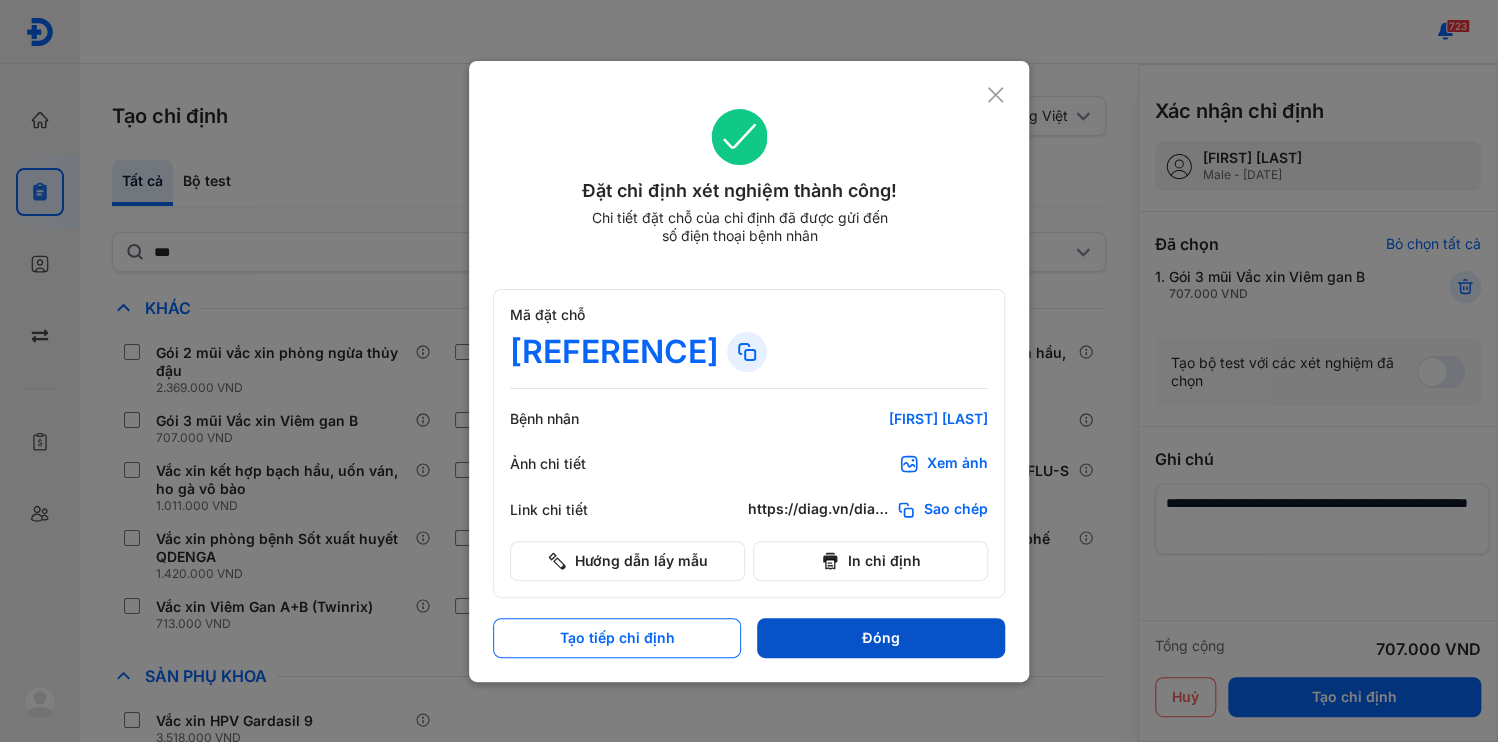 click on "Đóng" at bounding box center (881, 638) 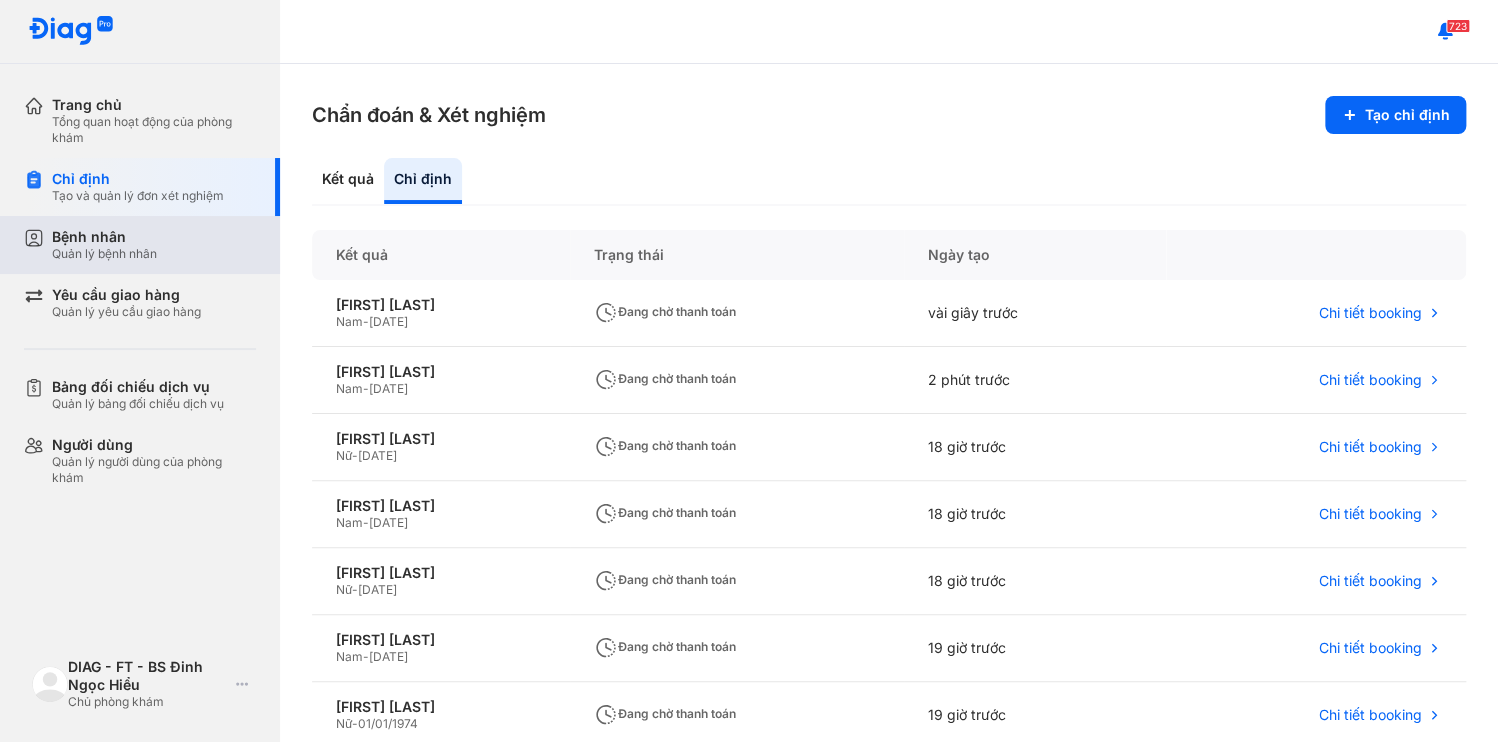 click on "Bệnh nhân Quản lý bệnh nhân" at bounding box center (154, 245) 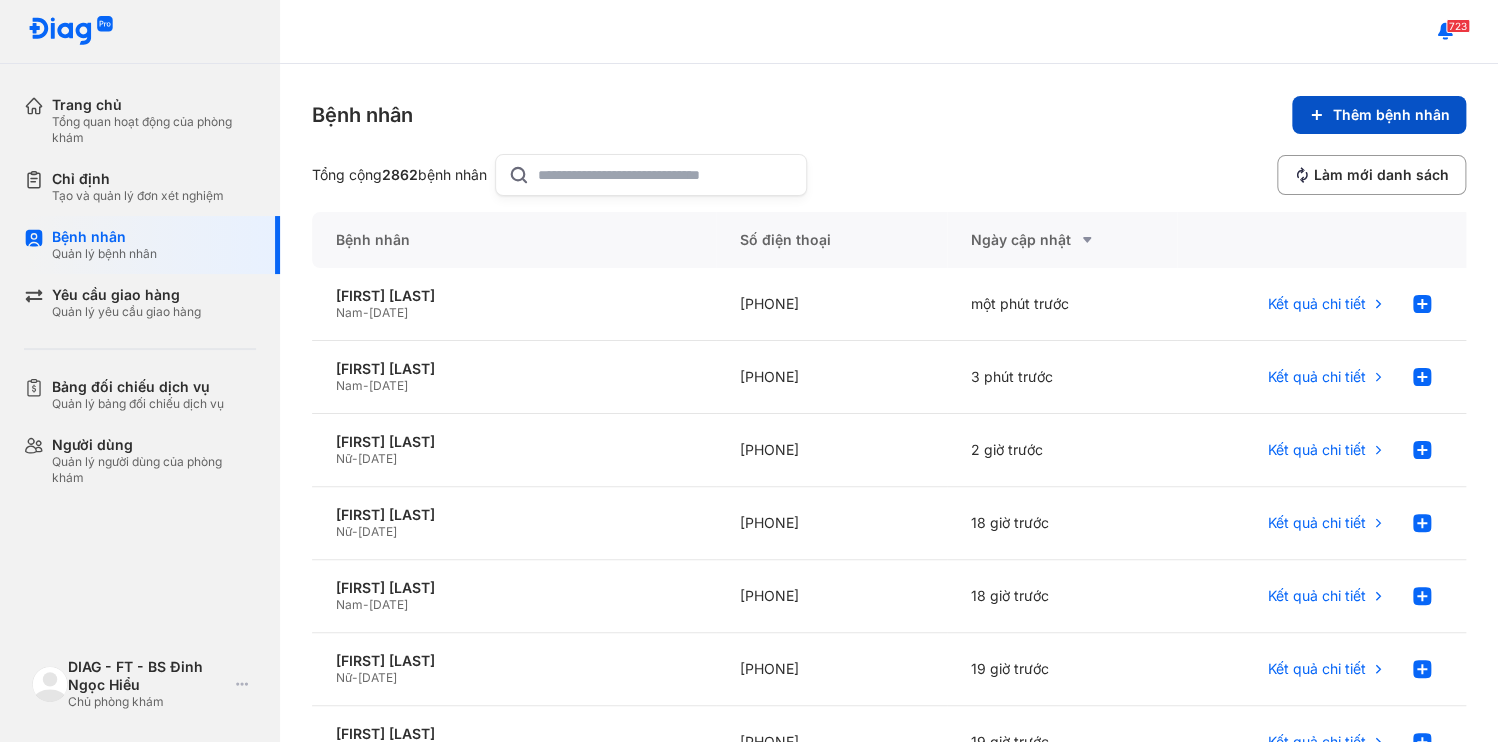 click on "Thêm bệnh nhân" at bounding box center [1379, 115] 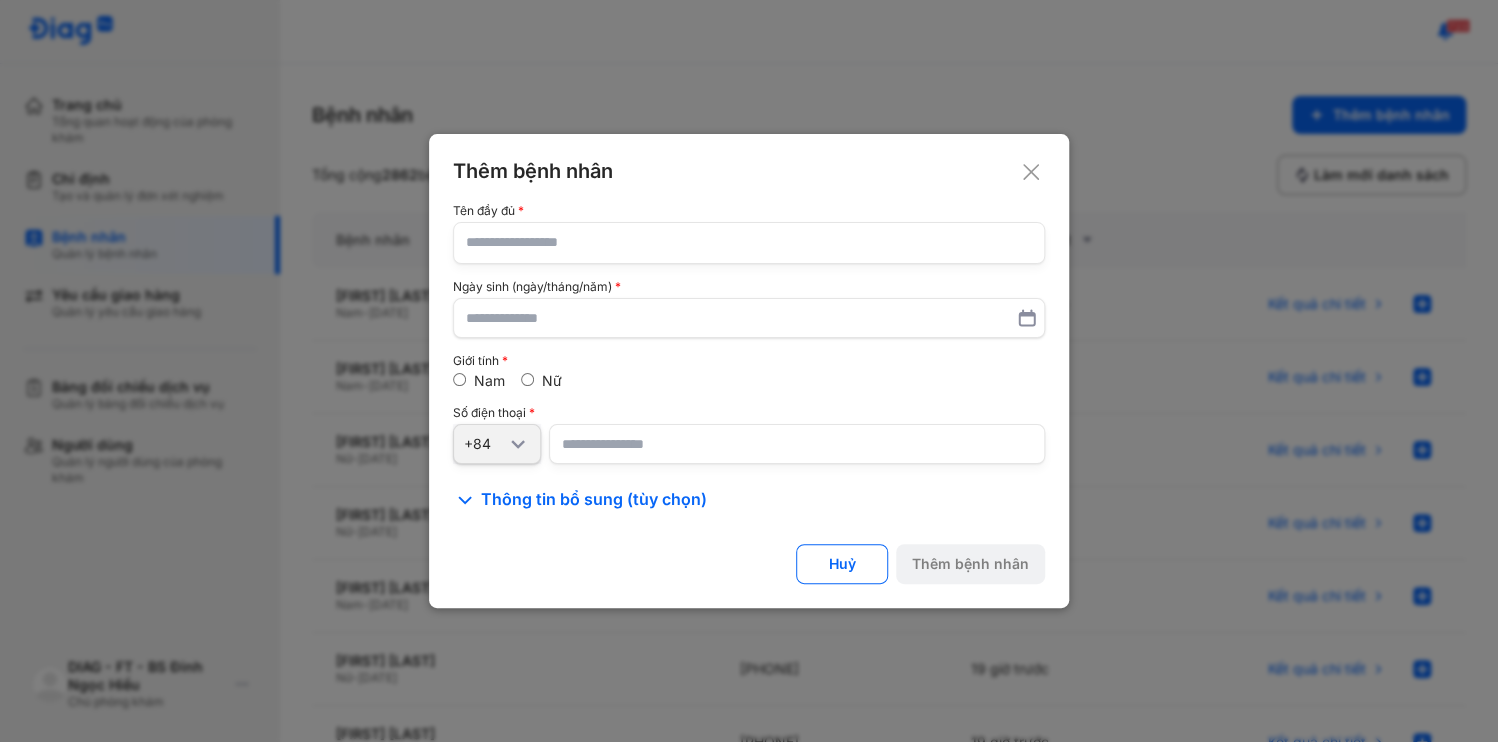 click 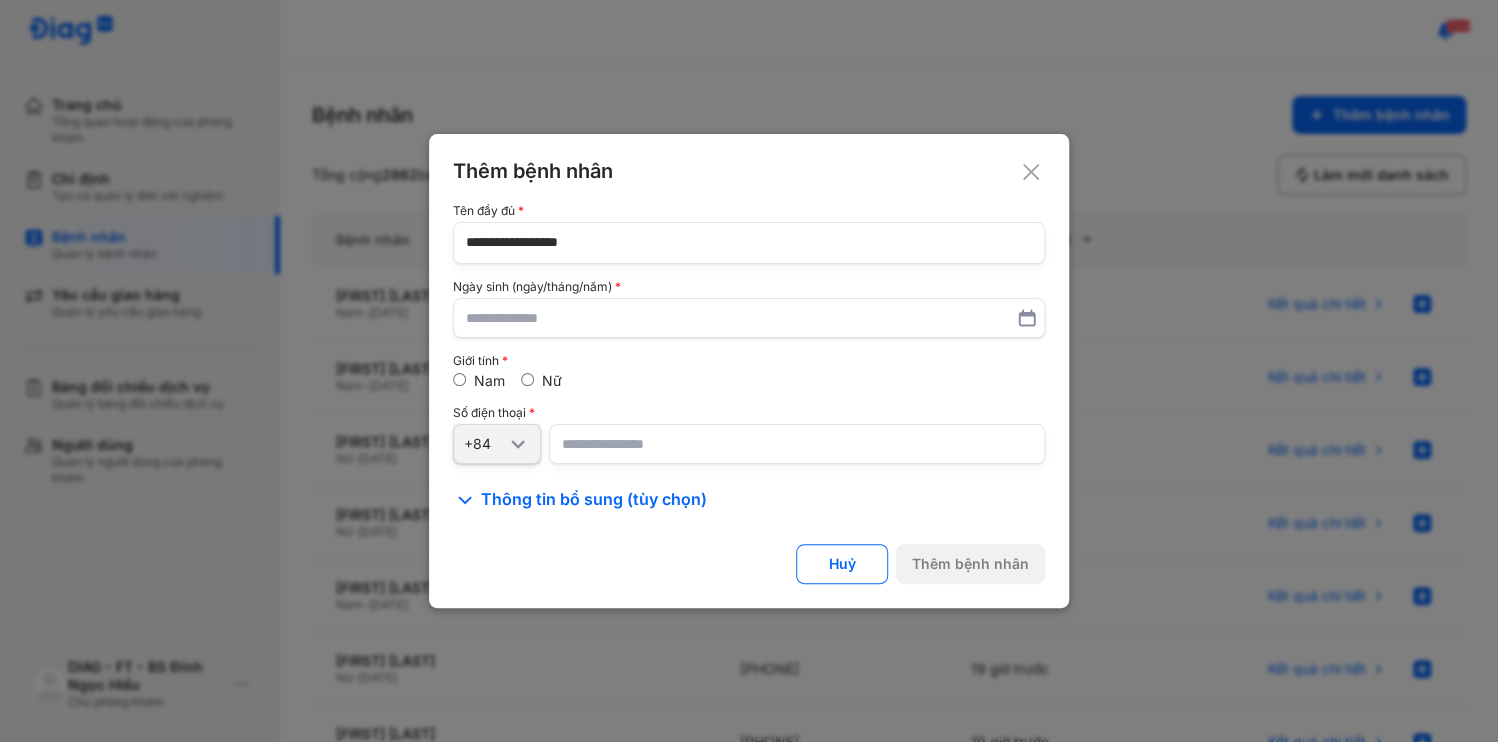 type on "**********" 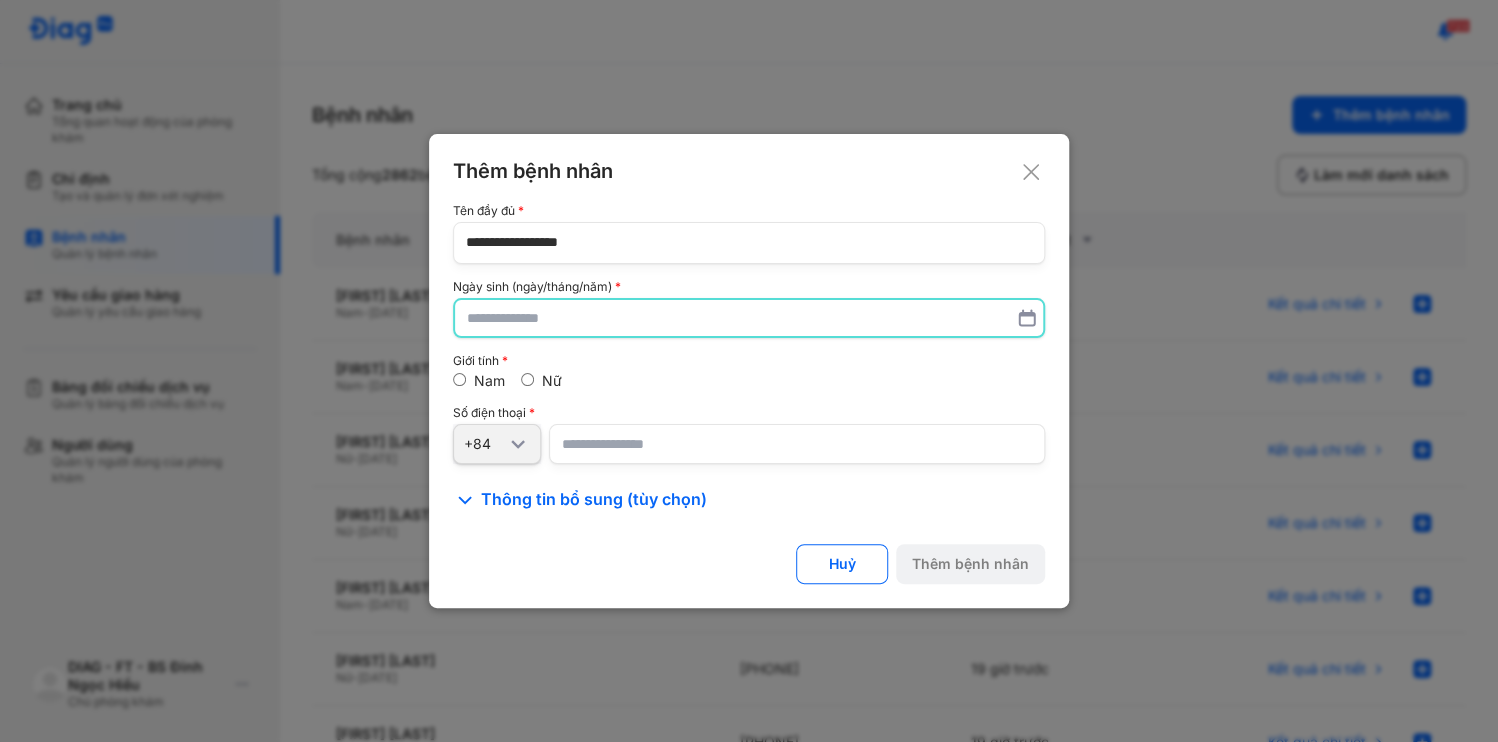 click at bounding box center [749, 318] 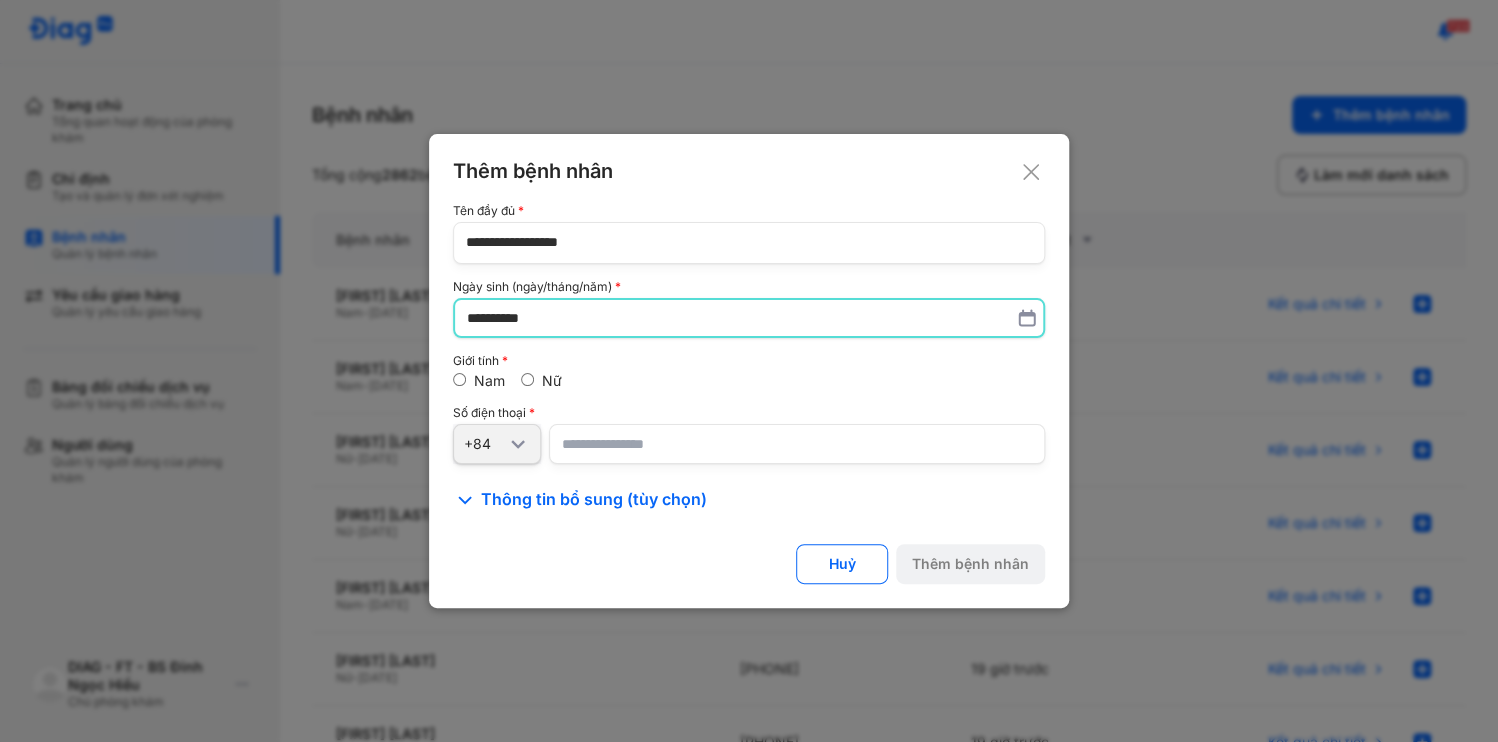 type on "**********" 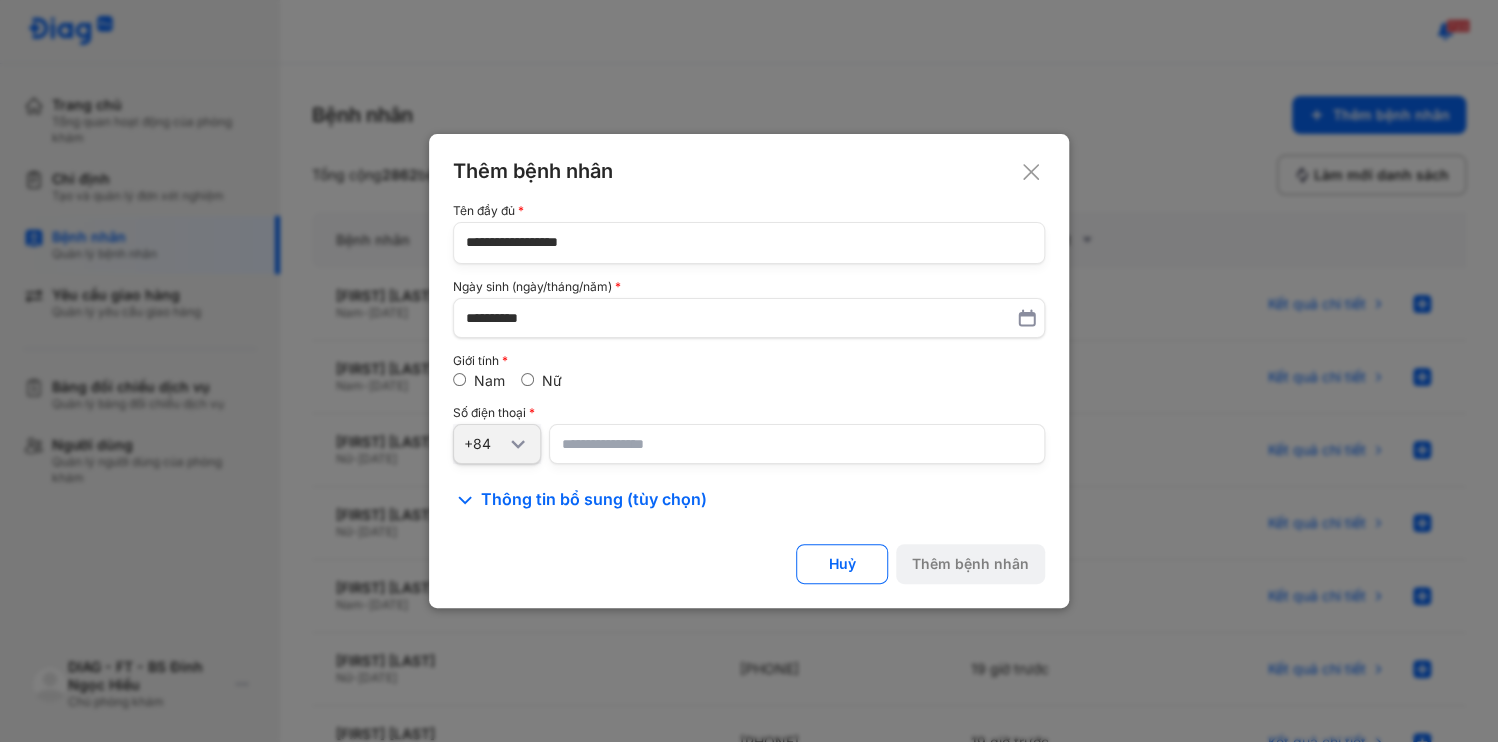 click at bounding box center [797, 444] 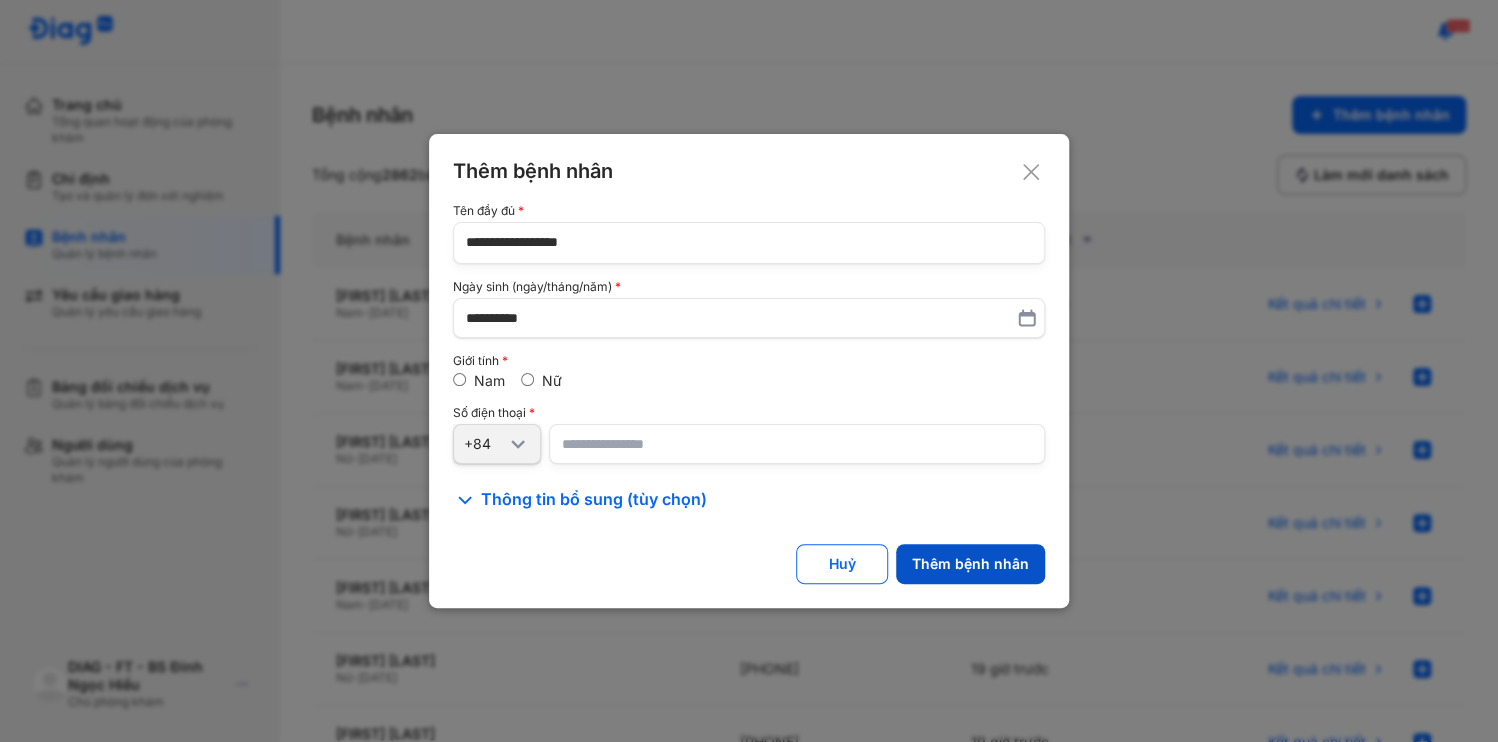 type on "**********" 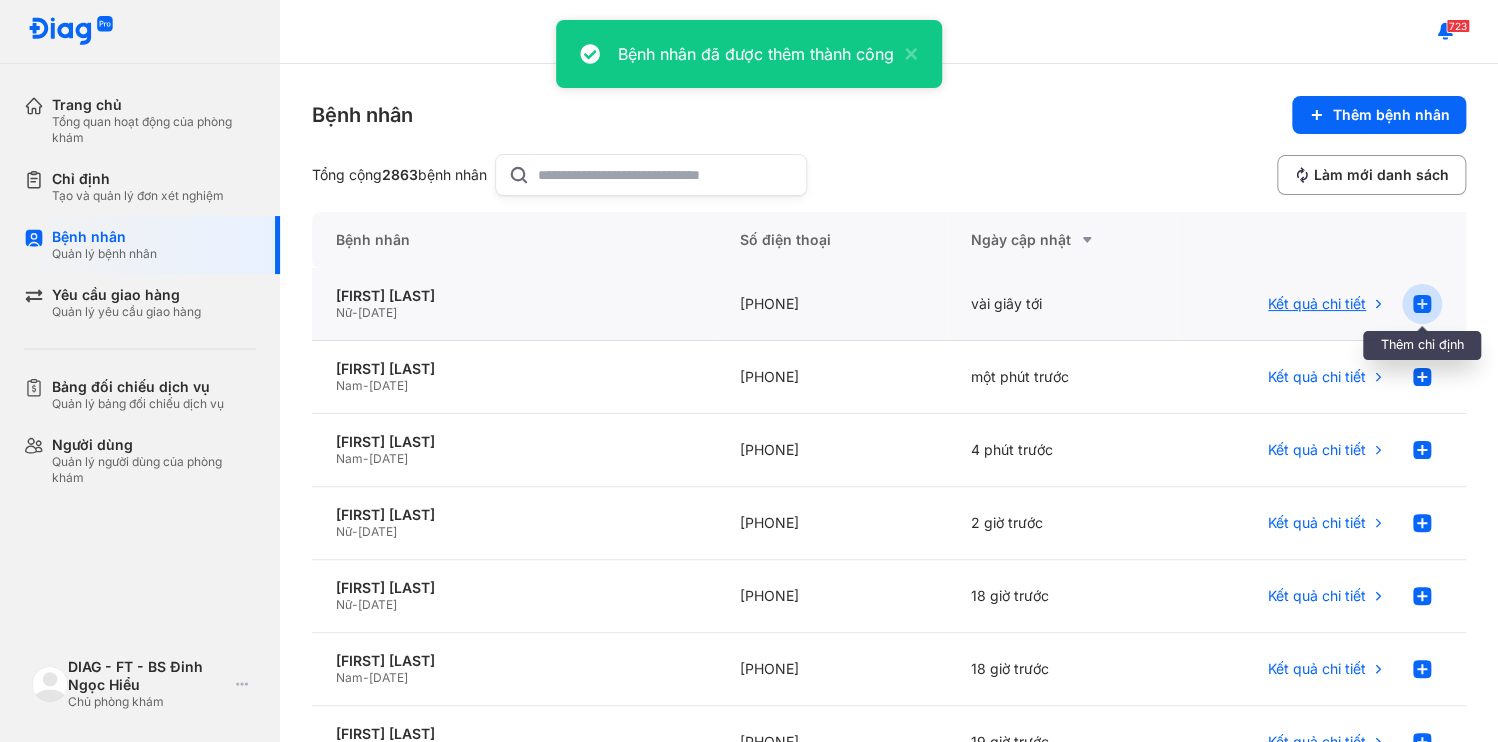 click 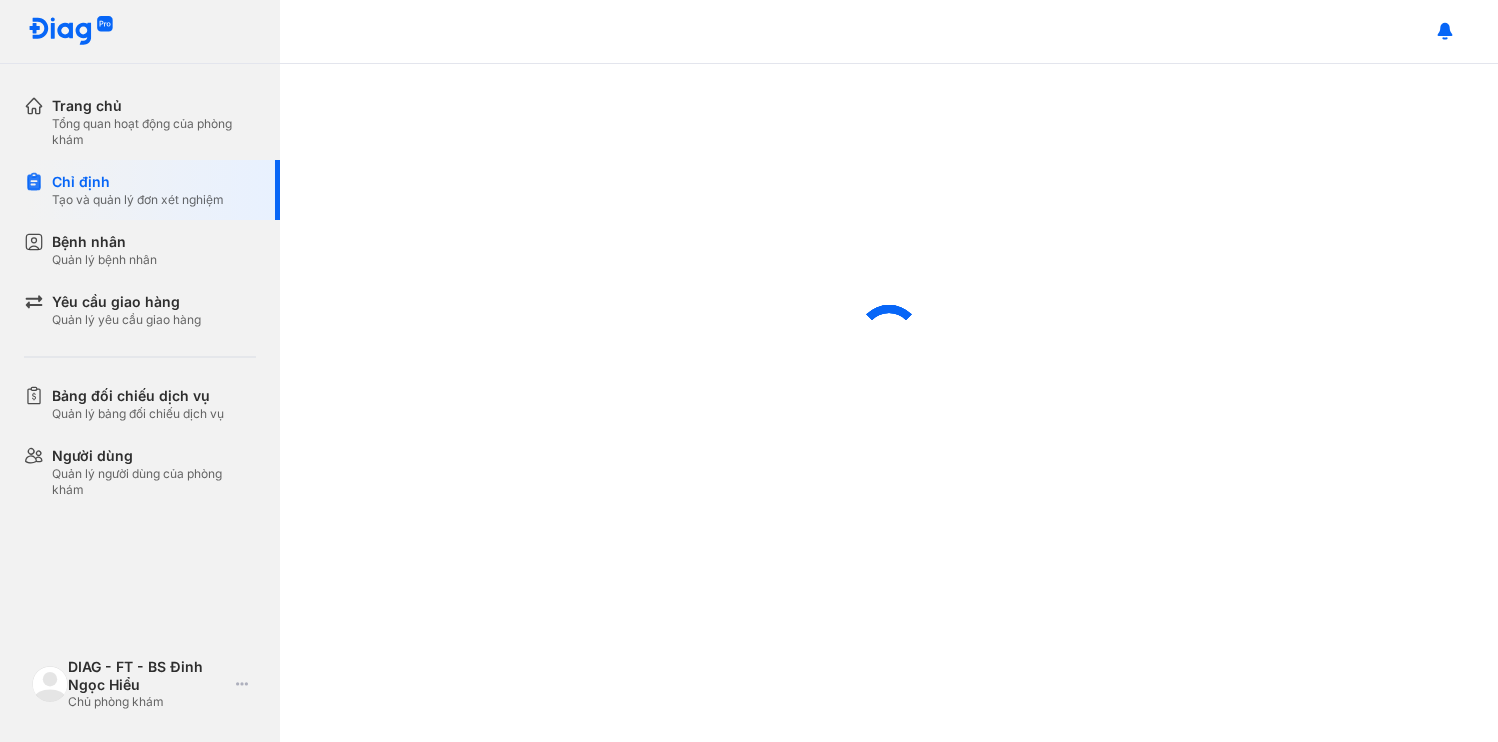 scroll, scrollTop: 0, scrollLeft: 0, axis: both 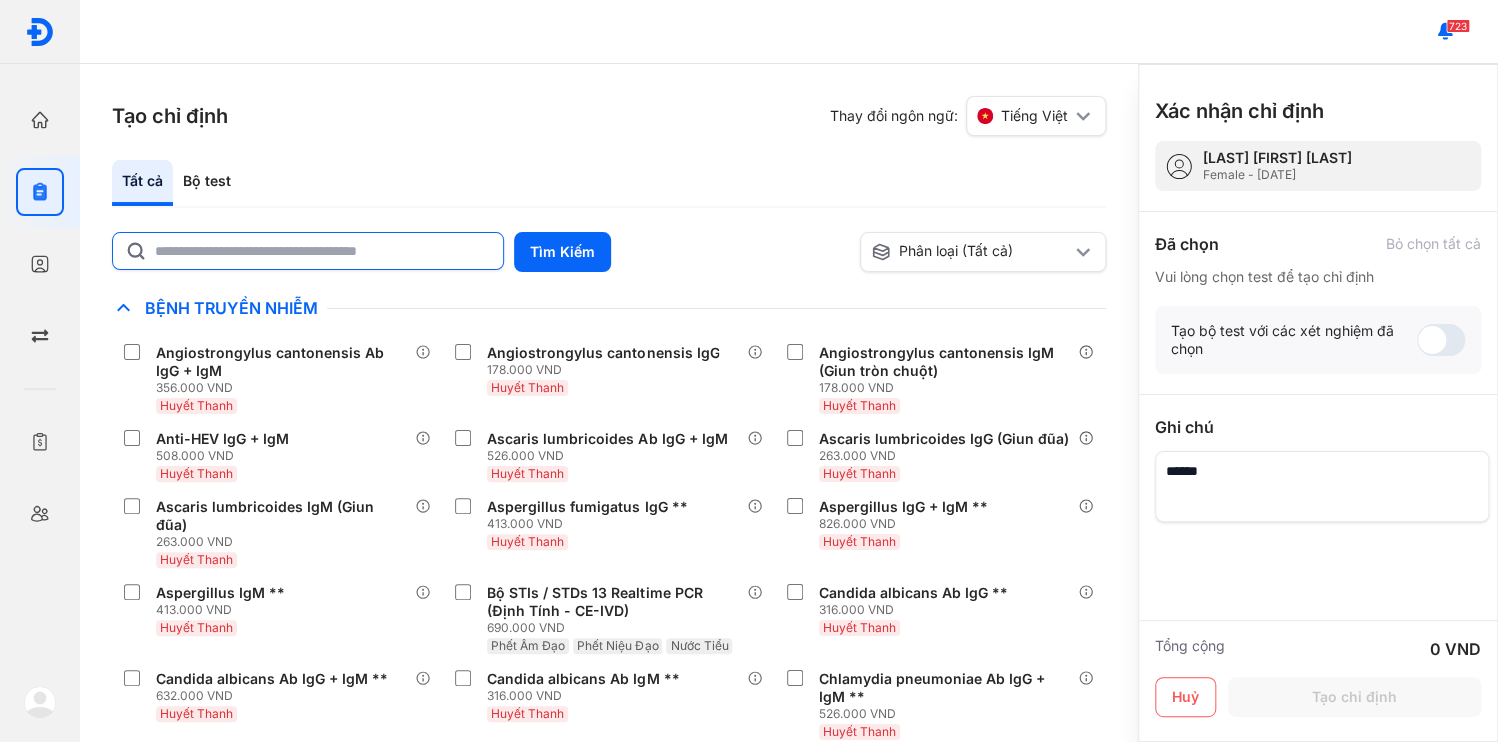 click 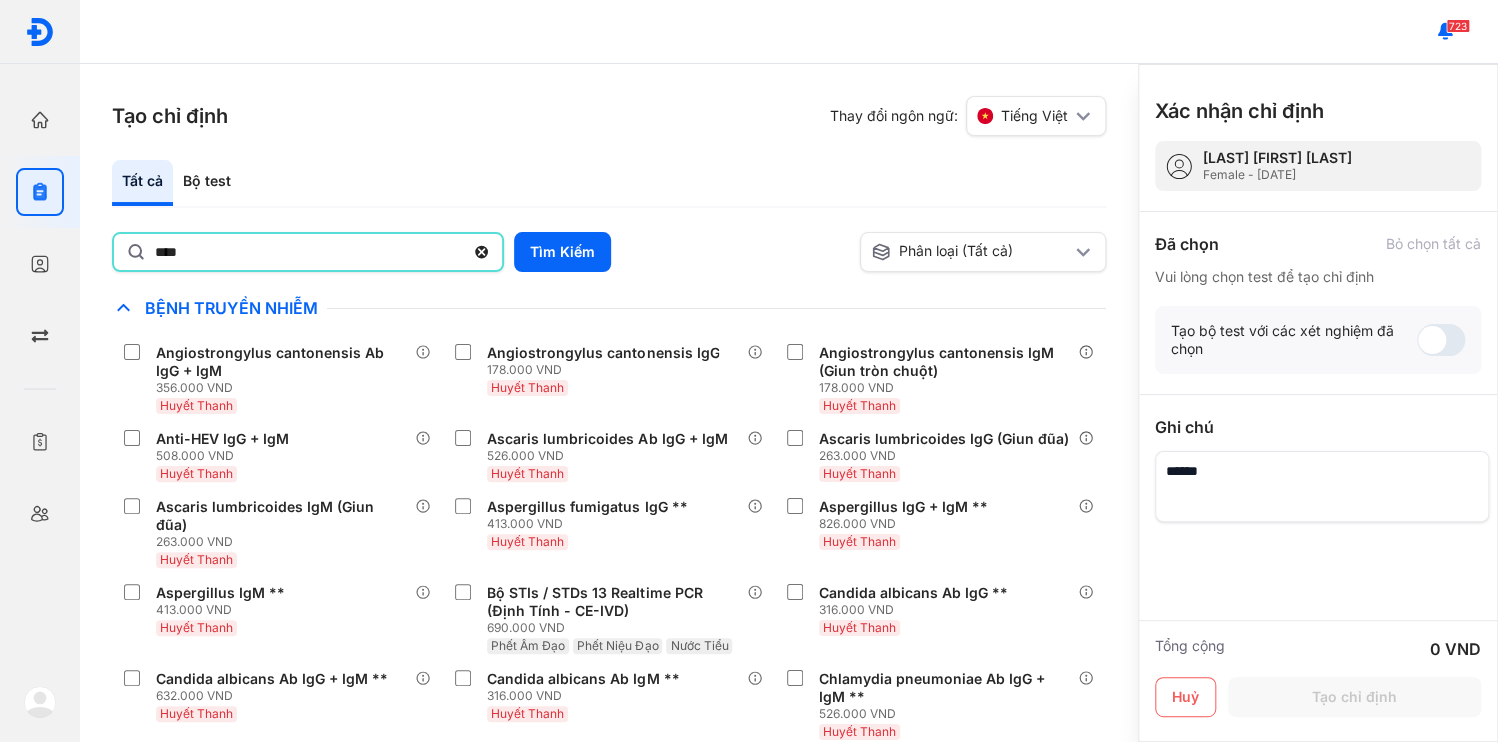 type on "****" 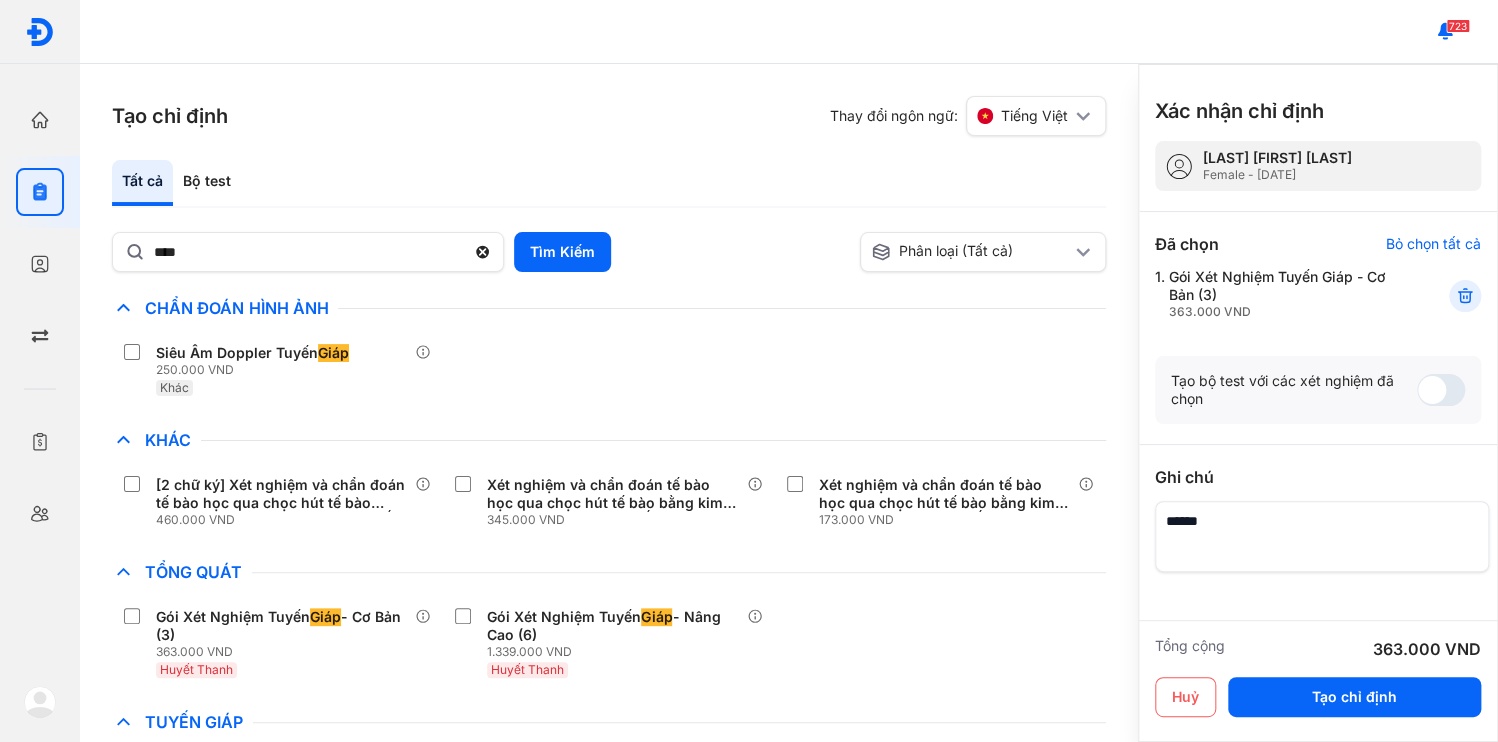 click at bounding box center (1322, 536) 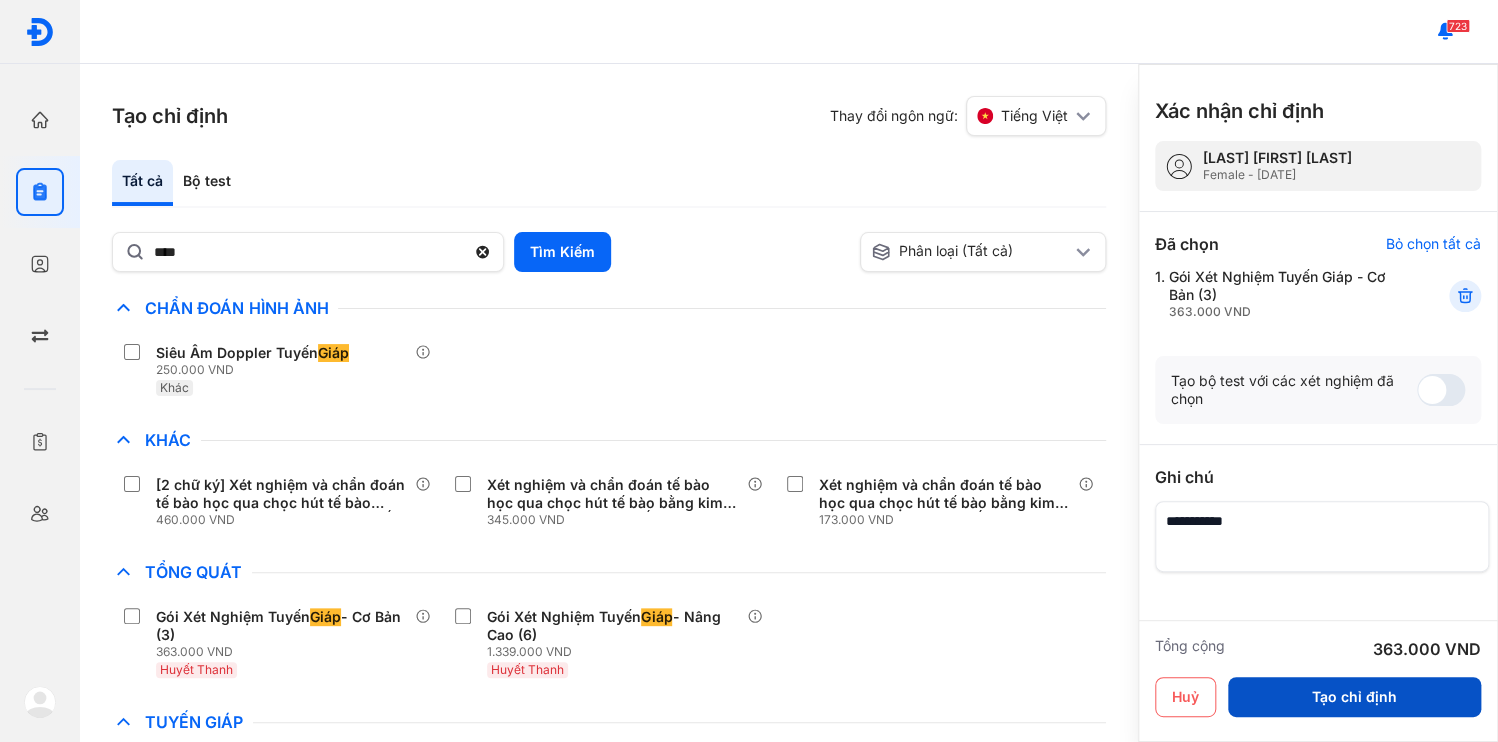 type on "**********" 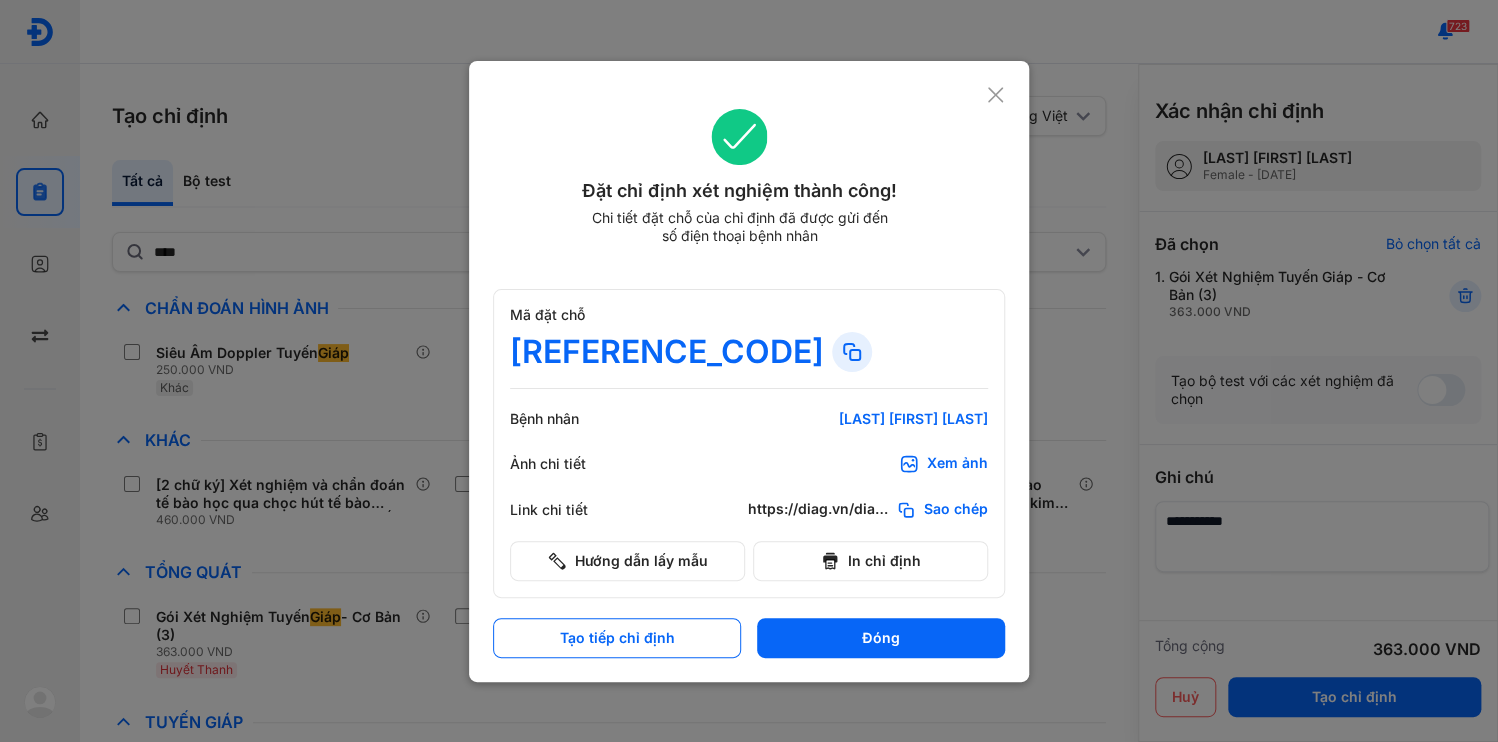 click on "Sao chép" 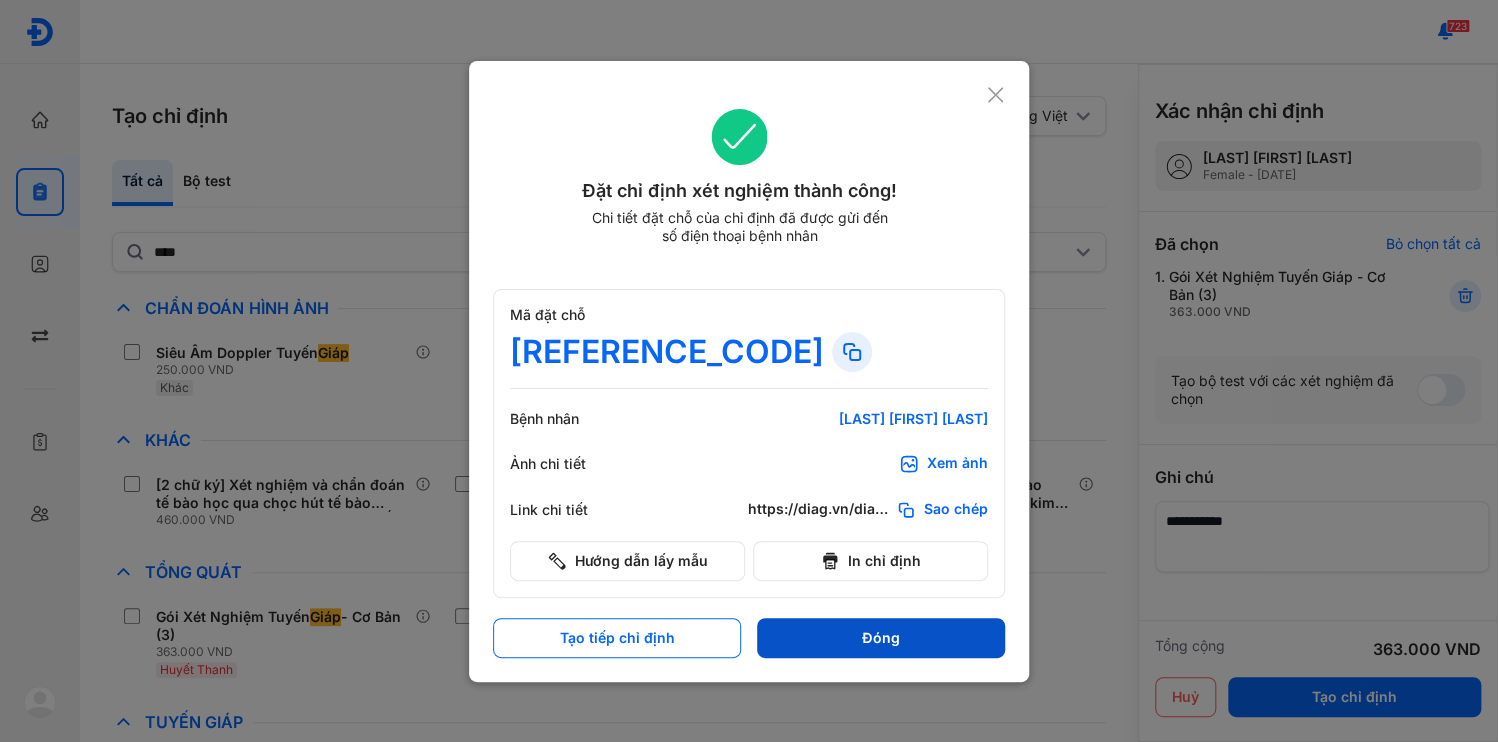 click on "Đóng" at bounding box center [881, 638] 